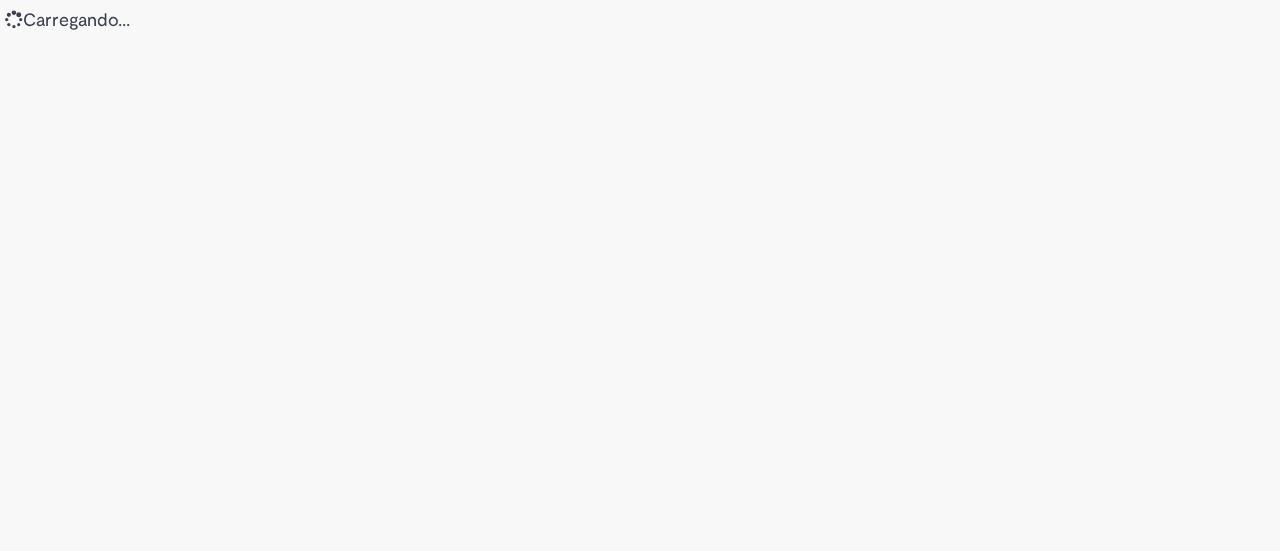 scroll, scrollTop: 0, scrollLeft: 0, axis: both 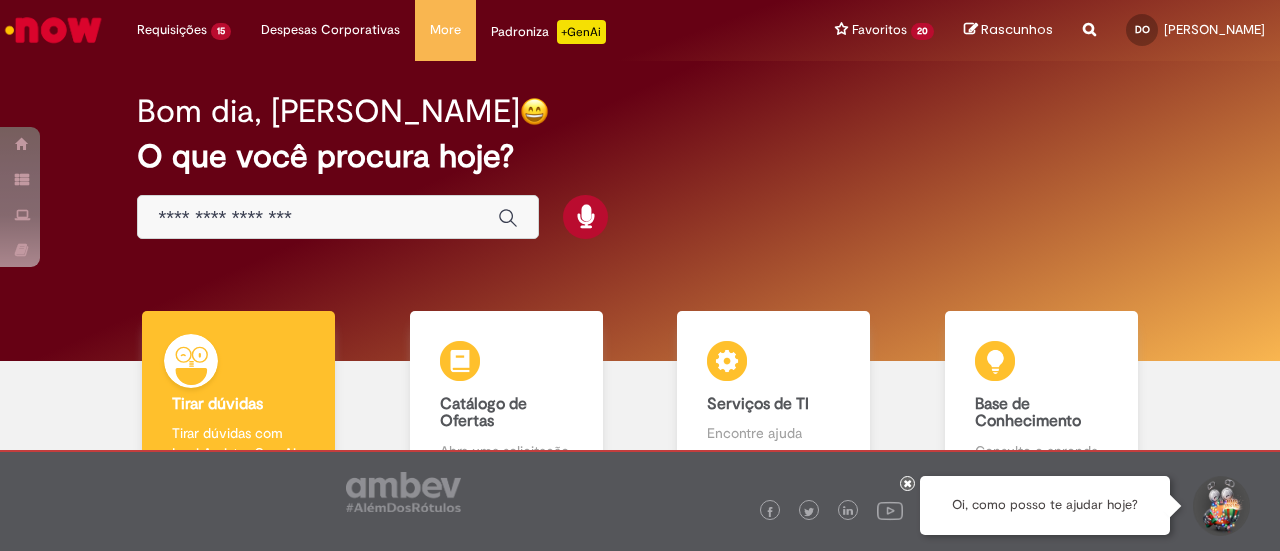 click on "Bom dia, [PERSON_NAME]
O que você procura hoje?" at bounding box center [639, 167] 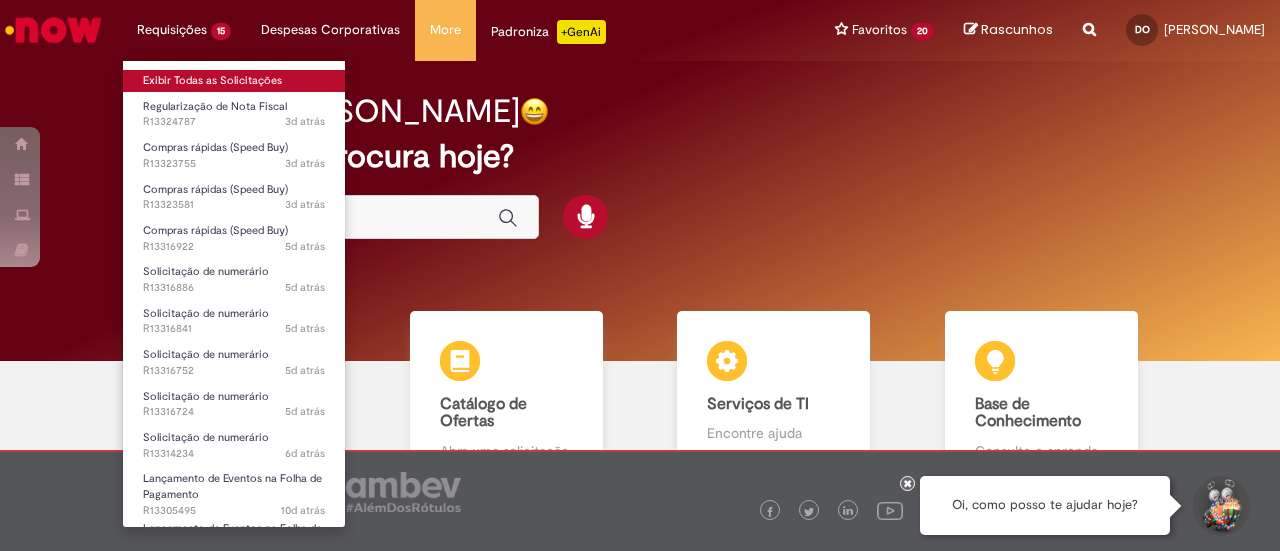 click on "Exibir Todas as Solicitações" at bounding box center (234, 81) 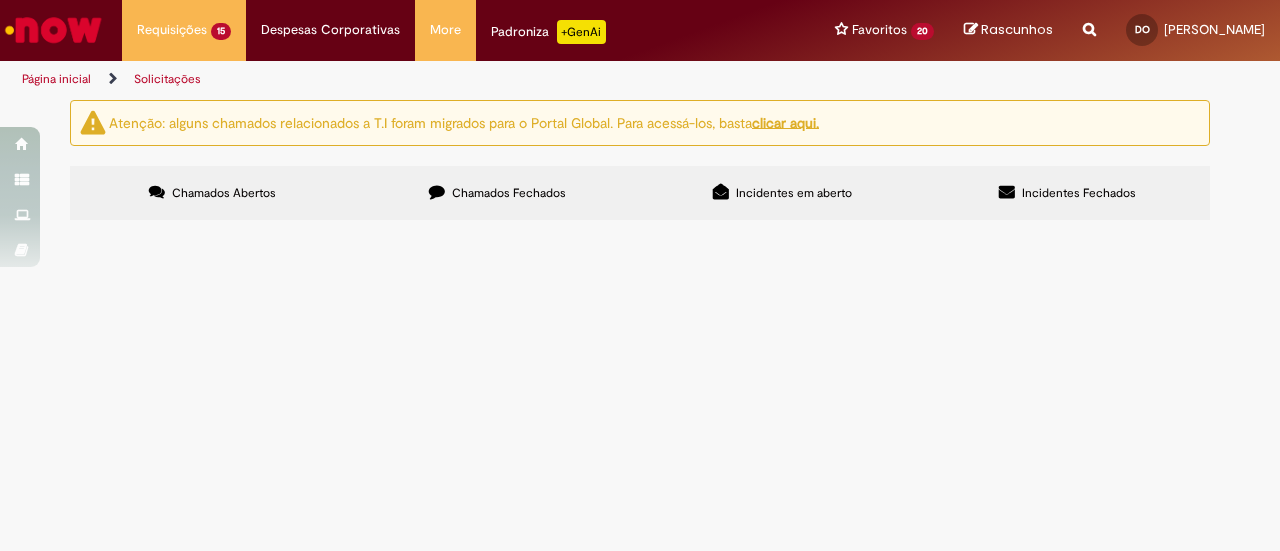 click on "Chamados Fechados" at bounding box center [497, 193] 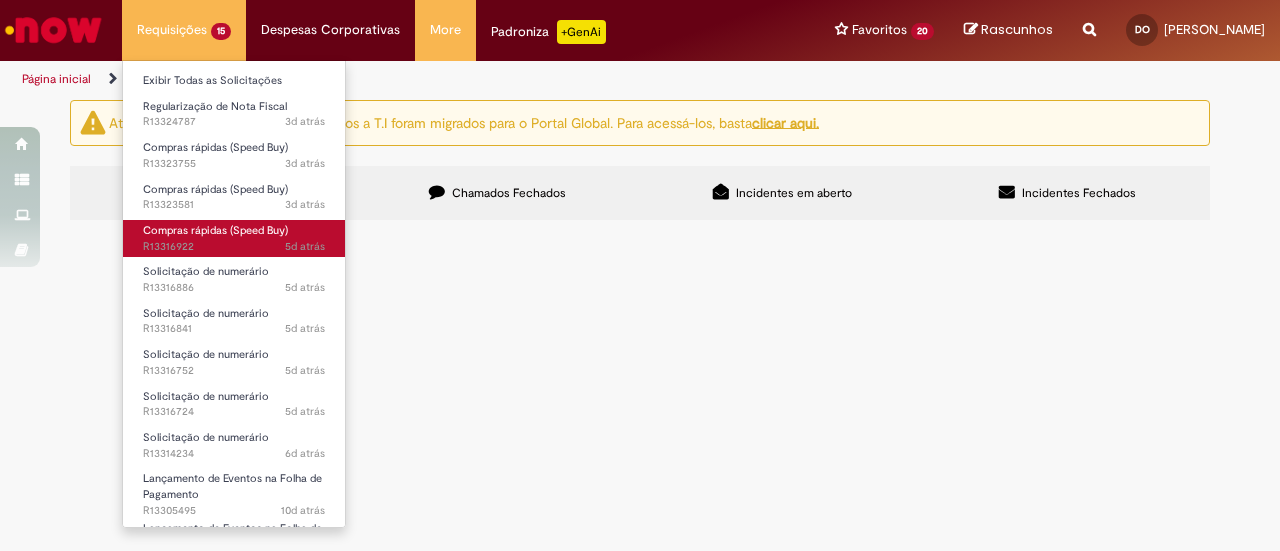click on "Compras rápidas (Speed Buy)" at bounding box center [215, 230] 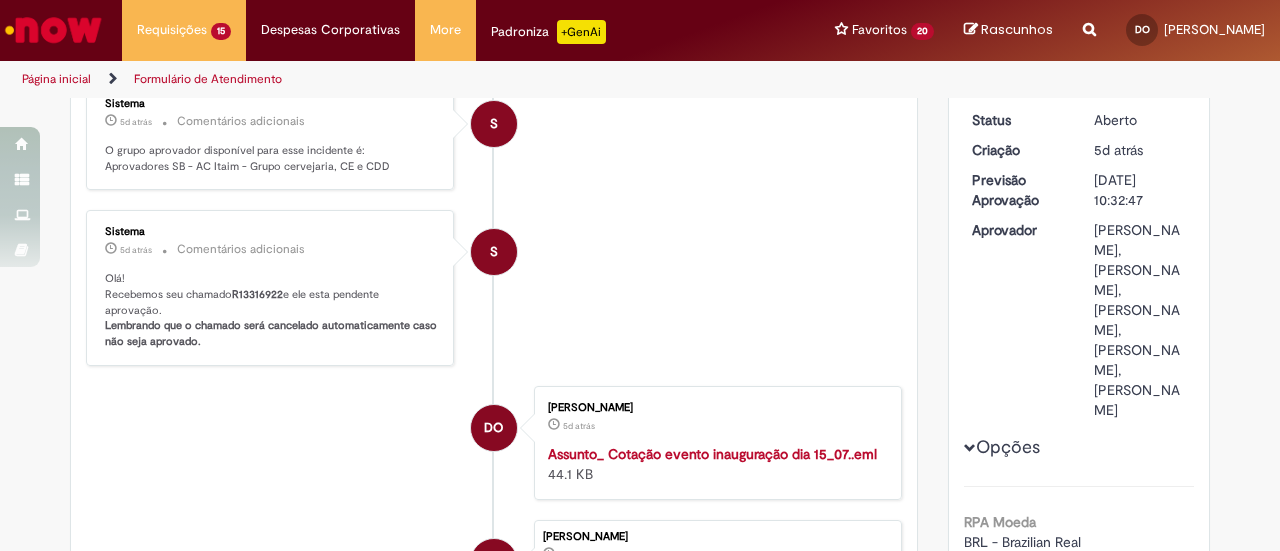 scroll, scrollTop: 14, scrollLeft: 0, axis: vertical 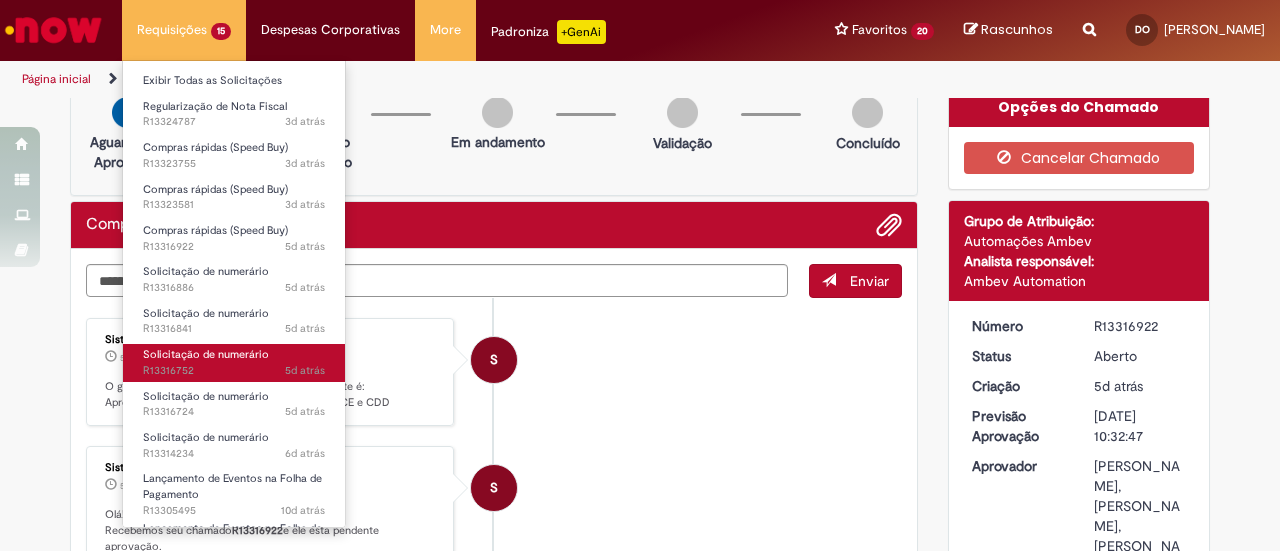 click on "Solicitação de numerário
5d atrás 5 dias atrás  R13316752" at bounding box center [234, 362] 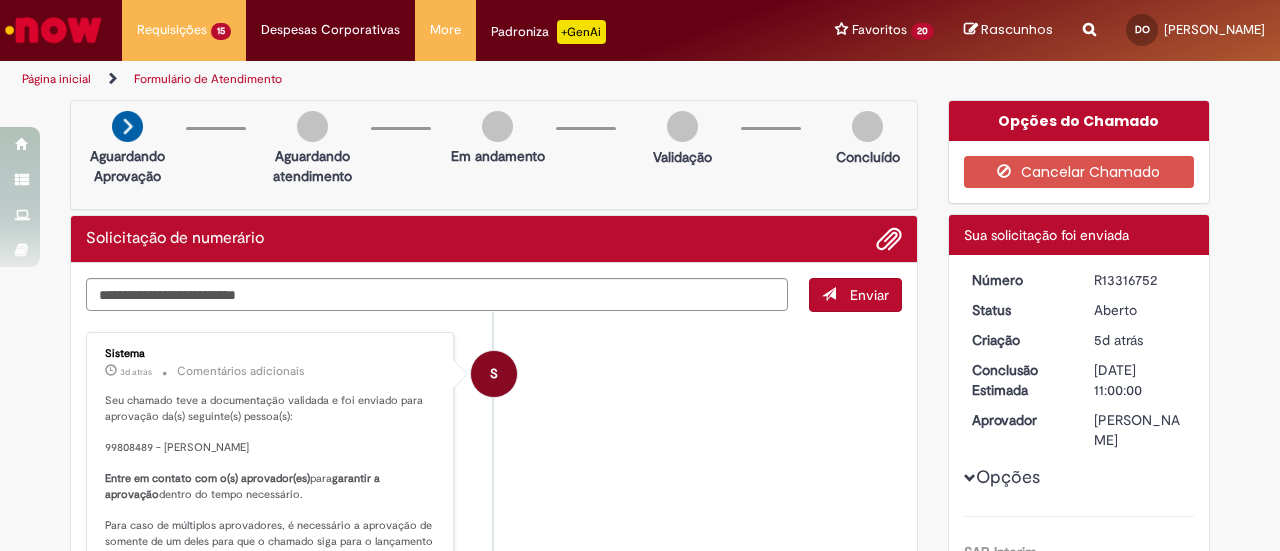 scroll, scrollTop: 100, scrollLeft: 0, axis: vertical 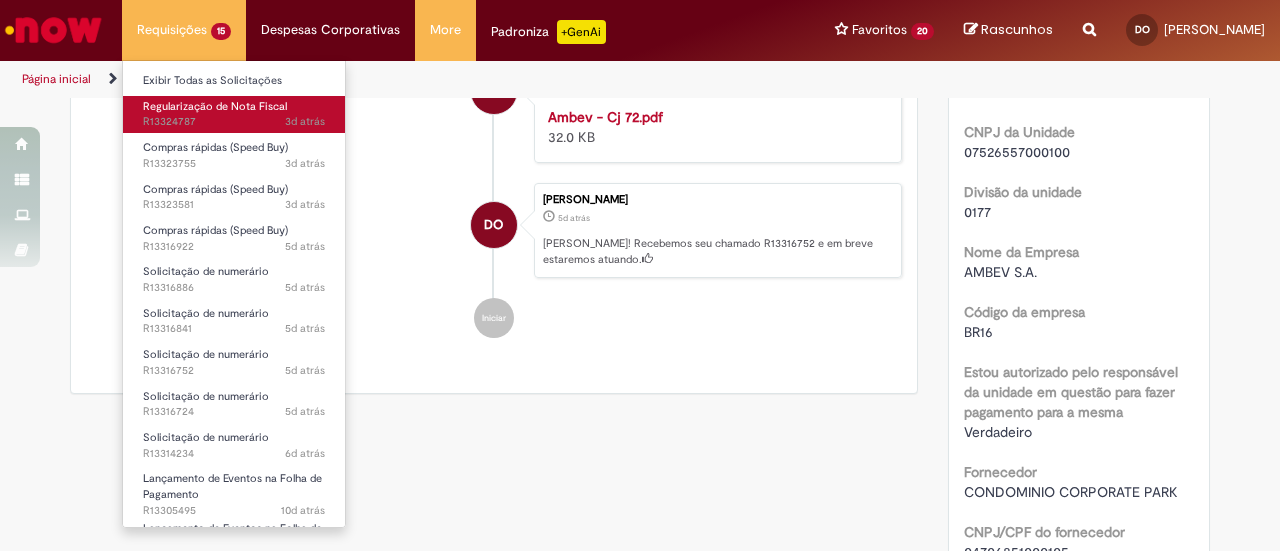click on "Regularização de Nota Fiscal" at bounding box center (215, 106) 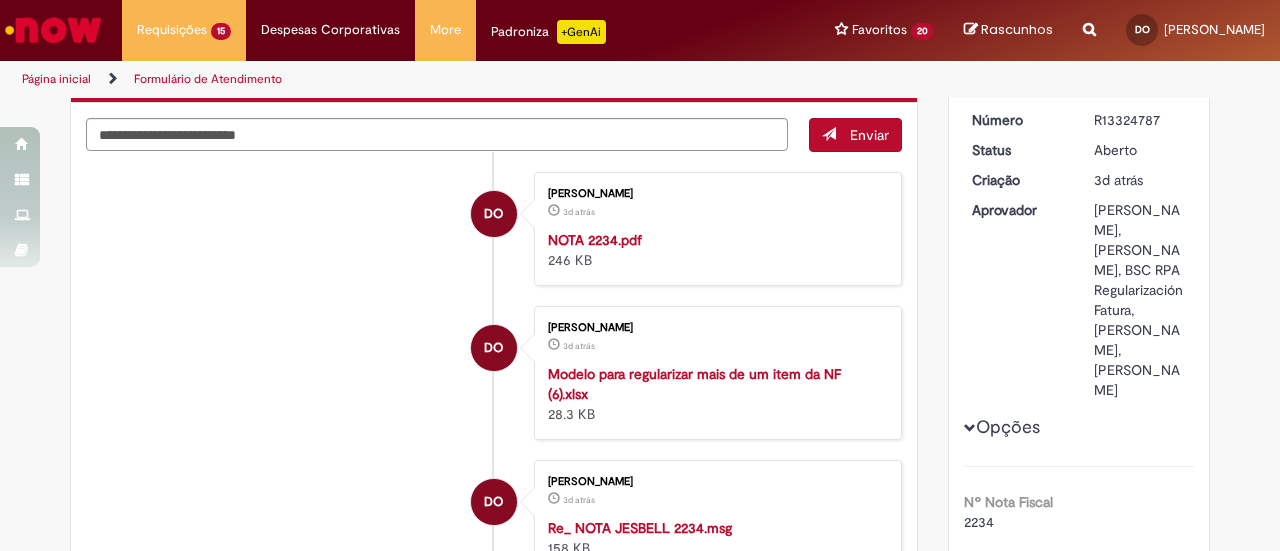 scroll, scrollTop: 0, scrollLeft: 0, axis: both 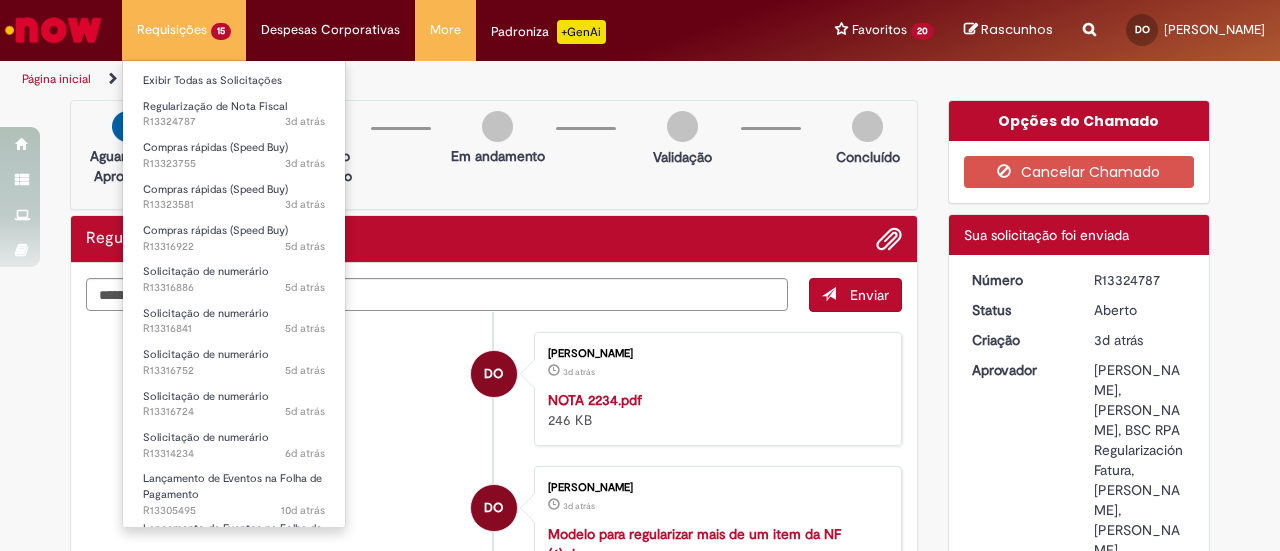 click on "Requisições   15
Exibir Todas as Solicitações
Regularização de Nota Fiscal
3d atrás 3 dias atrás  R13324787
Compras rápidas (Speed Buy)
3d atrás 3 dias atrás  R13323755
Compras rápidas (Speed Buy)
3d atrás 3 dias atrás  R13323581
Compras rápidas (Speed Buy)
5d atrás 5 dias atrás  R13316922
Solicitação de numerário
5d atrás 5 dias atrás  R13316886
Solicitação de numerário
5d atrás 5 dias atrás  R13316841
Solicitação de numerário
5d atrás 5 dias atrás  R13316752
Solicitação de numerário
5d atrás 5 dias atrás  R13316724
Solicitação de numerário
6d atrás 6 dias atrás  R13314234
Lançamento de Eventos na Folha de Pagamento
10d atrás 10 dias atrás  R13305495
10d atrás" at bounding box center [184, 30] 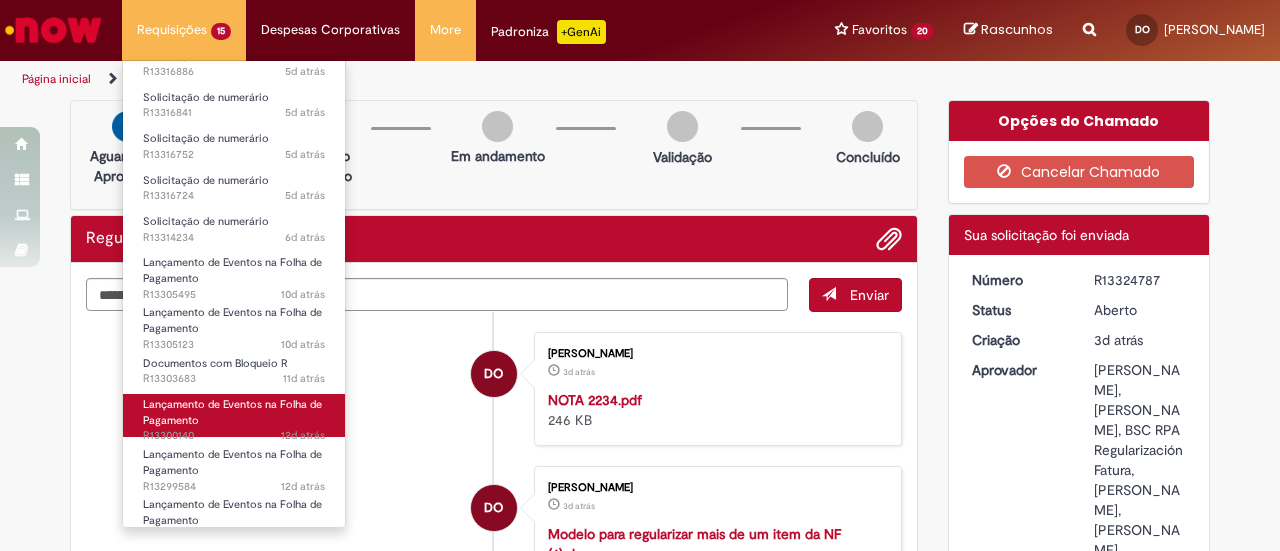 scroll, scrollTop: 232, scrollLeft: 0, axis: vertical 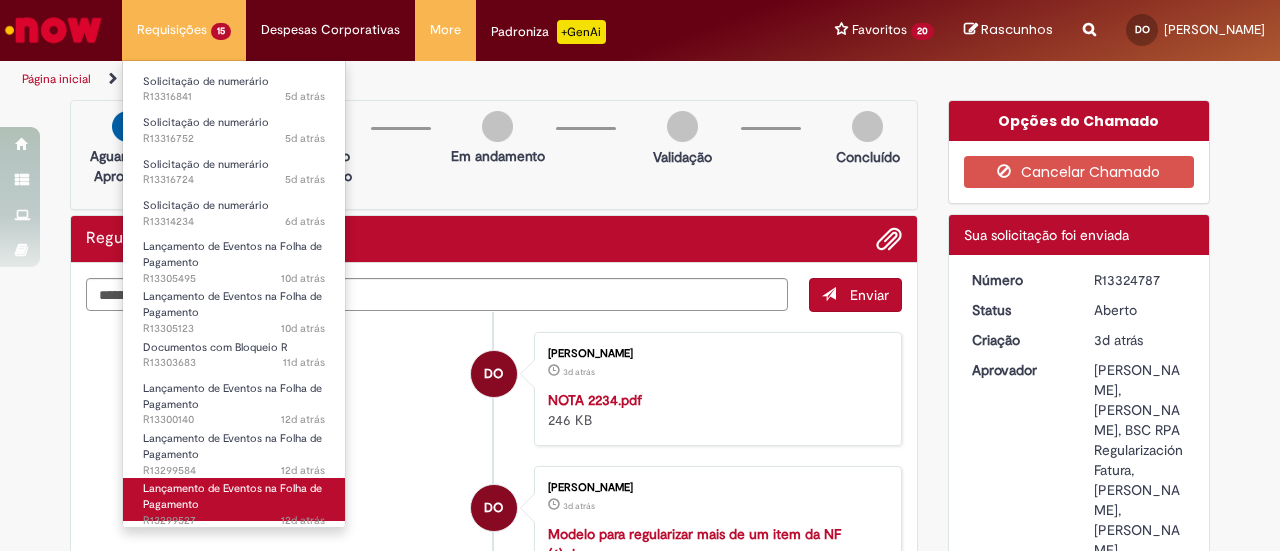 click on "Lançamento de Eventos na Folha de Pagamento" at bounding box center [232, 496] 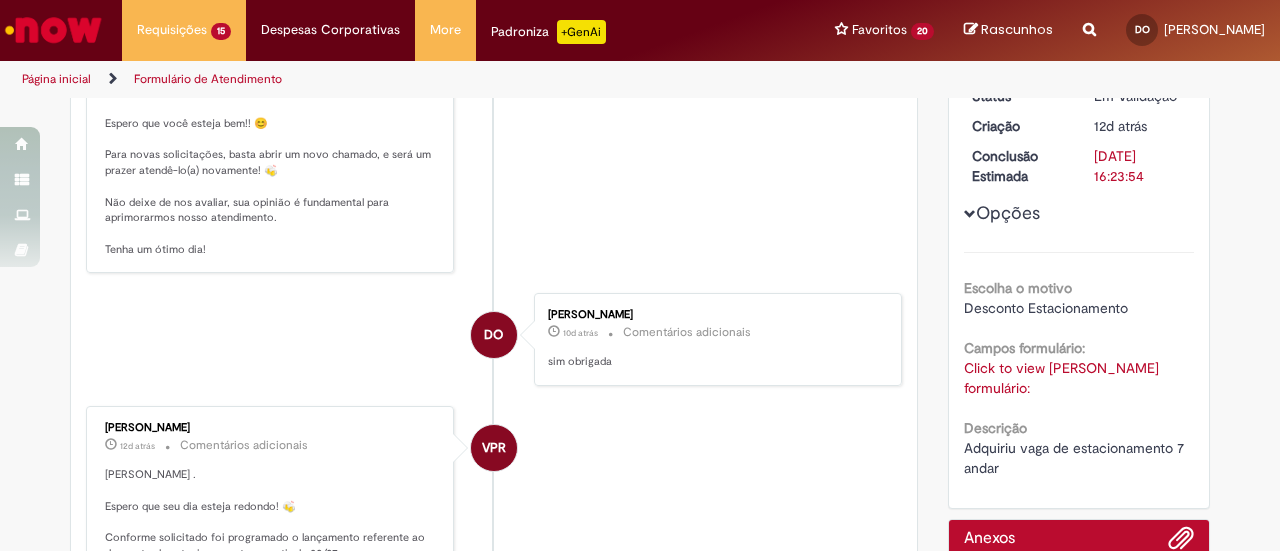 scroll, scrollTop: 0, scrollLeft: 0, axis: both 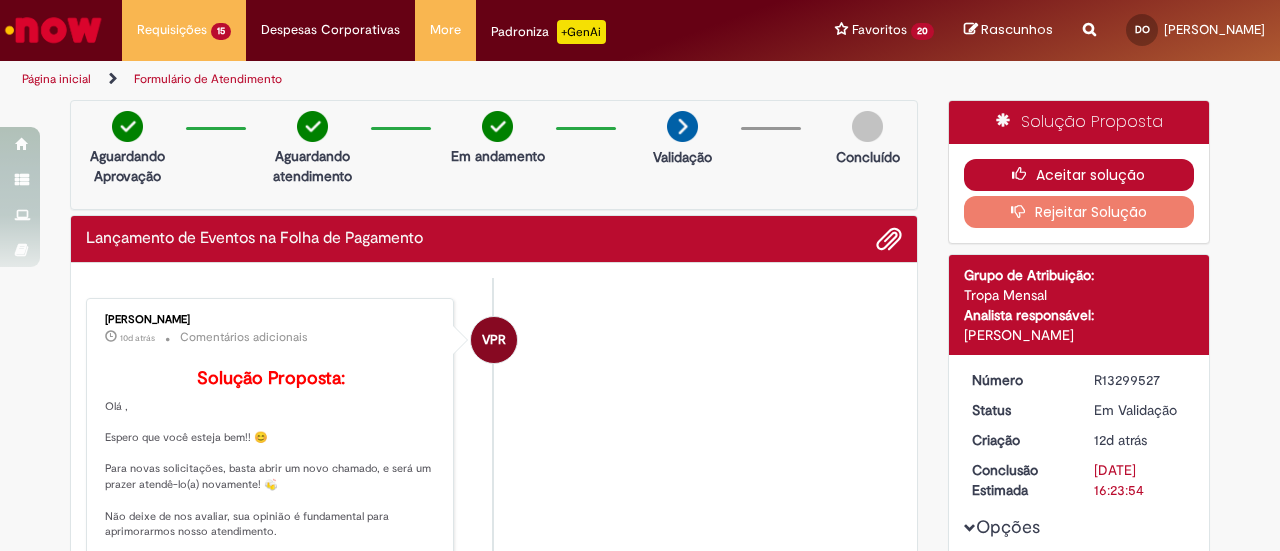 click on "Aceitar solução" at bounding box center (1079, 175) 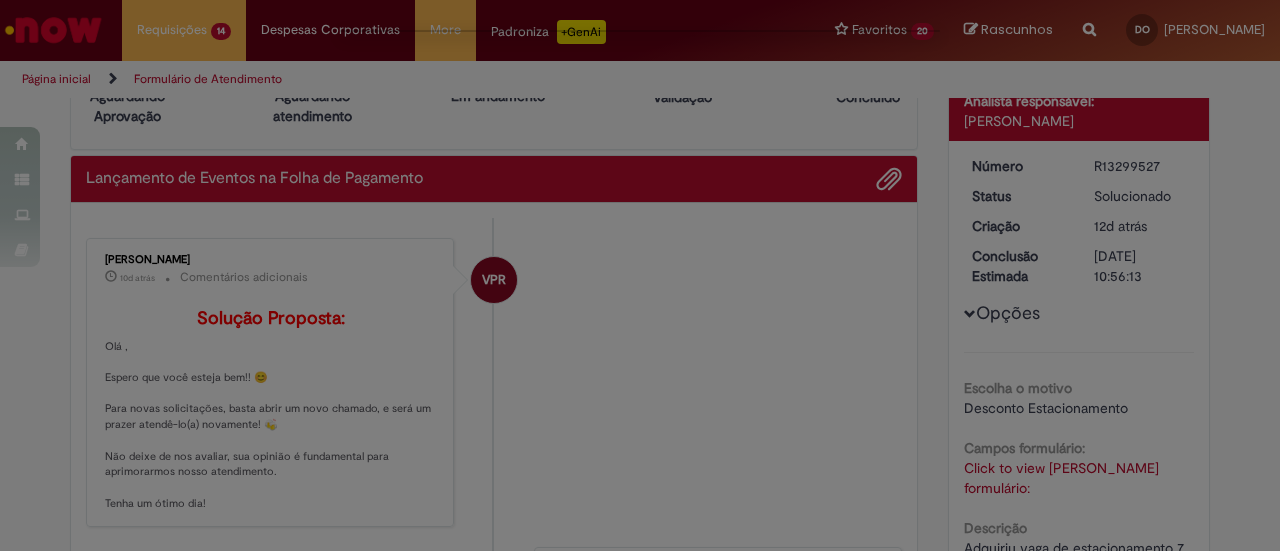 scroll, scrollTop: 0, scrollLeft: 0, axis: both 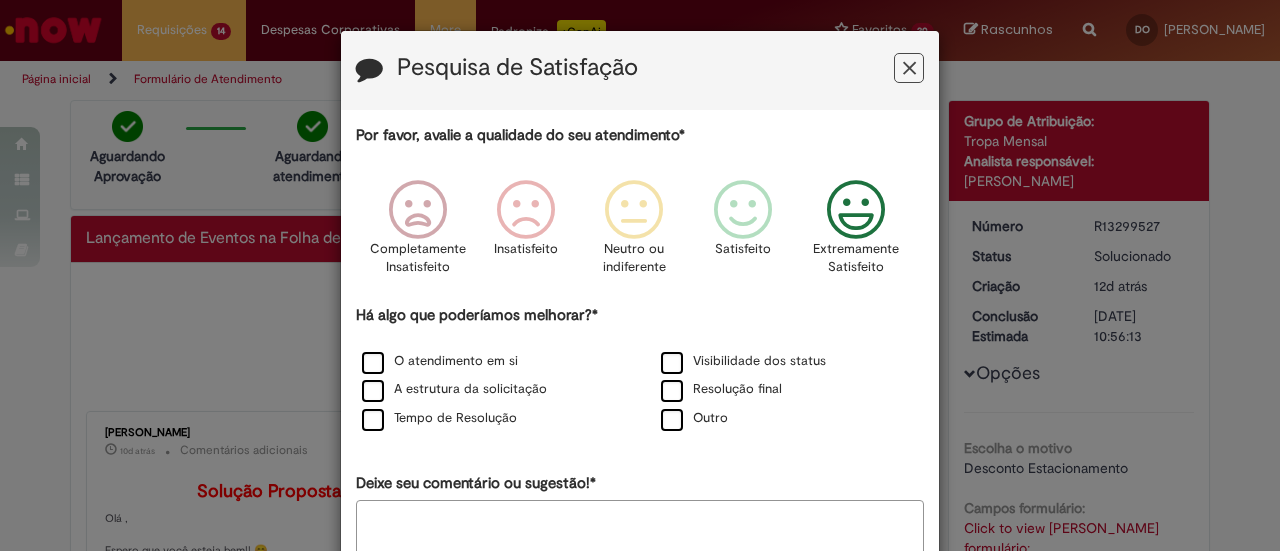 click at bounding box center (856, 210) 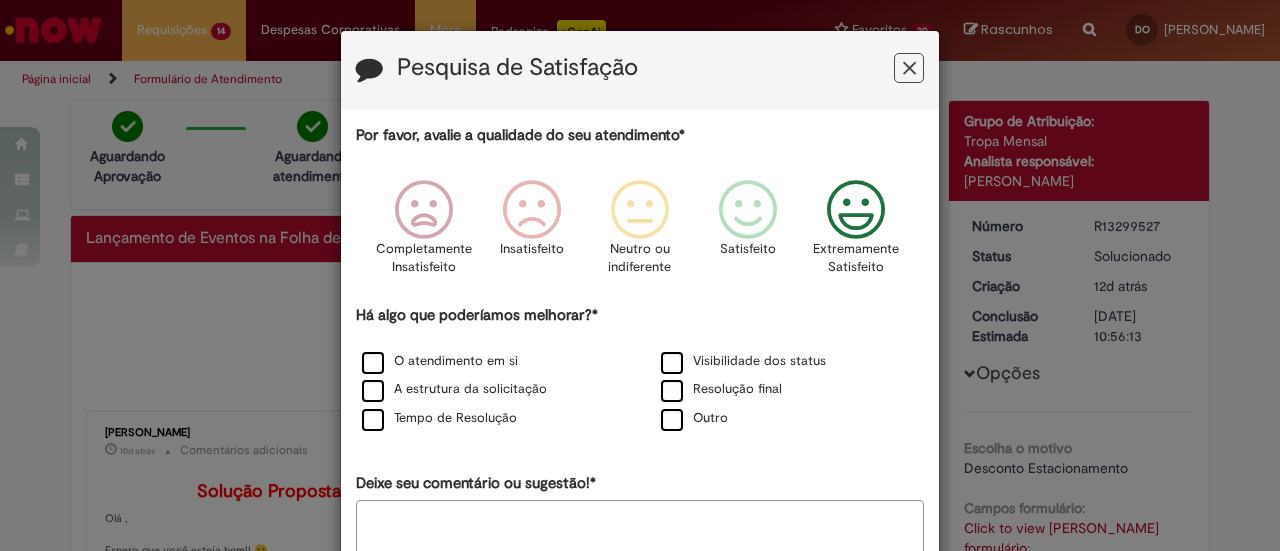 click on "O atendimento em si" at bounding box center [490, 362] 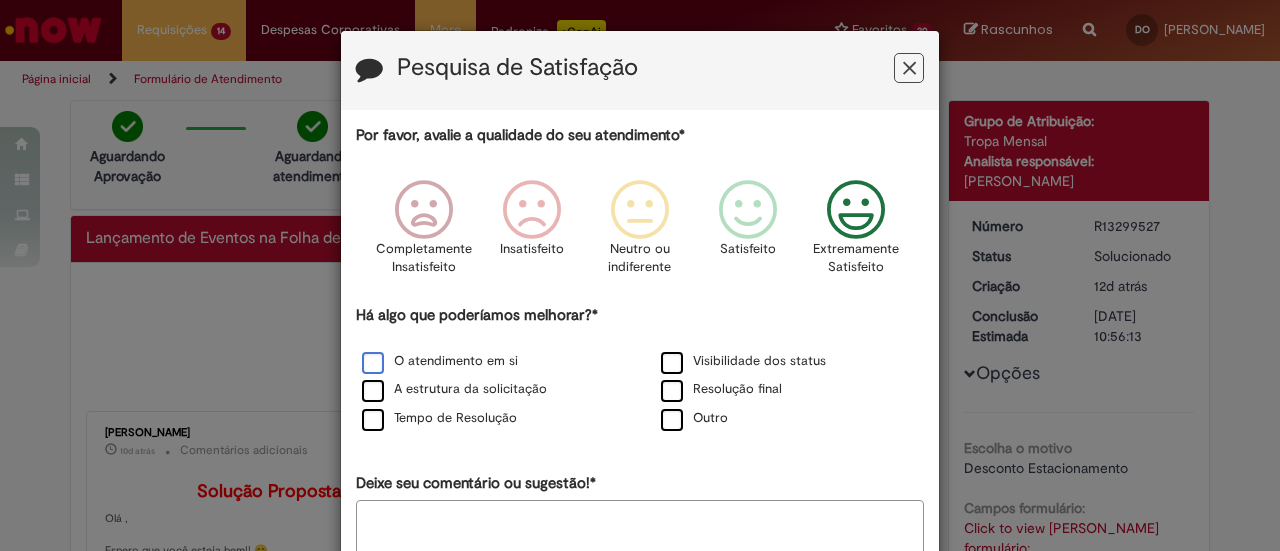 click on "O atendimento em si" at bounding box center (440, 361) 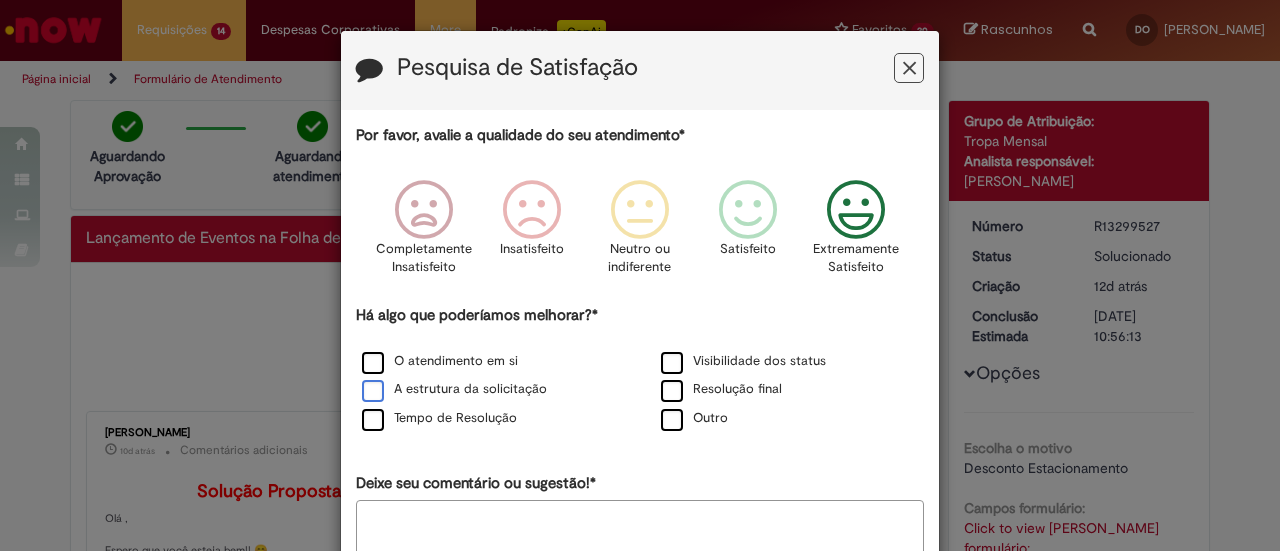 click on "A estrutura da solicitação" at bounding box center [454, 389] 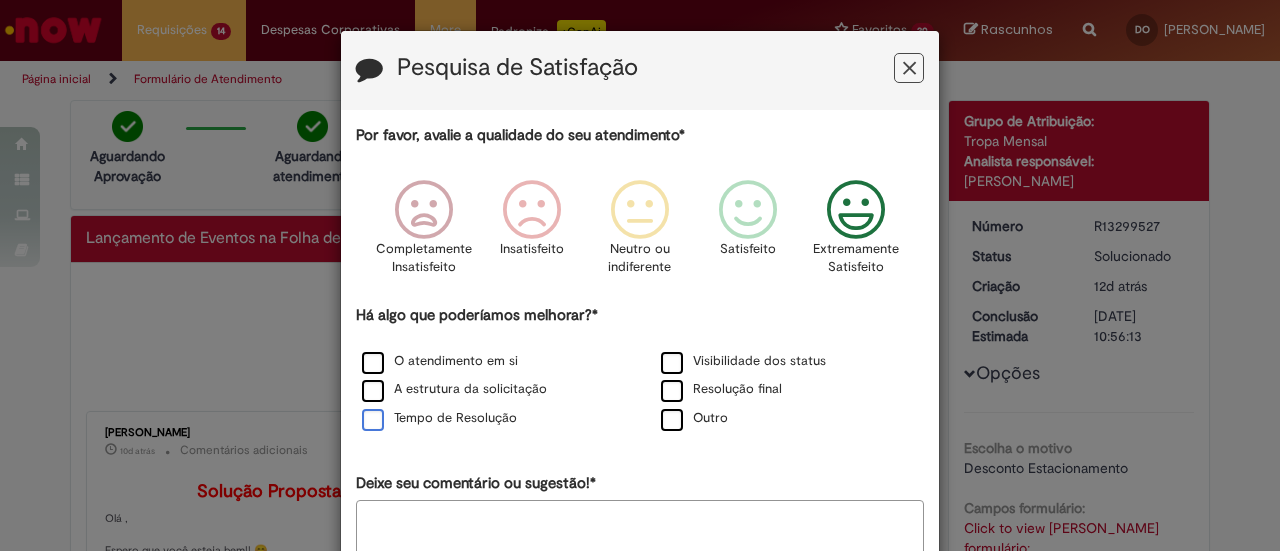 click on "Tempo de Resolução" at bounding box center (439, 418) 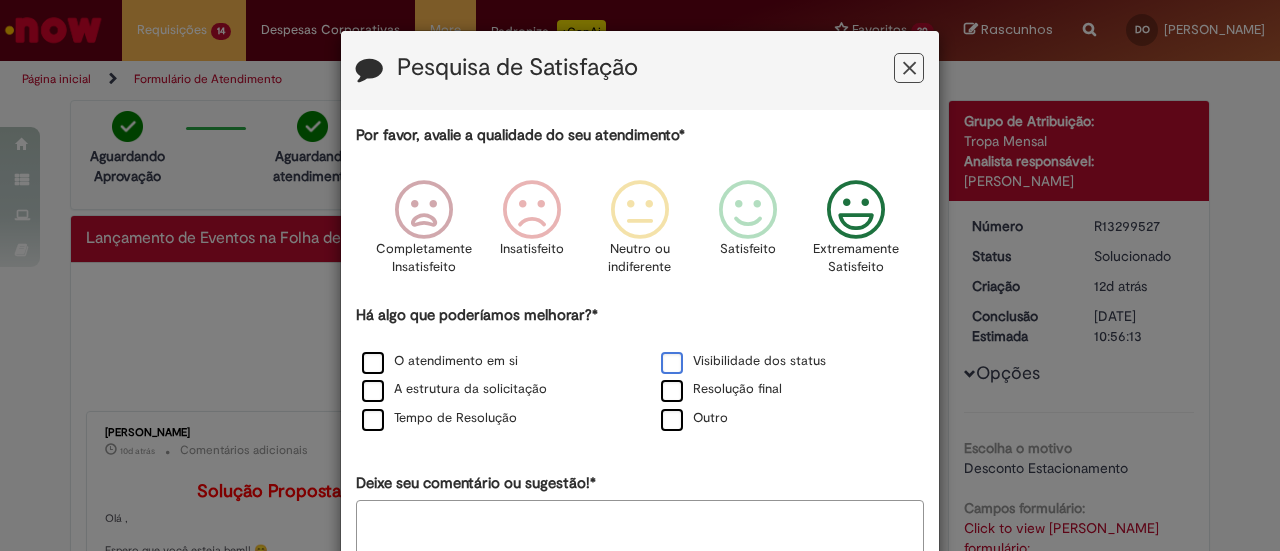 click on "Visibilidade dos status" at bounding box center [743, 361] 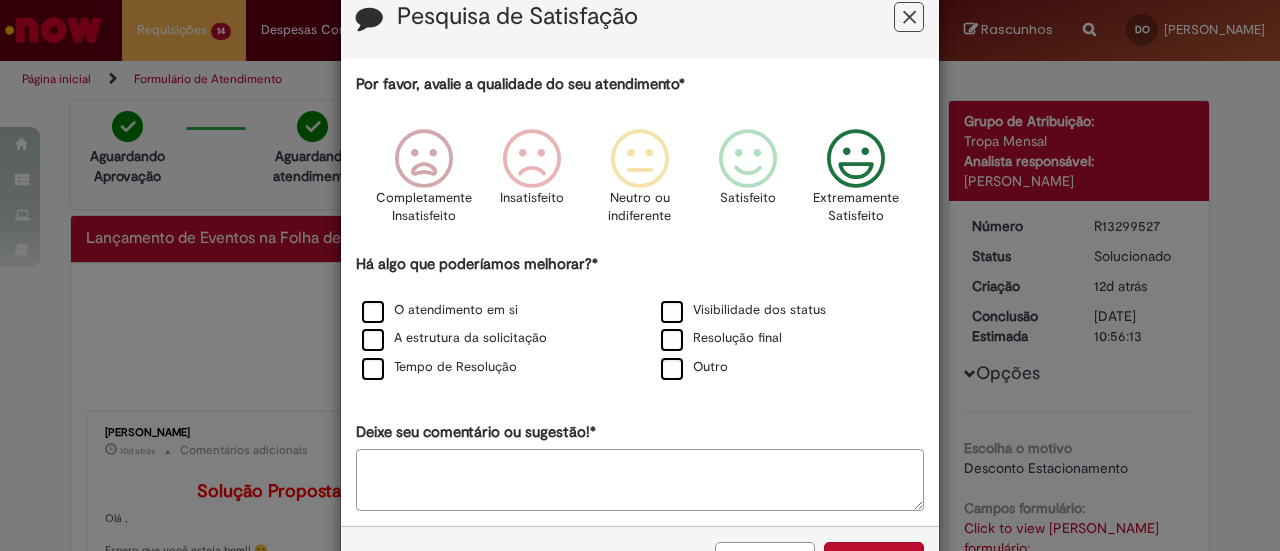 scroll, scrollTop: 119, scrollLeft: 0, axis: vertical 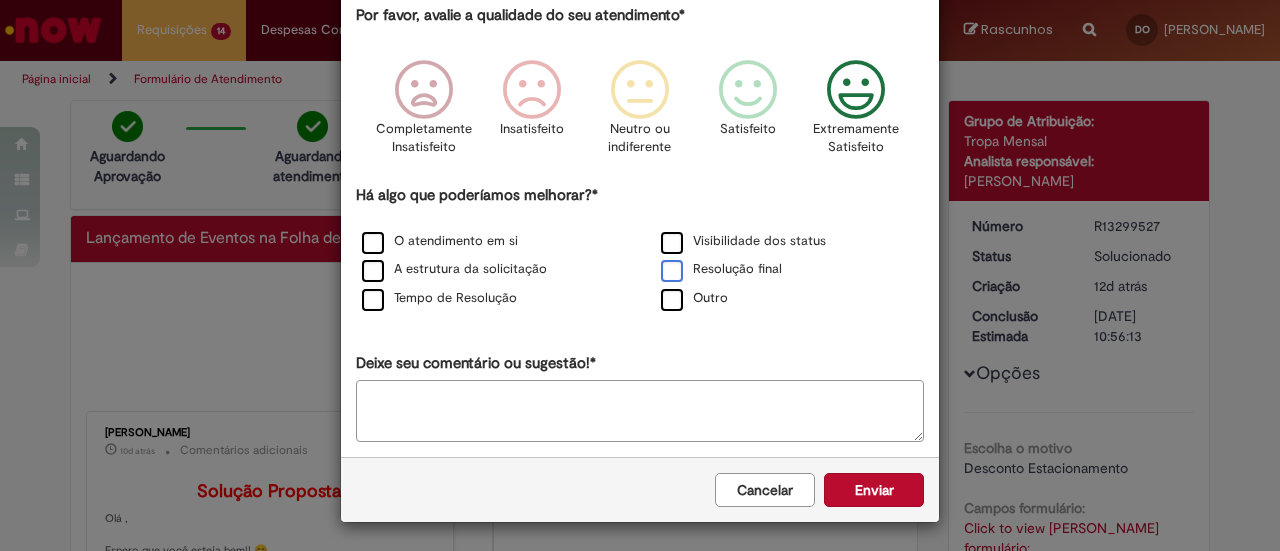 click on "Resolução final" at bounding box center (721, 269) 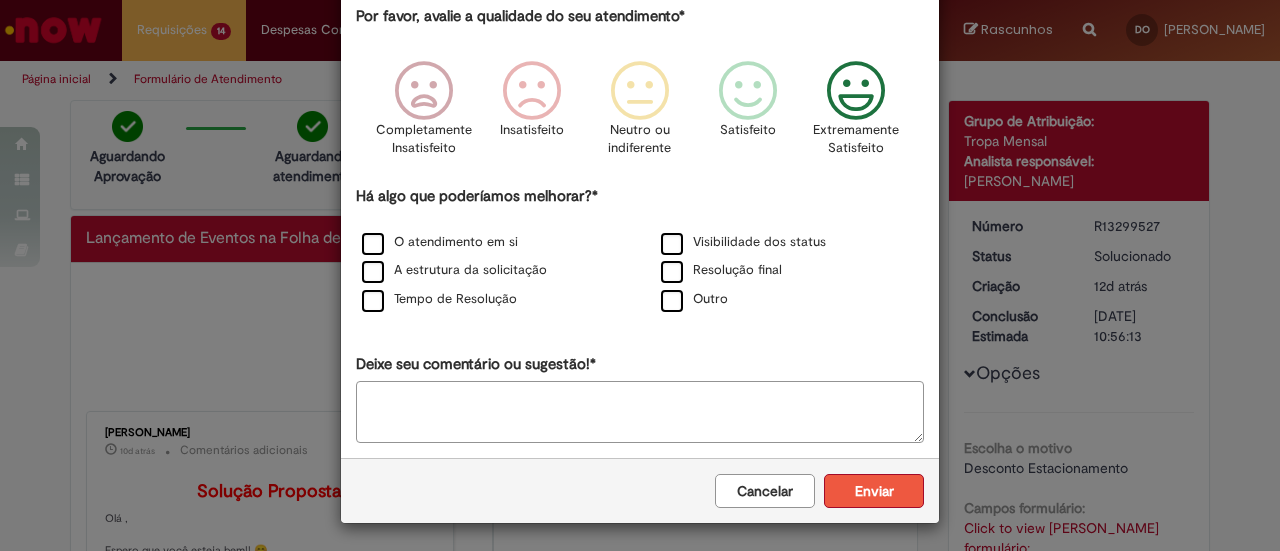 click on "Enviar" at bounding box center (874, 491) 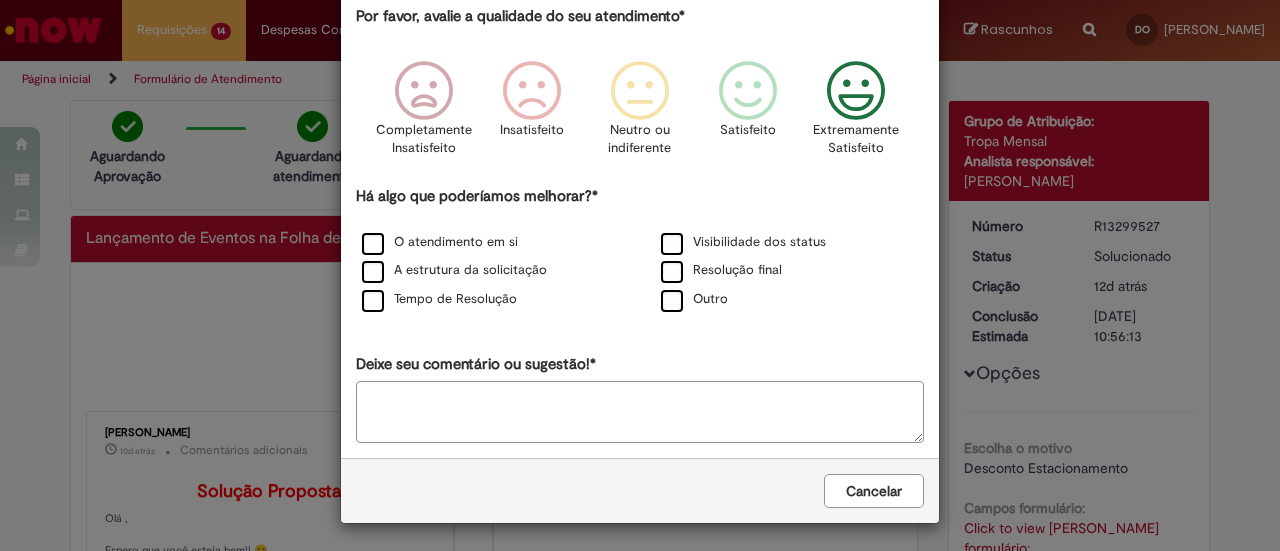 scroll, scrollTop: 0, scrollLeft: 0, axis: both 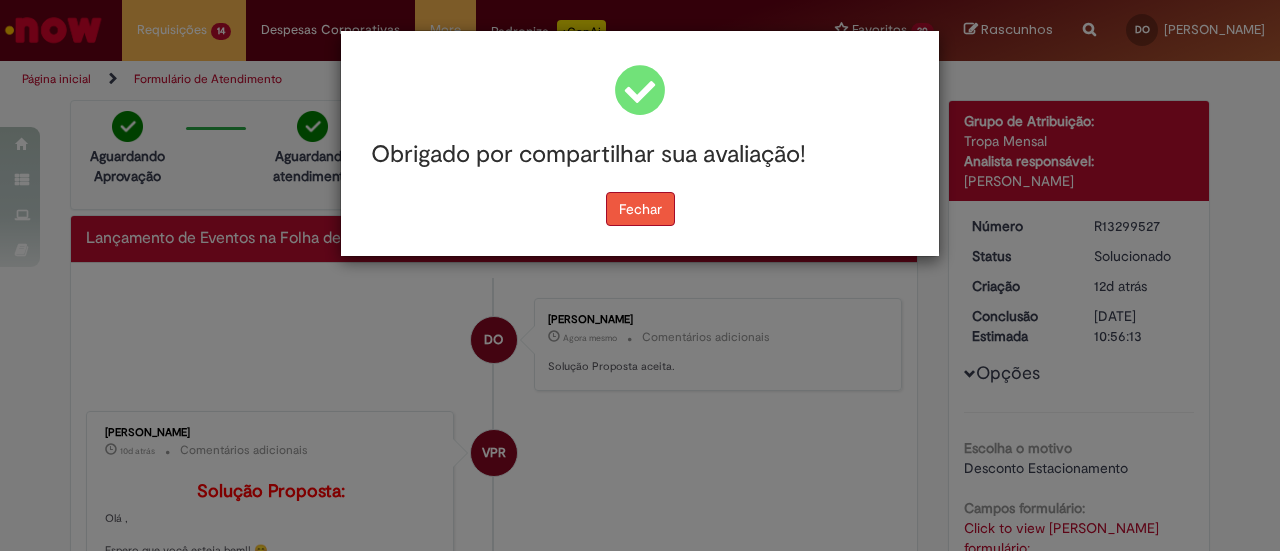 click on "Fechar" at bounding box center (640, 209) 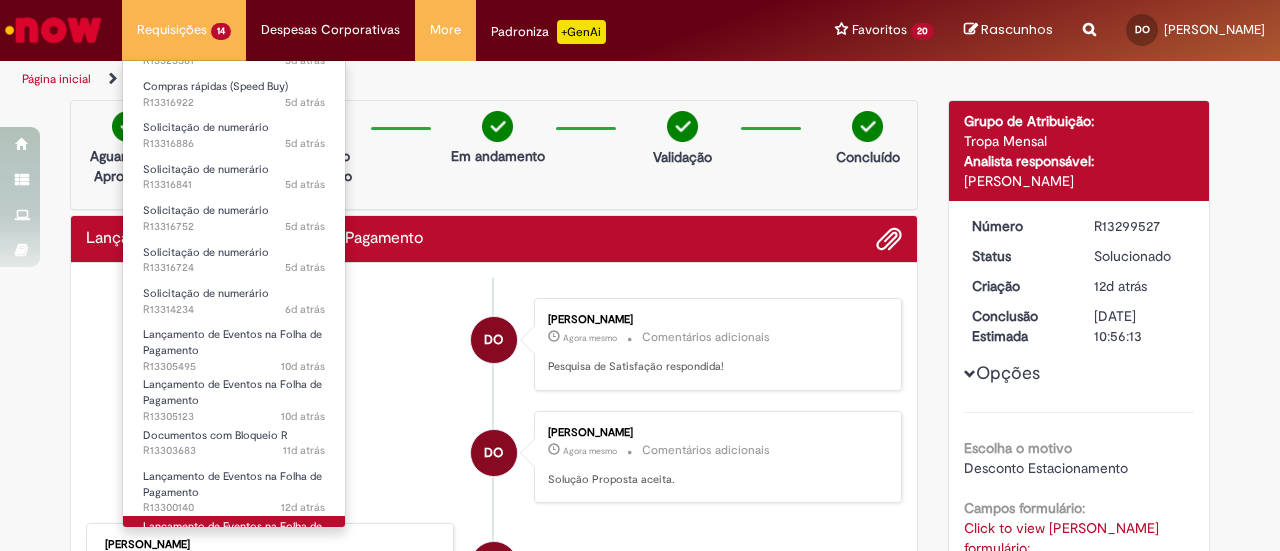 scroll, scrollTop: 182, scrollLeft: 0, axis: vertical 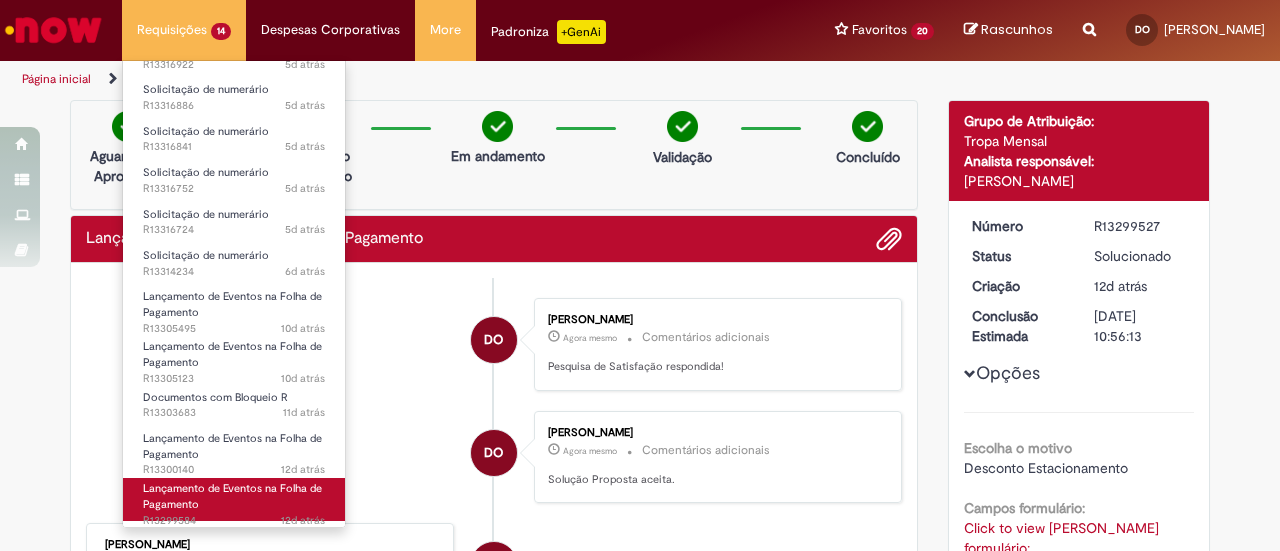 click on "Lançamento de Eventos na Folha de Pagamento" at bounding box center [232, 496] 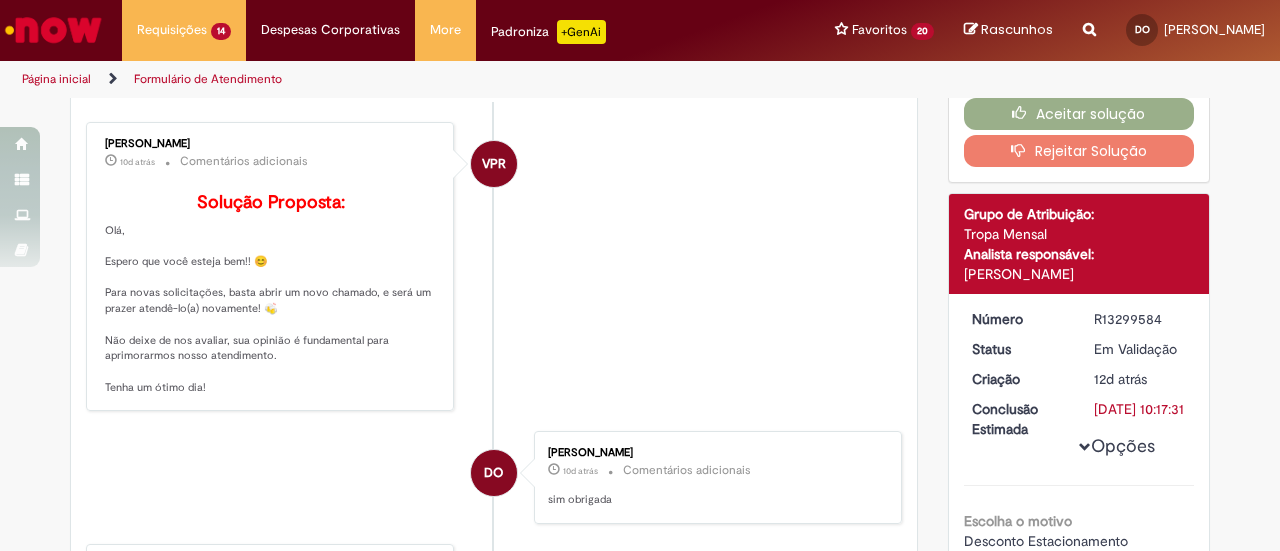 scroll, scrollTop: 0, scrollLeft: 0, axis: both 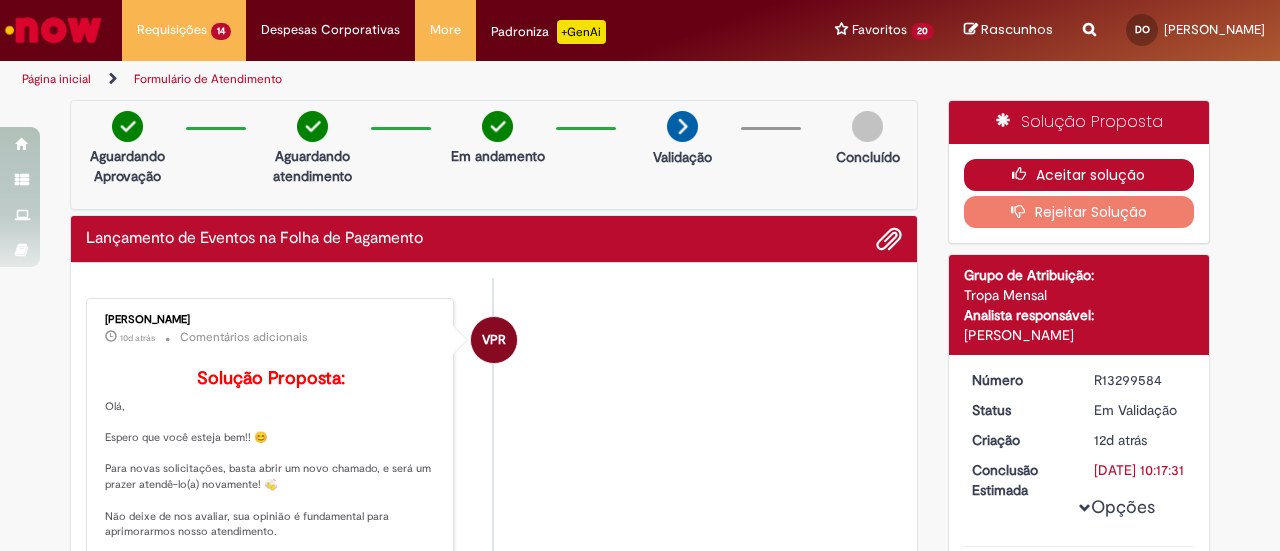 click on "Aceitar solução" at bounding box center (1079, 175) 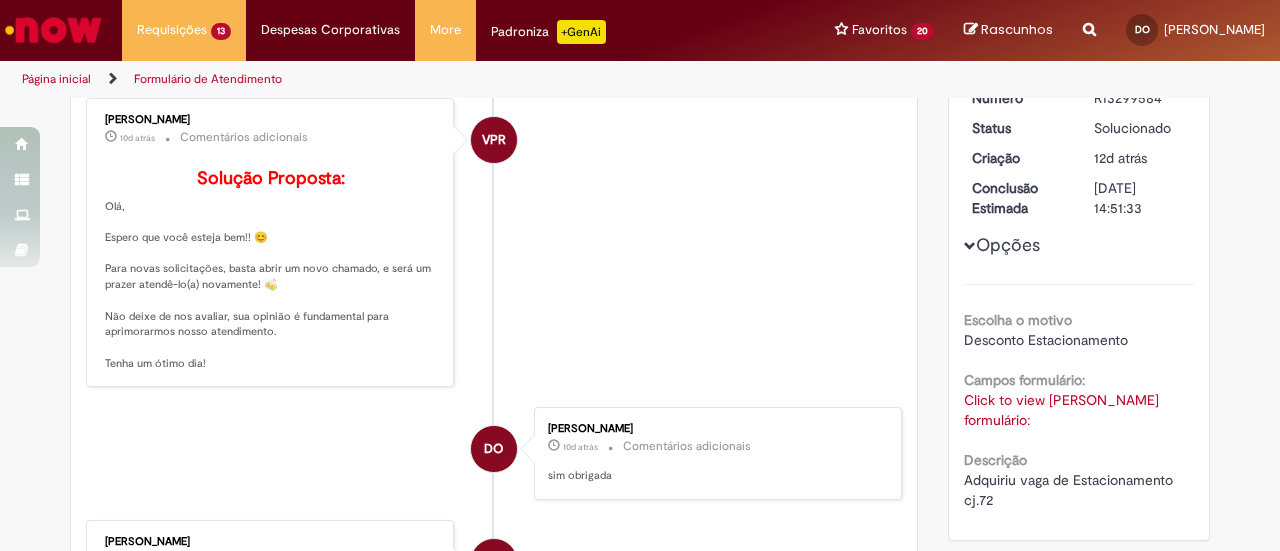 scroll, scrollTop: 0, scrollLeft: 0, axis: both 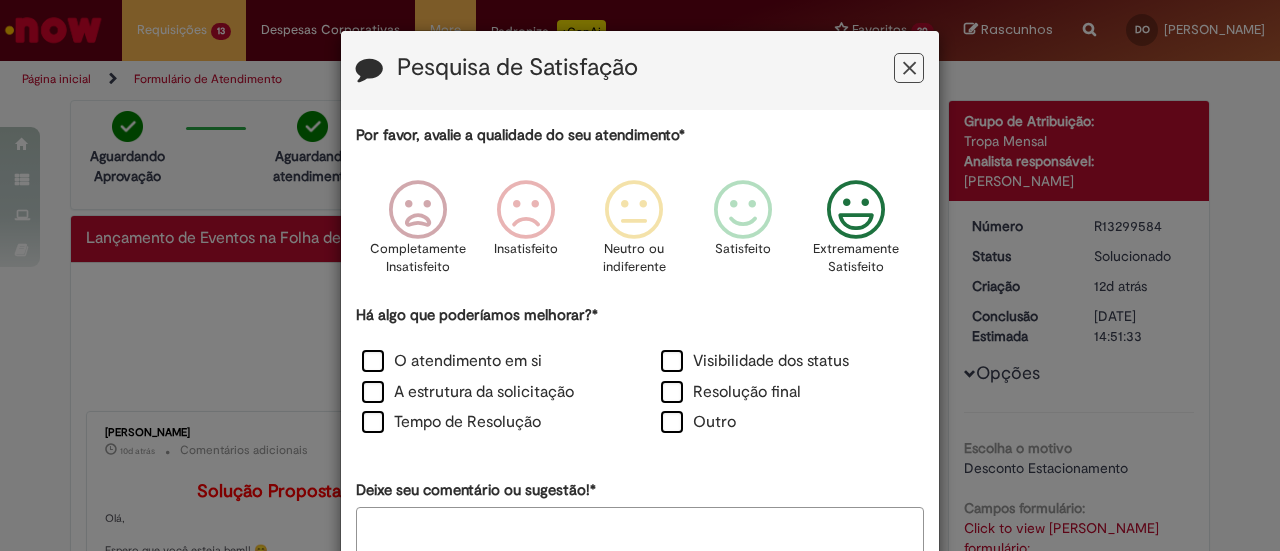 click at bounding box center [856, 210] 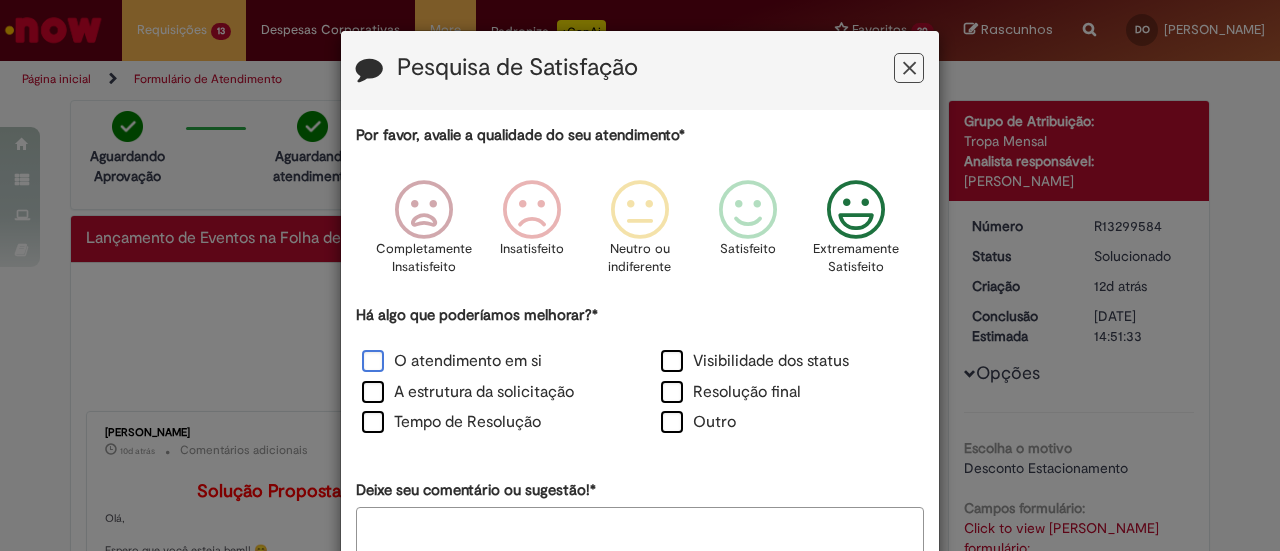 click on "O atendimento em si" at bounding box center [452, 361] 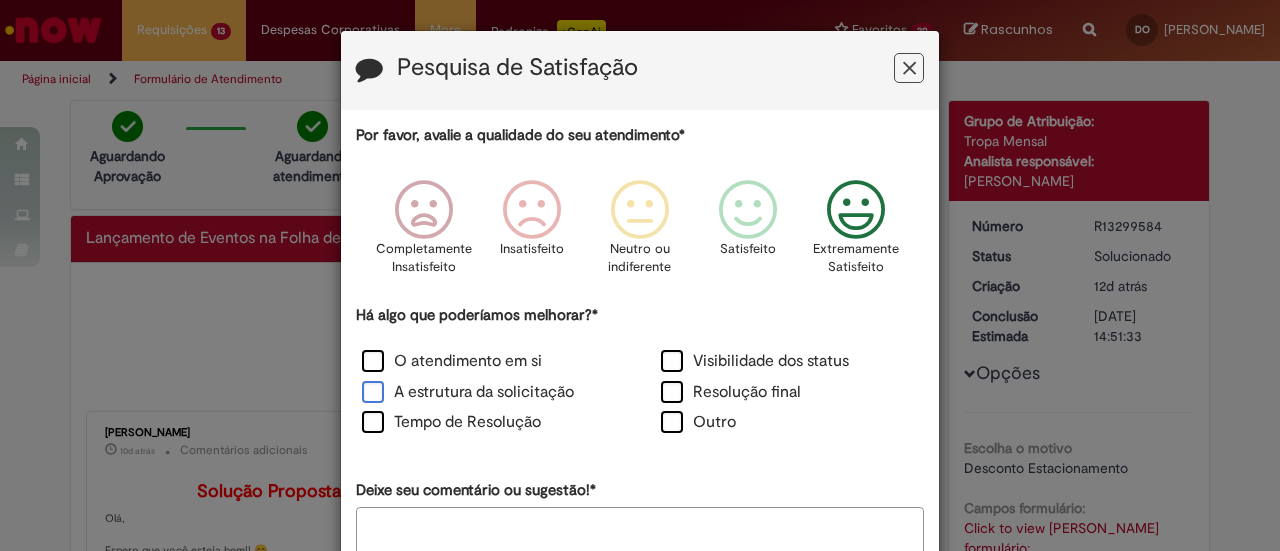 drag, startPoint x: 368, startPoint y: 389, endPoint x: 377, endPoint y: 407, distance: 20.12461 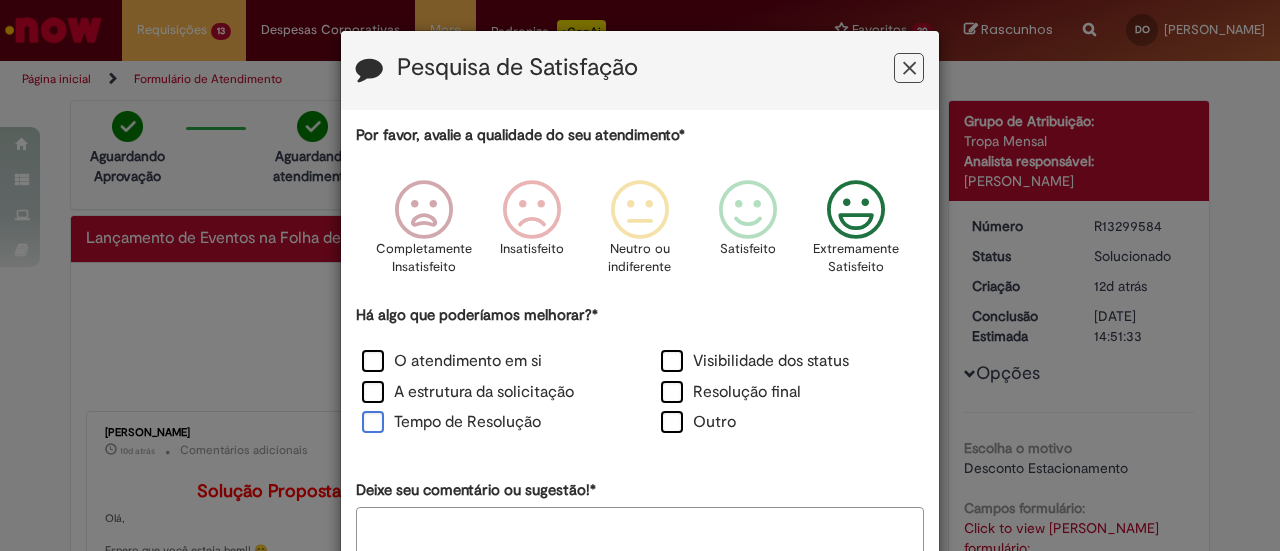 click on "Tempo de Resolução" at bounding box center (451, 422) 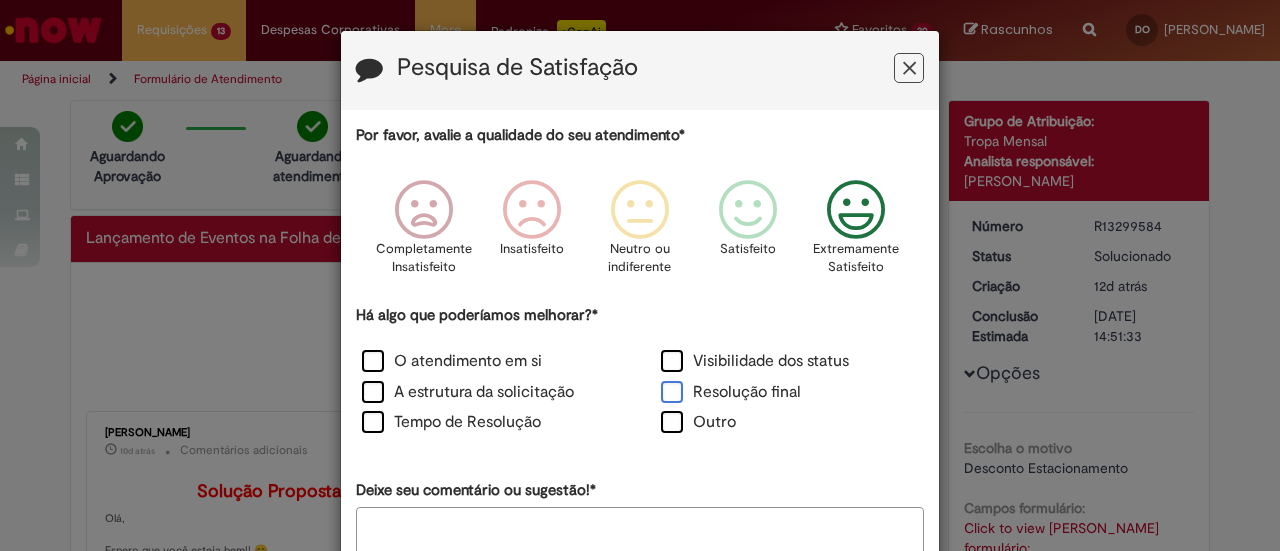 drag, startPoint x: 666, startPoint y: 357, endPoint x: 653, endPoint y: 392, distance: 37.336308 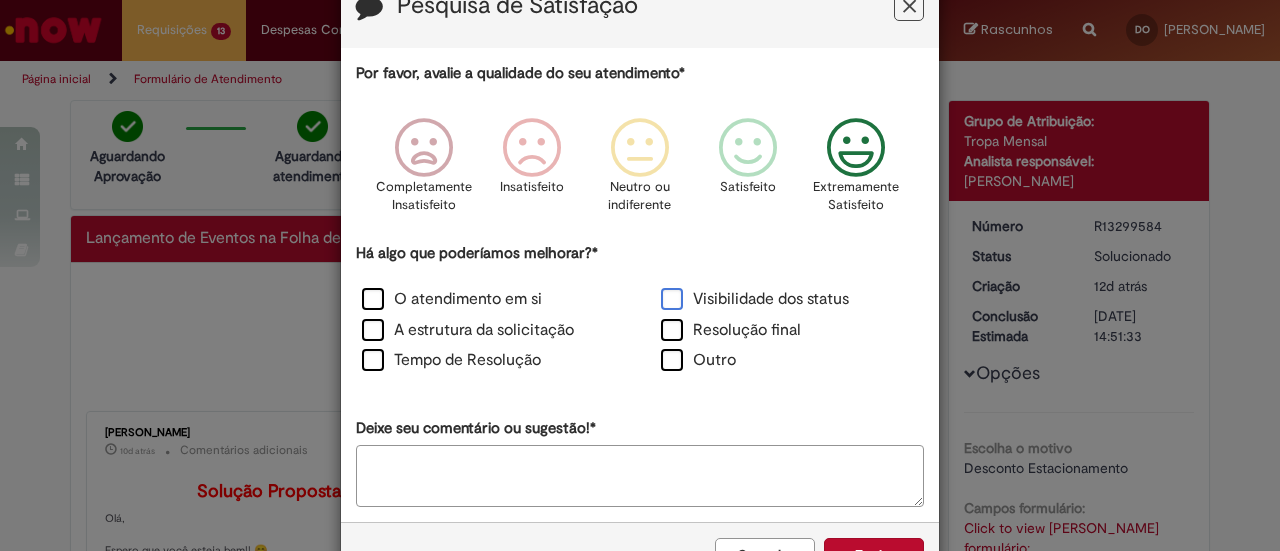 scroll, scrollTop: 126, scrollLeft: 0, axis: vertical 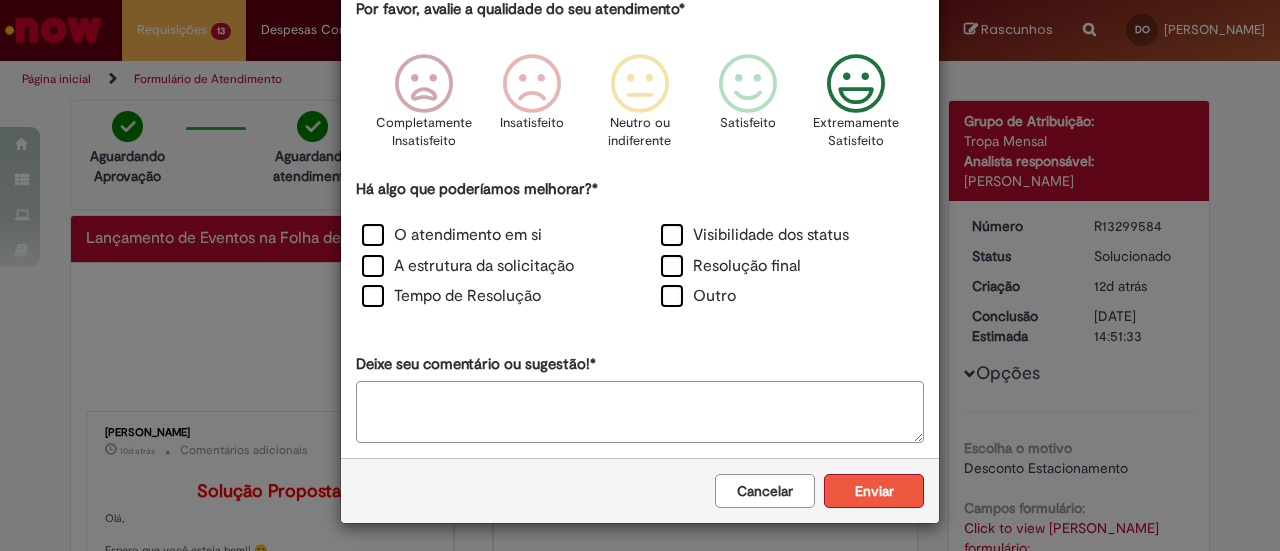 click on "Enviar" at bounding box center (874, 491) 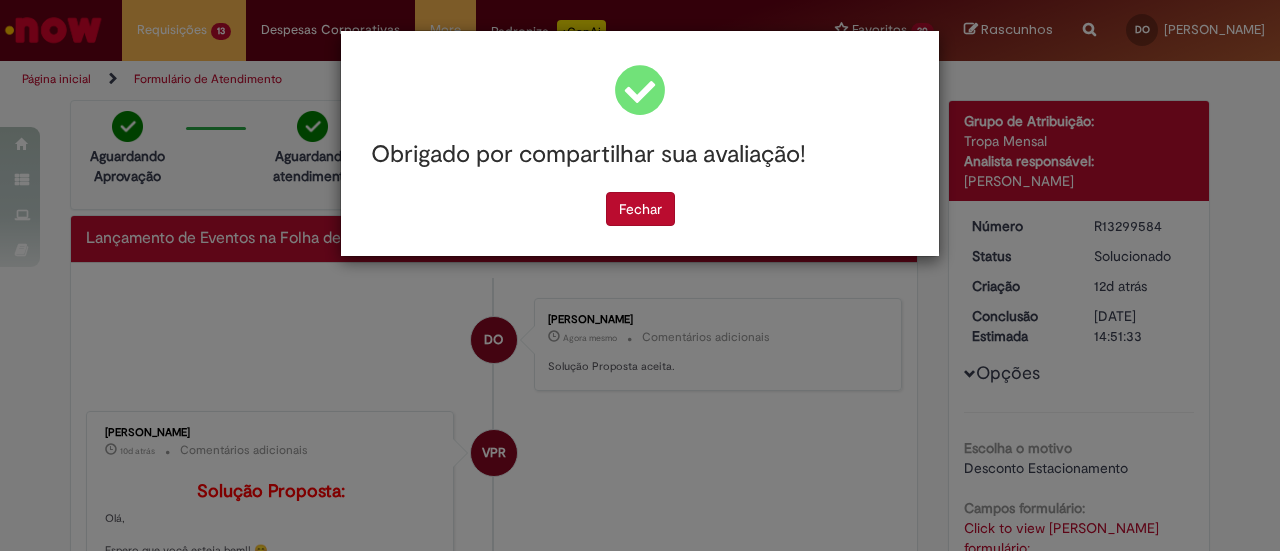 scroll, scrollTop: 0, scrollLeft: 0, axis: both 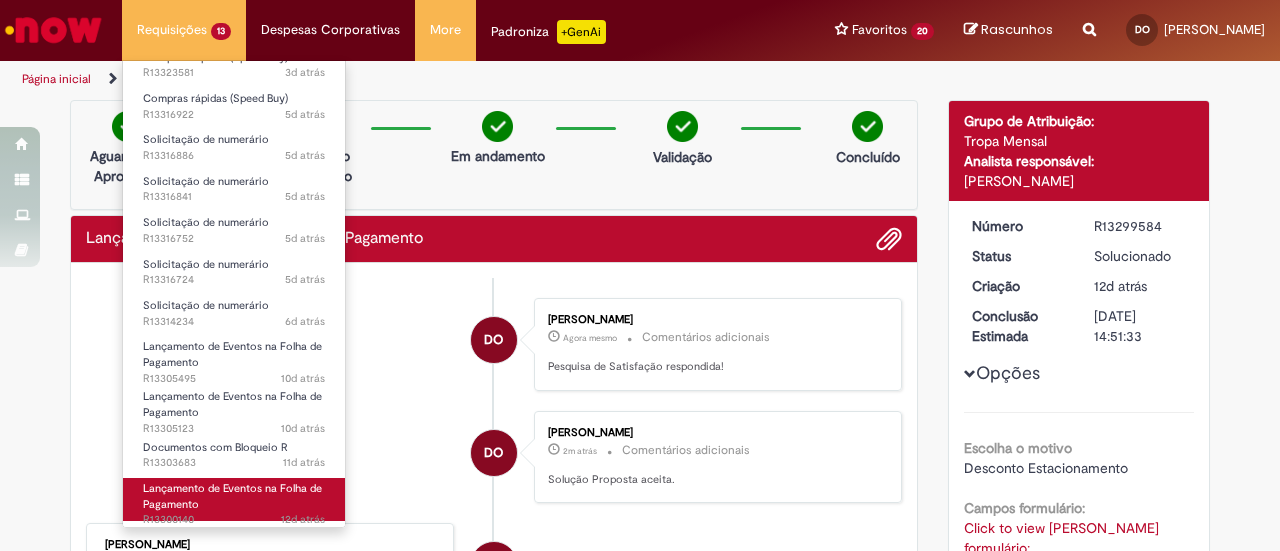 click on "Lançamento de Eventos na Folha de Pagamento" at bounding box center (232, 496) 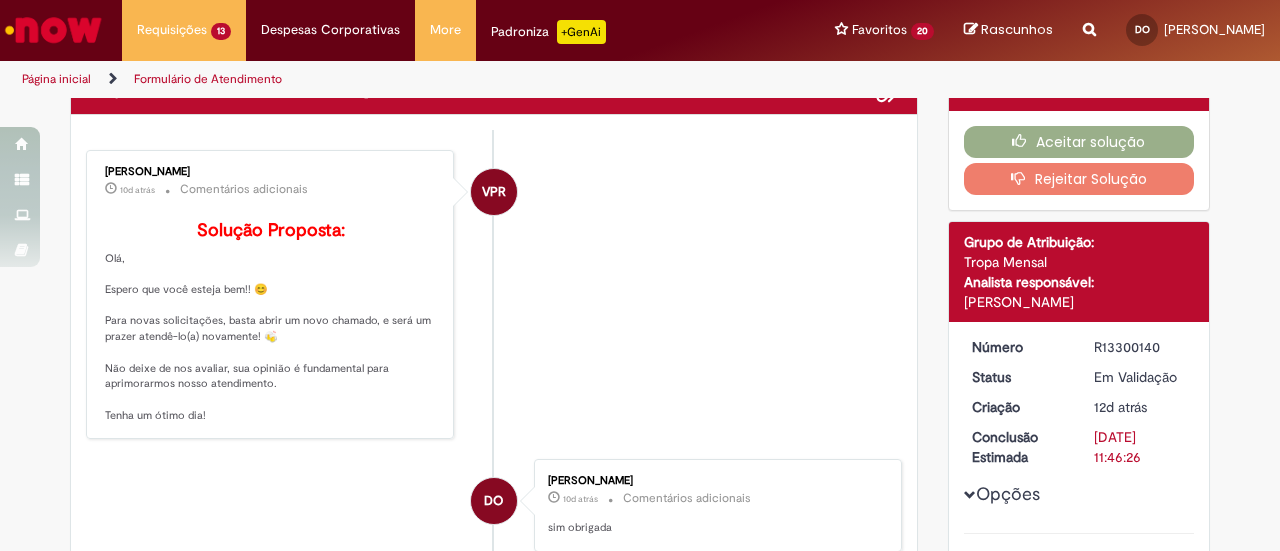 scroll, scrollTop: 0, scrollLeft: 0, axis: both 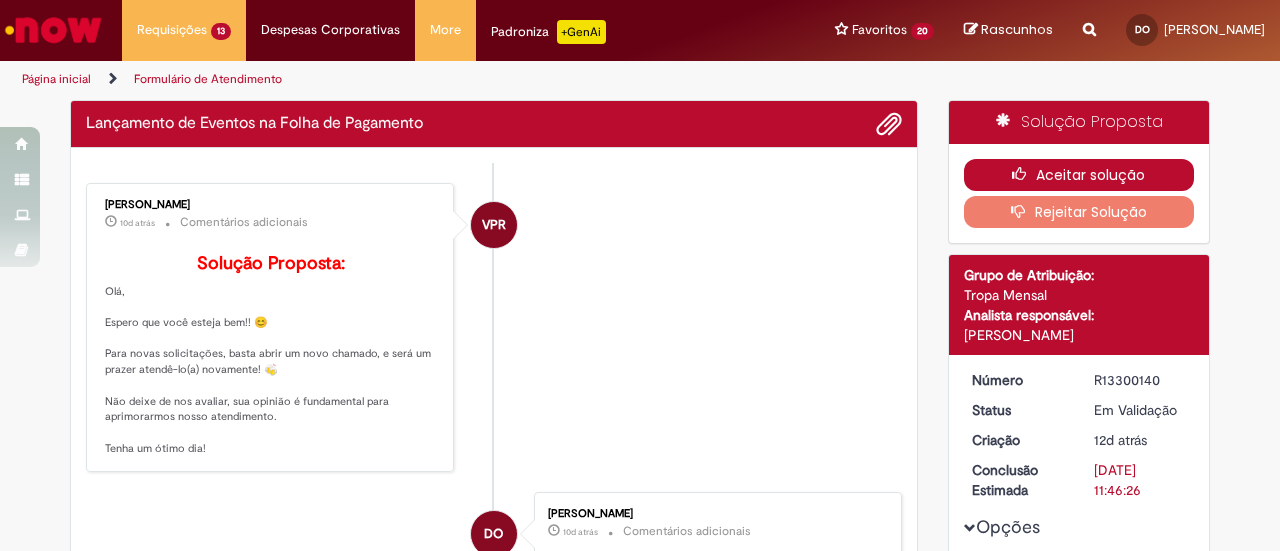 click on "Aceitar solução" at bounding box center [1079, 175] 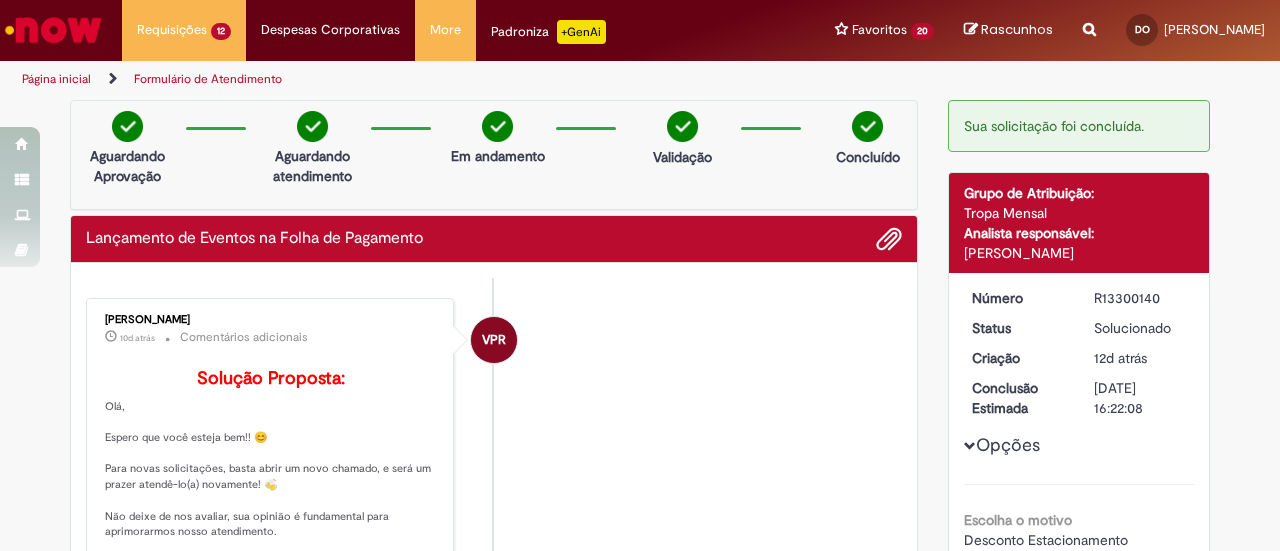 scroll, scrollTop: 0, scrollLeft: 0, axis: both 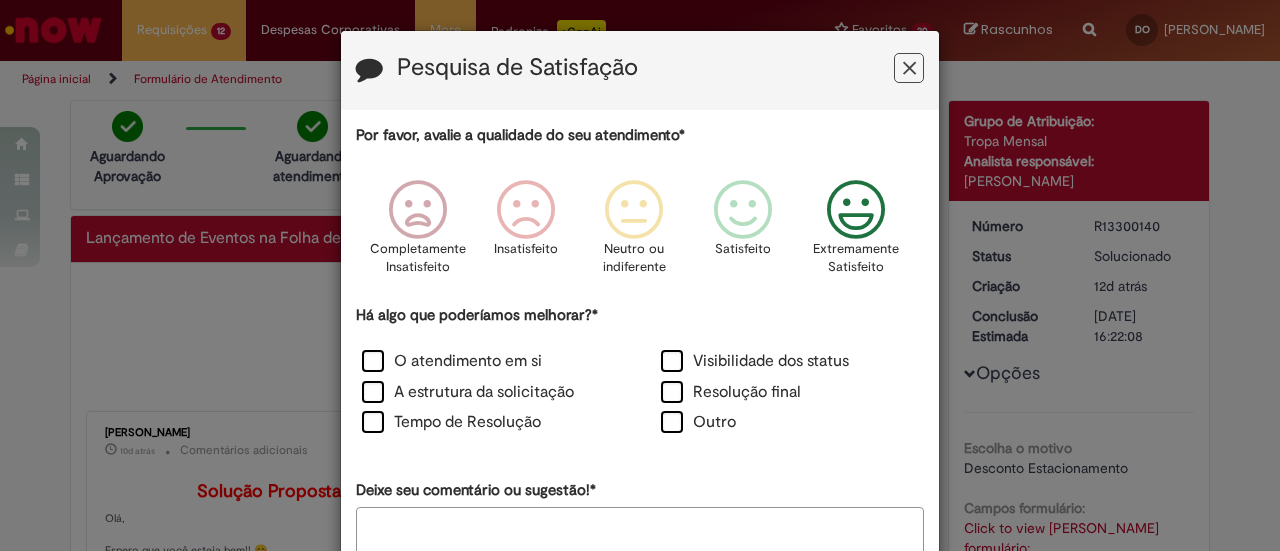 click at bounding box center (856, 210) 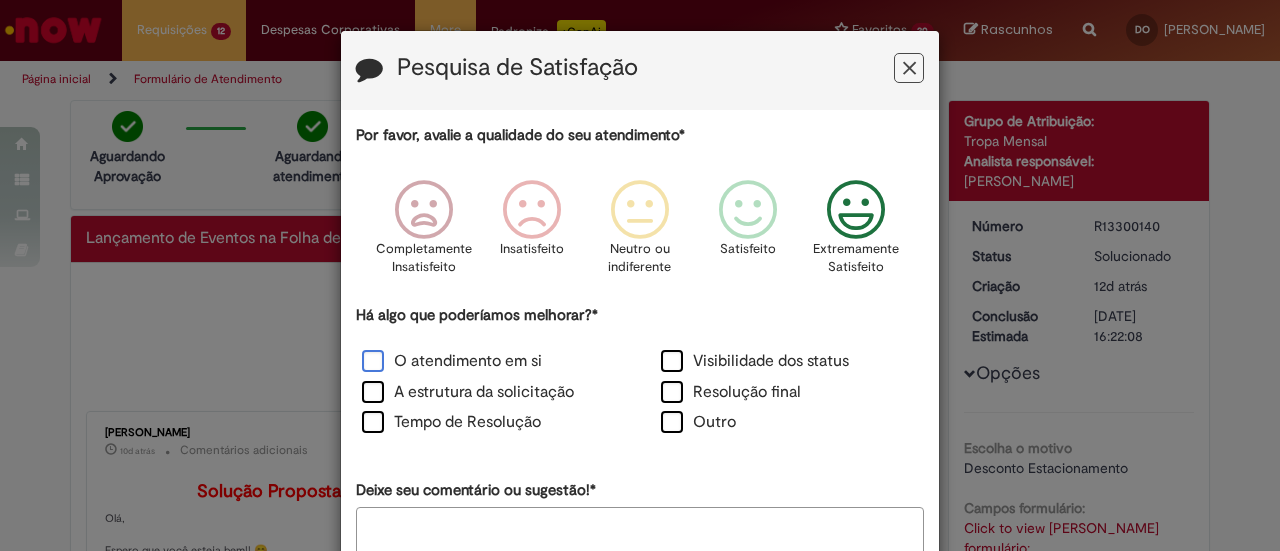 click on "O atendimento em si" at bounding box center [452, 361] 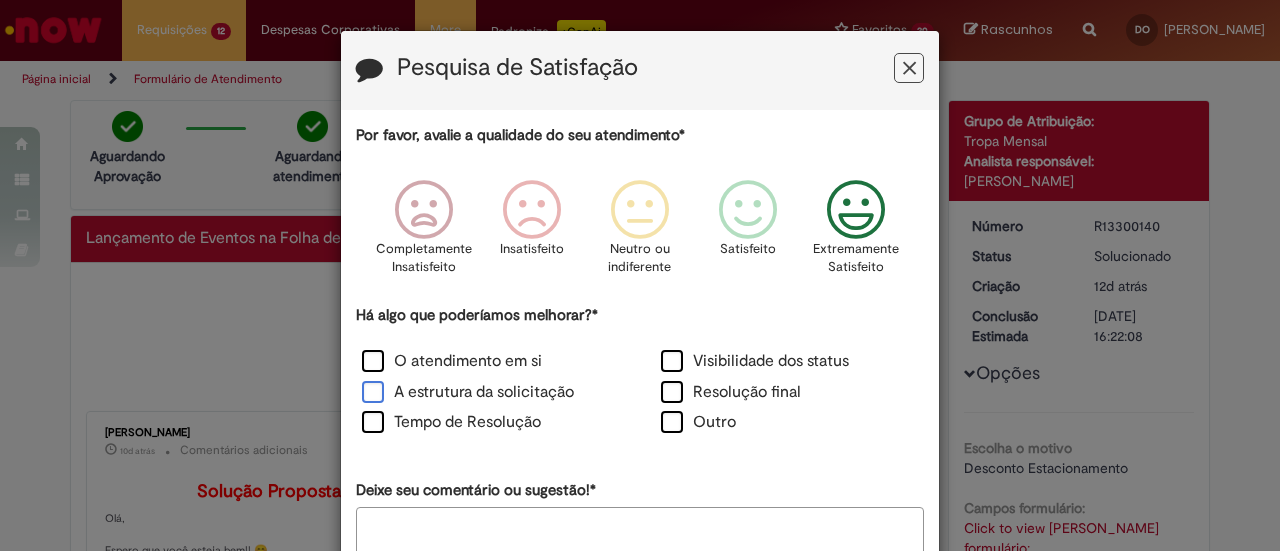 click on "A estrutura da solicitação" at bounding box center [468, 392] 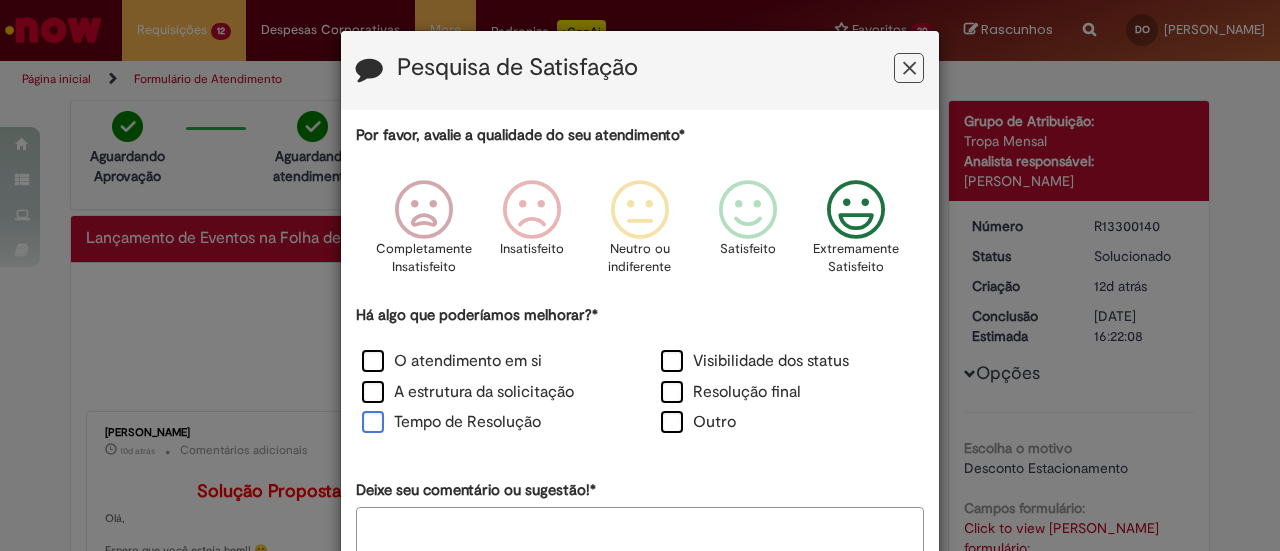 click on "Tempo de Resolução" at bounding box center [451, 422] 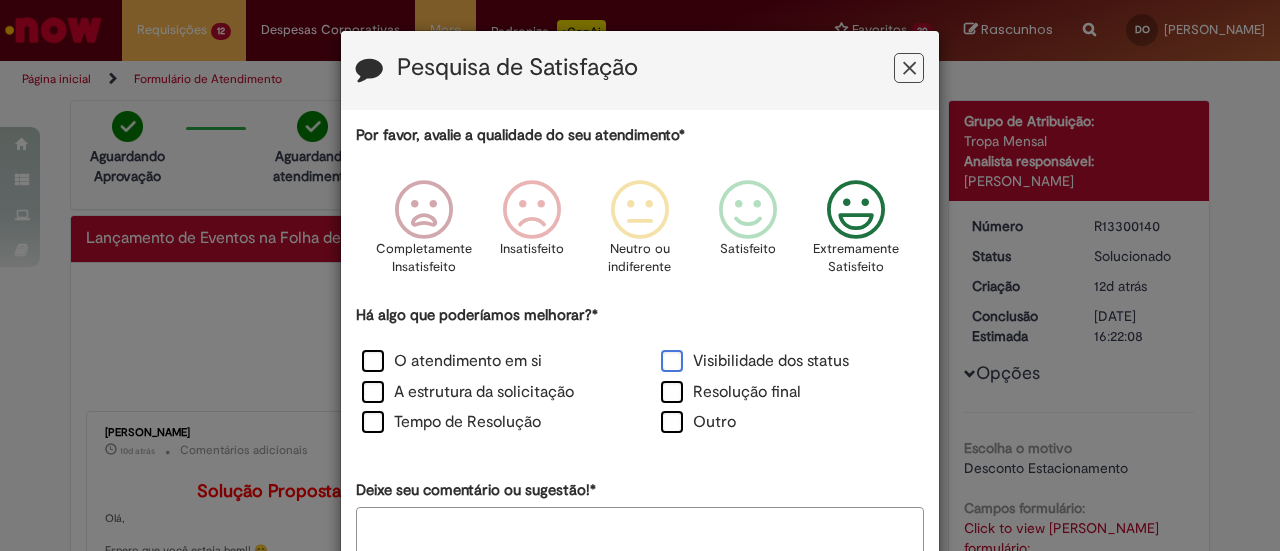 click on "Visibilidade dos status" at bounding box center [755, 361] 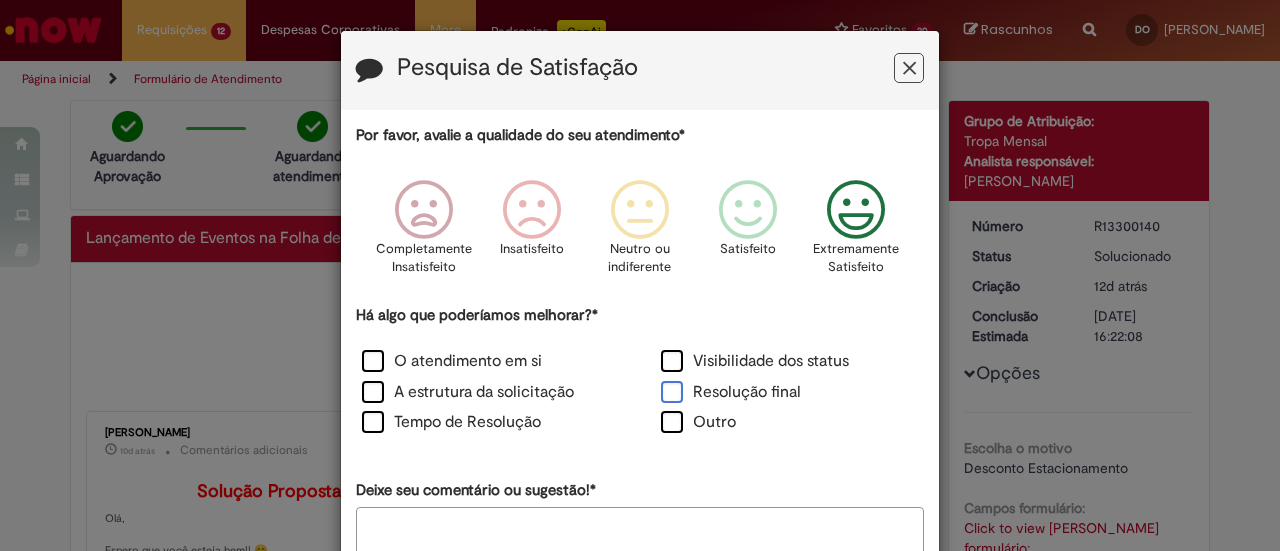 click on "Resolução final" at bounding box center (731, 392) 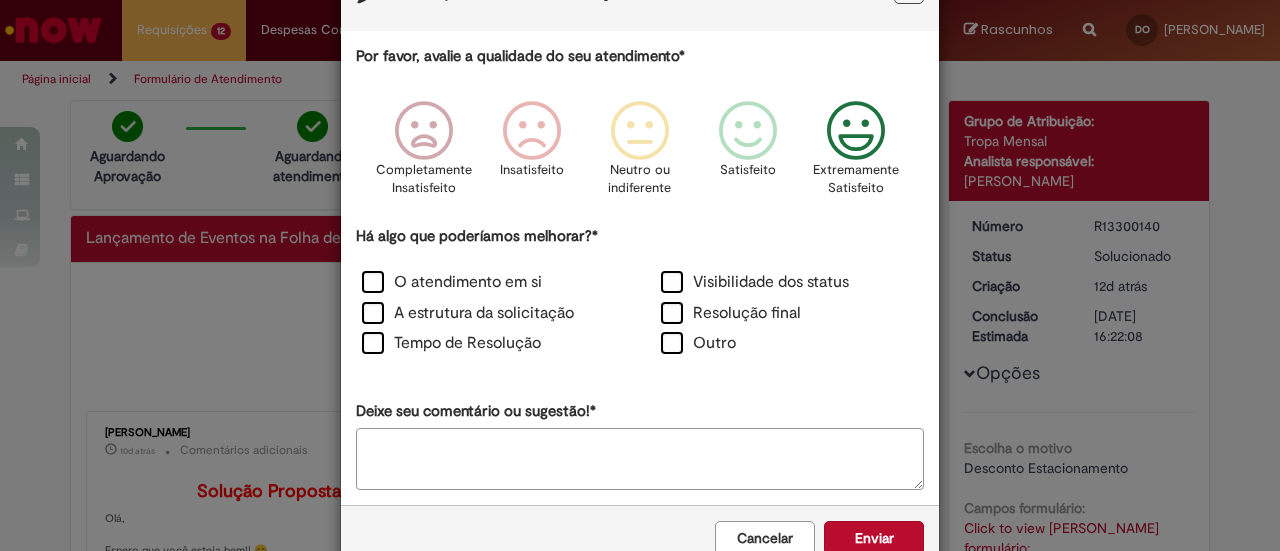 scroll, scrollTop: 126, scrollLeft: 0, axis: vertical 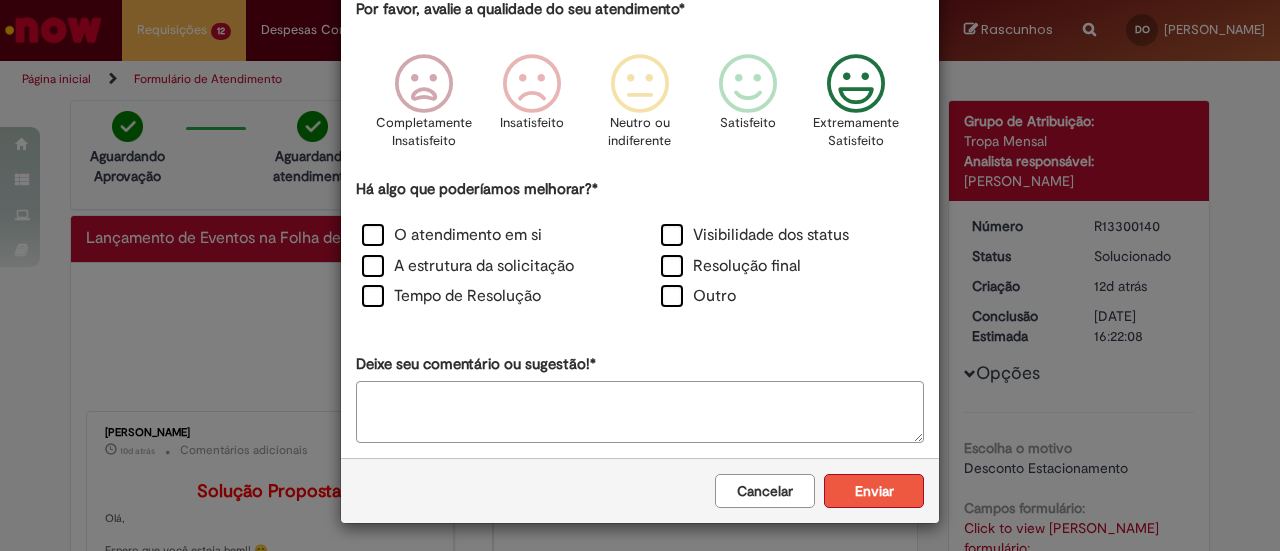 click on "Enviar" at bounding box center (874, 491) 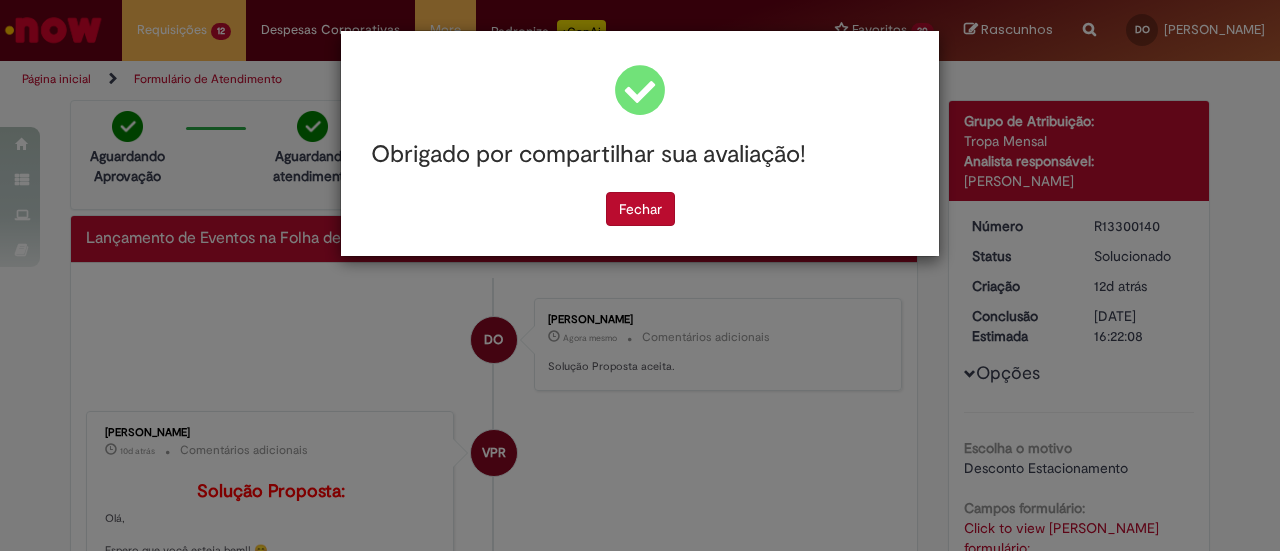 scroll, scrollTop: 0, scrollLeft: 0, axis: both 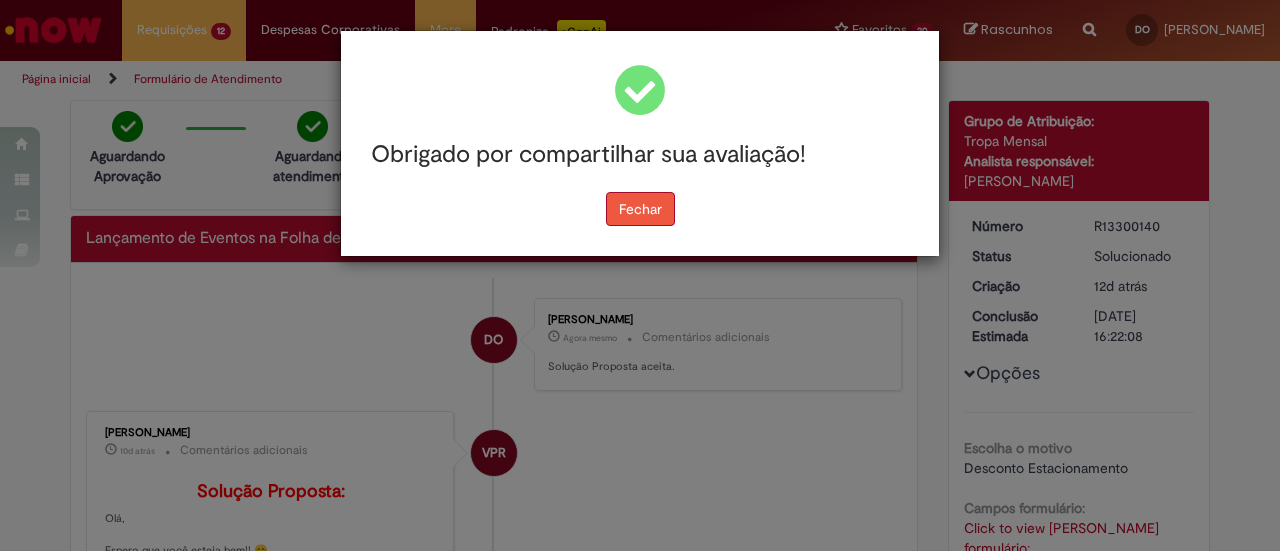 click on "Fechar" at bounding box center [640, 209] 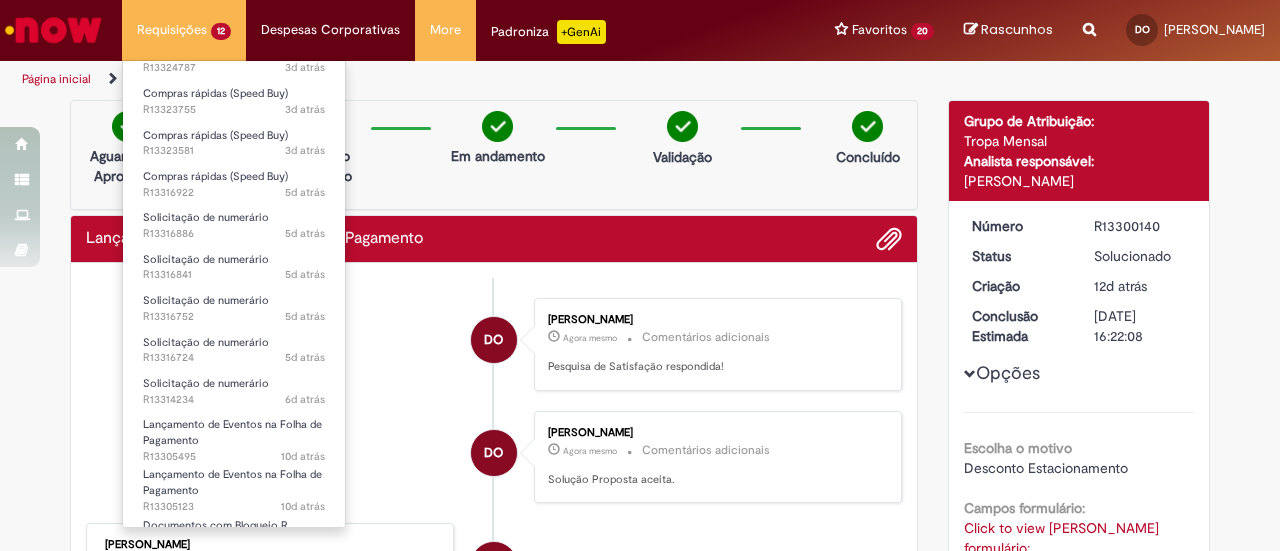scroll, scrollTop: 82, scrollLeft: 0, axis: vertical 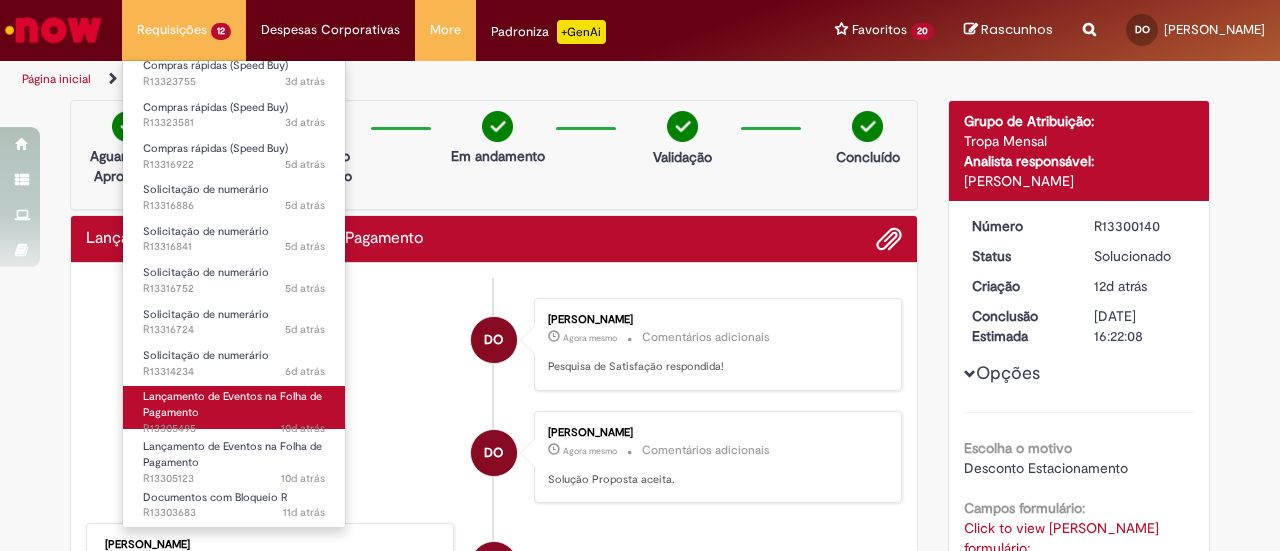 click on "Lançamento de Eventos na Folha de Pagamento" at bounding box center (232, 404) 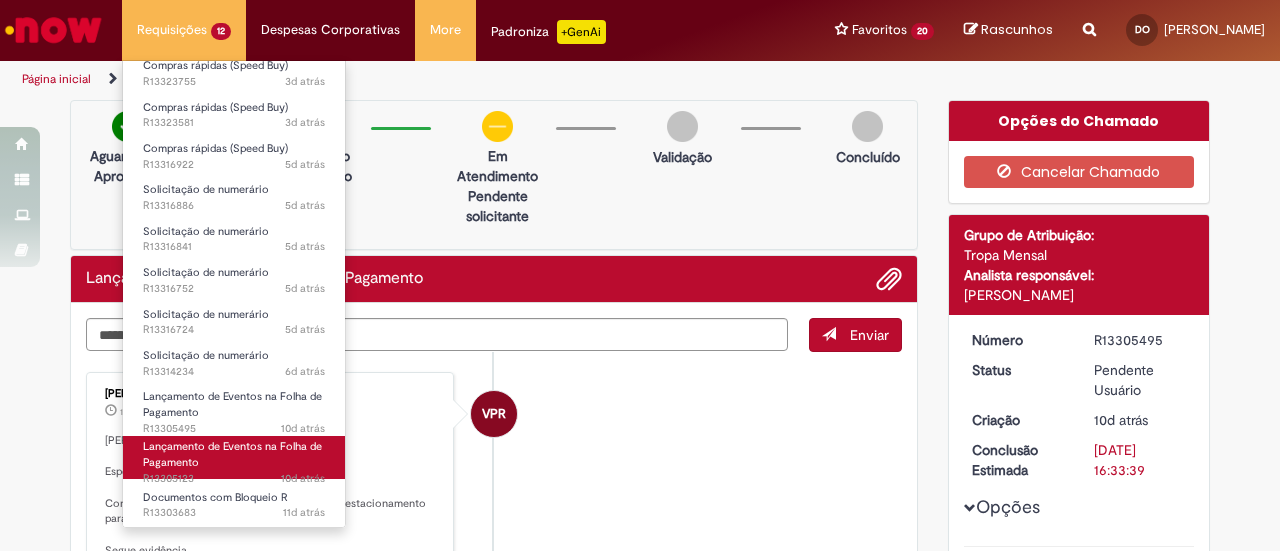 click on "Lançamento de Eventos na Folha de Pagamento" at bounding box center (232, 454) 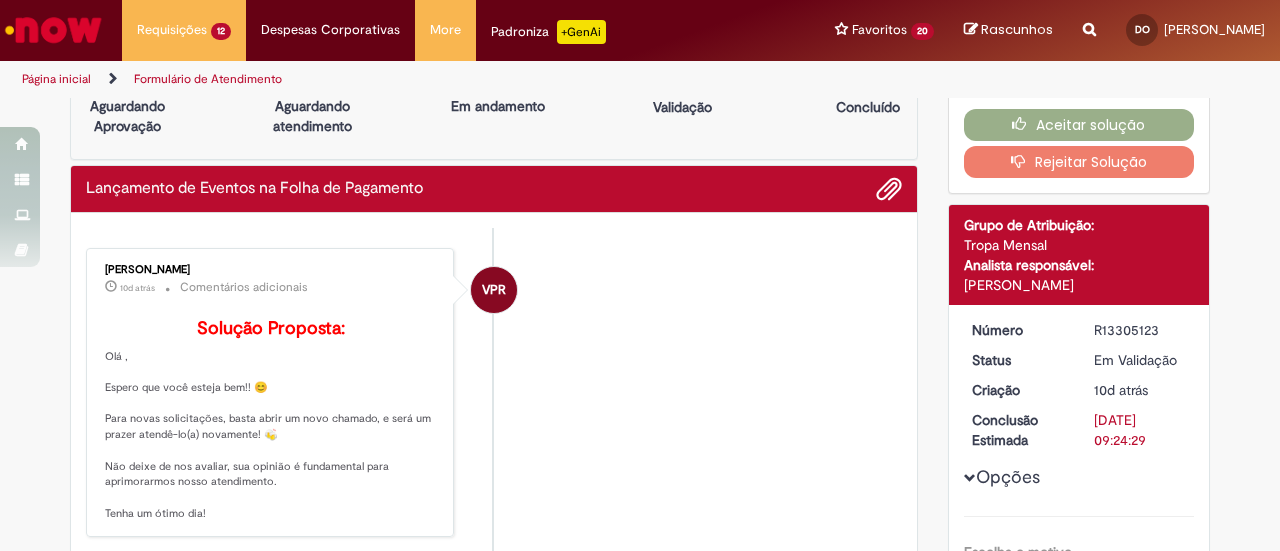 scroll, scrollTop: 0, scrollLeft: 0, axis: both 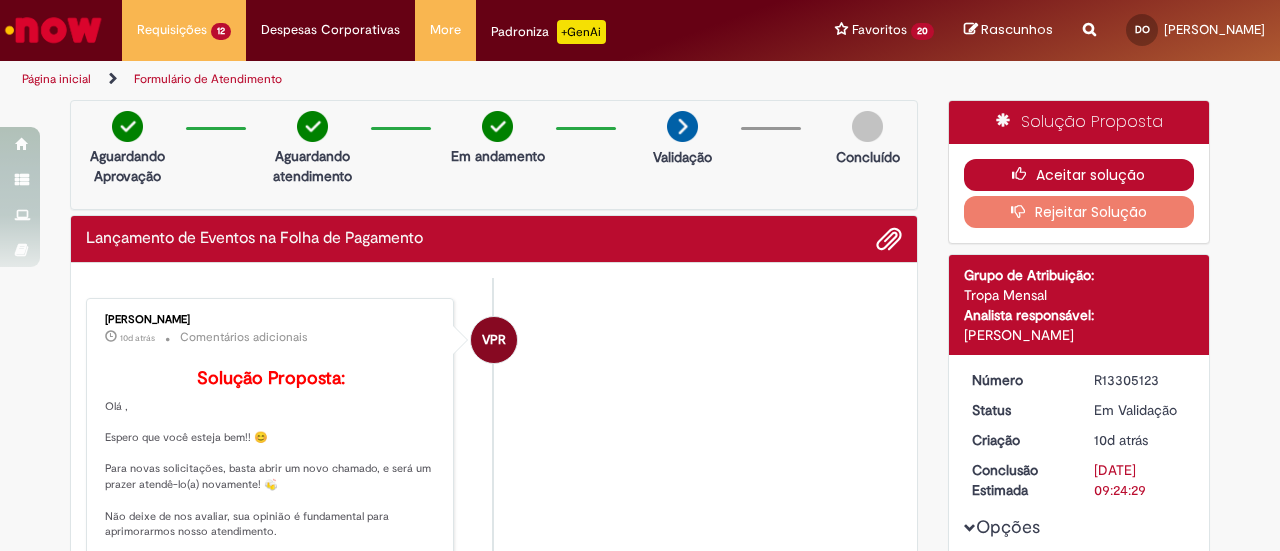 click on "Aceitar solução" at bounding box center (1079, 175) 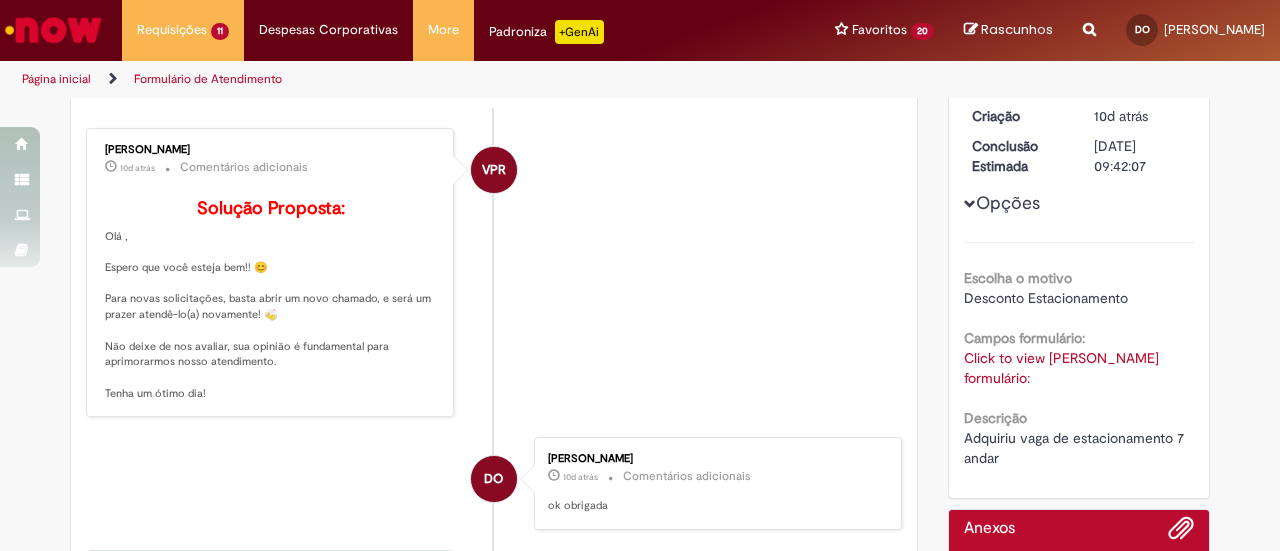 scroll, scrollTop: 300, scrollLeft: 0, axis: vertical 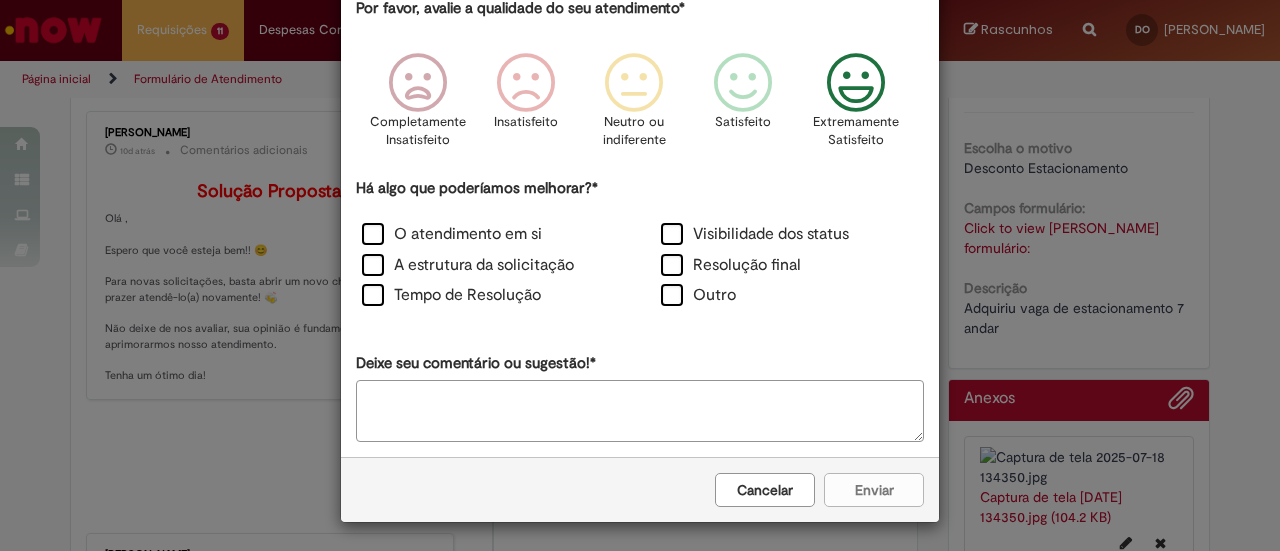 click at bounding box center (856, 83) 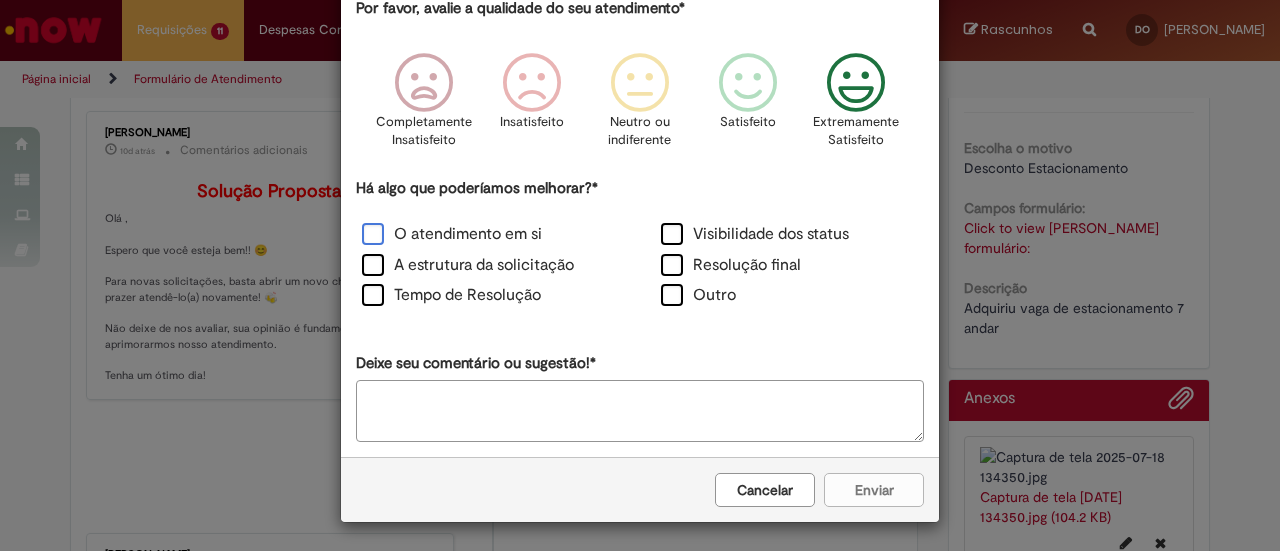 click on "O atendimento em si" at bounding box center [452, 234] 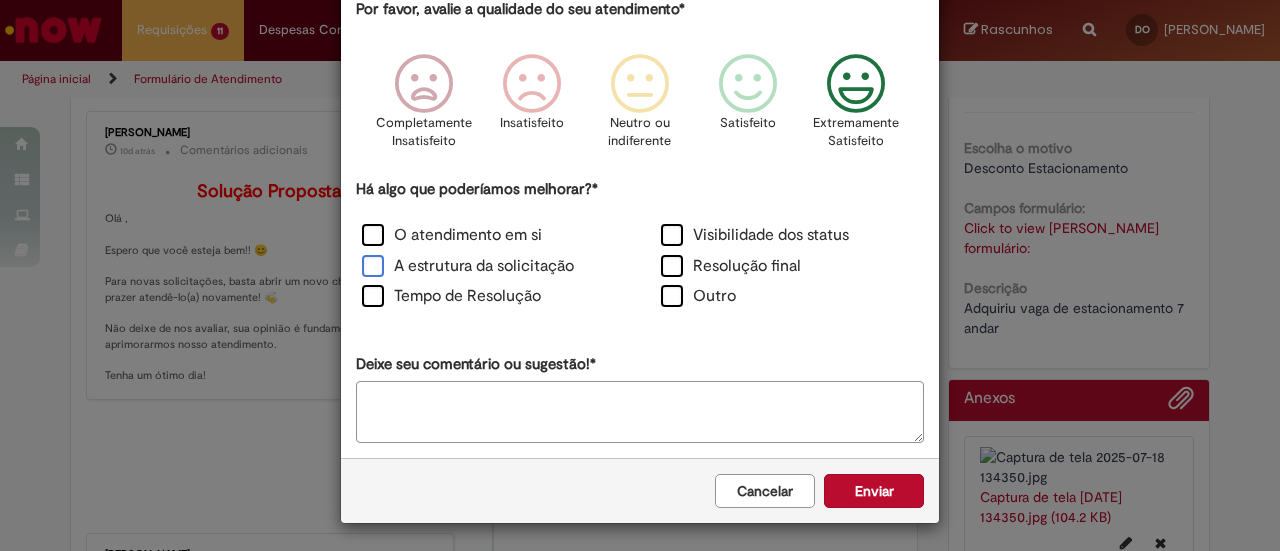 click on "A estrutura da solicitação" at bounding box center (468, 266) 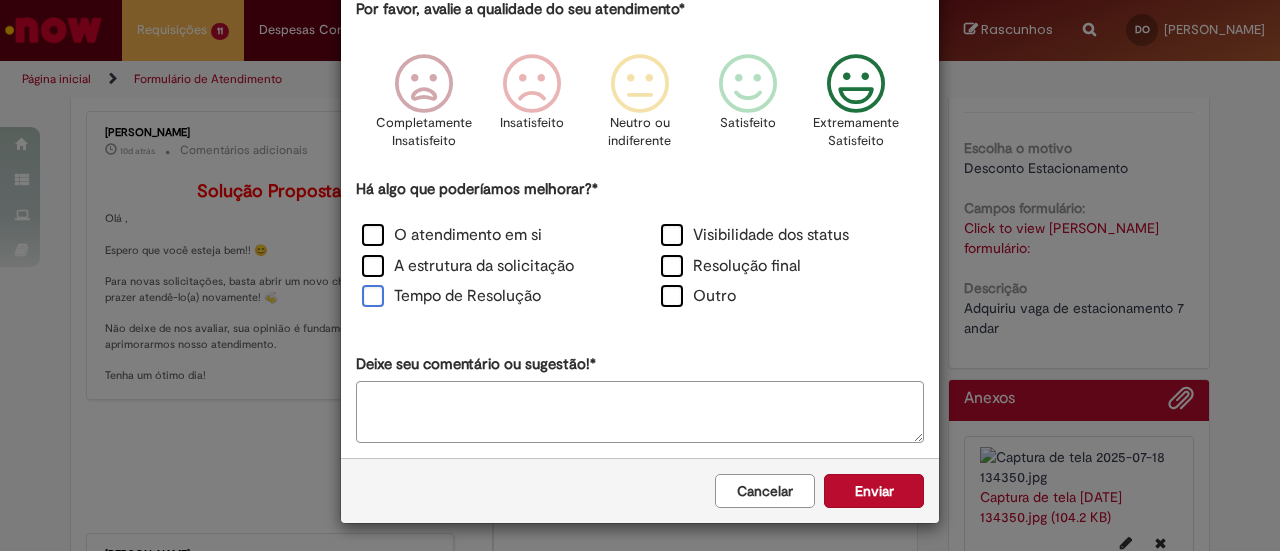 click on "Tempo de Resolução" at bounding box center (451, 296) 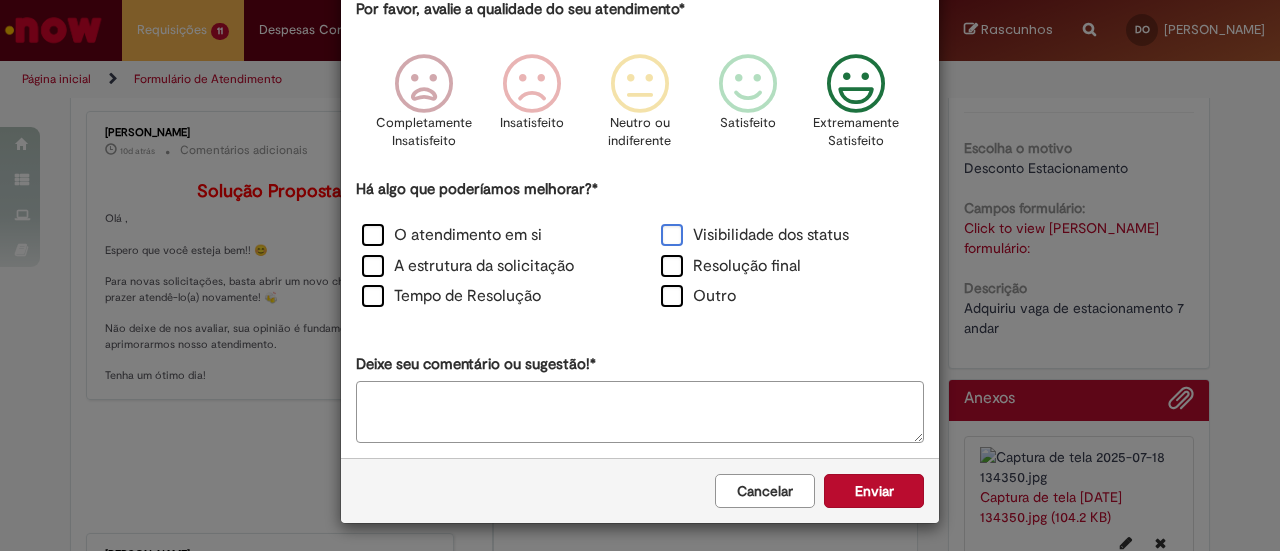 click on "Visibilidade dos status" at bounding box center (755, 235) 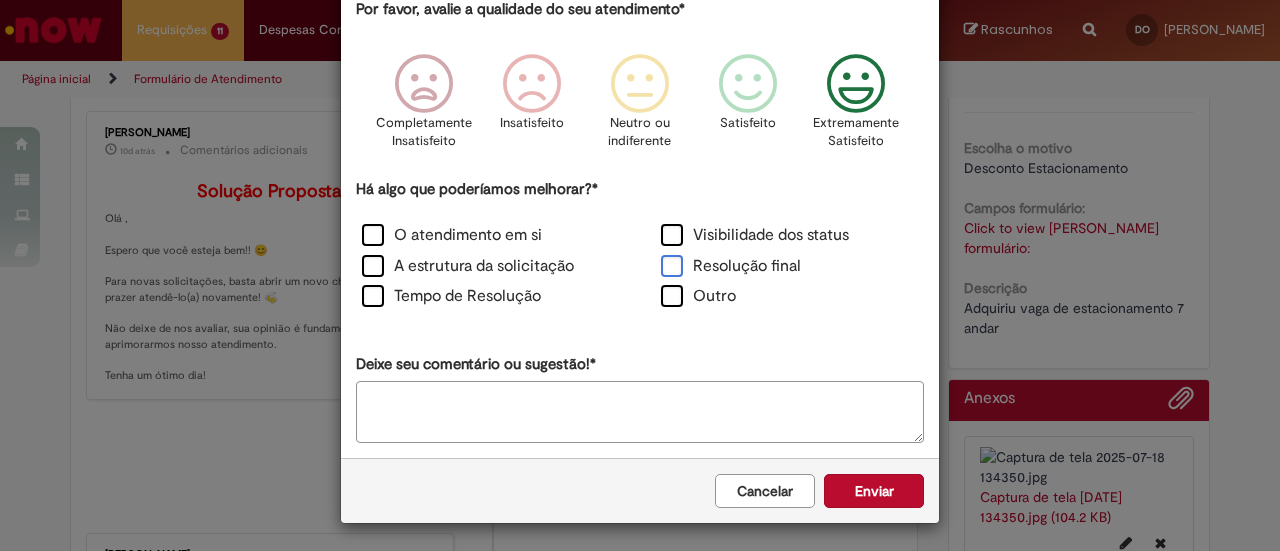 click on "Resolução final" at bounding box center (731, 266) 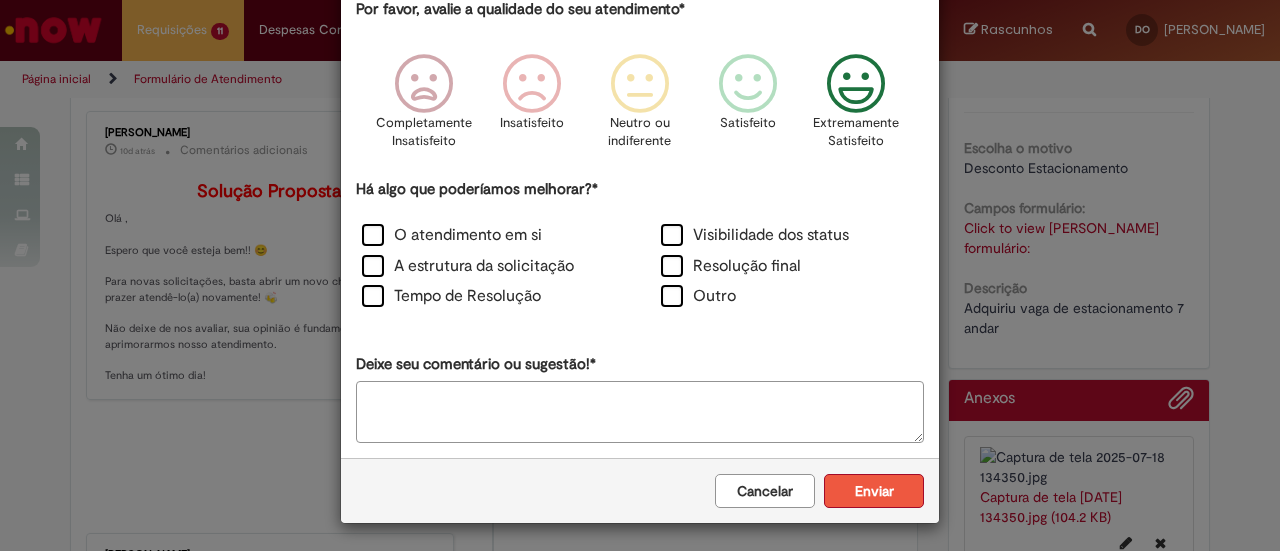 click on "Enviar" at bounding box center [874, 491] 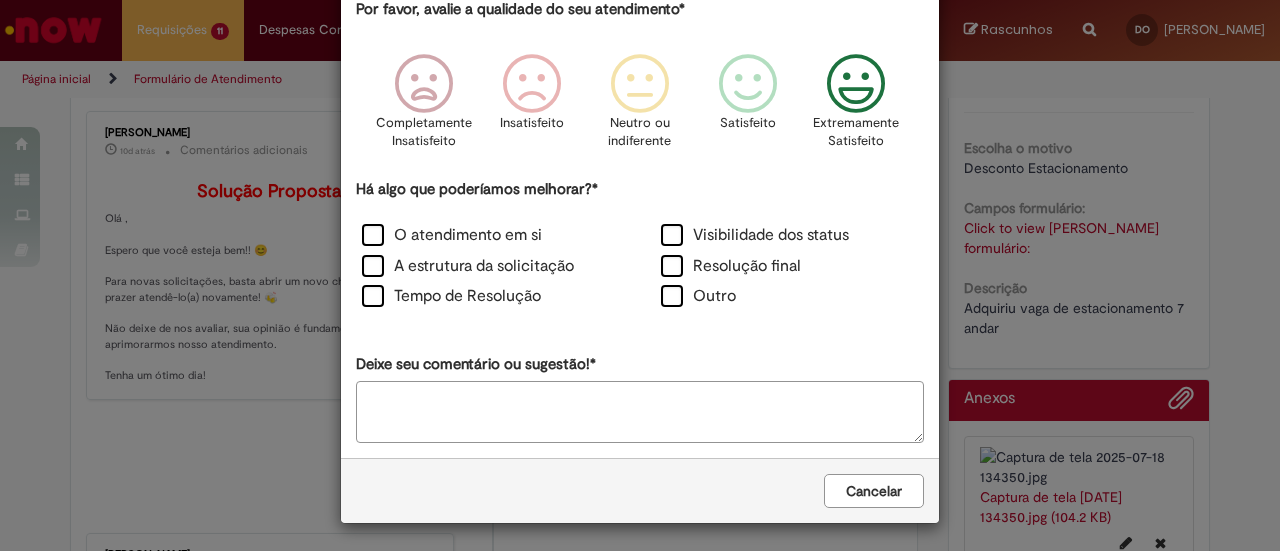 scroll, scrollTop: 0, scrollLeft: 0, axis: both 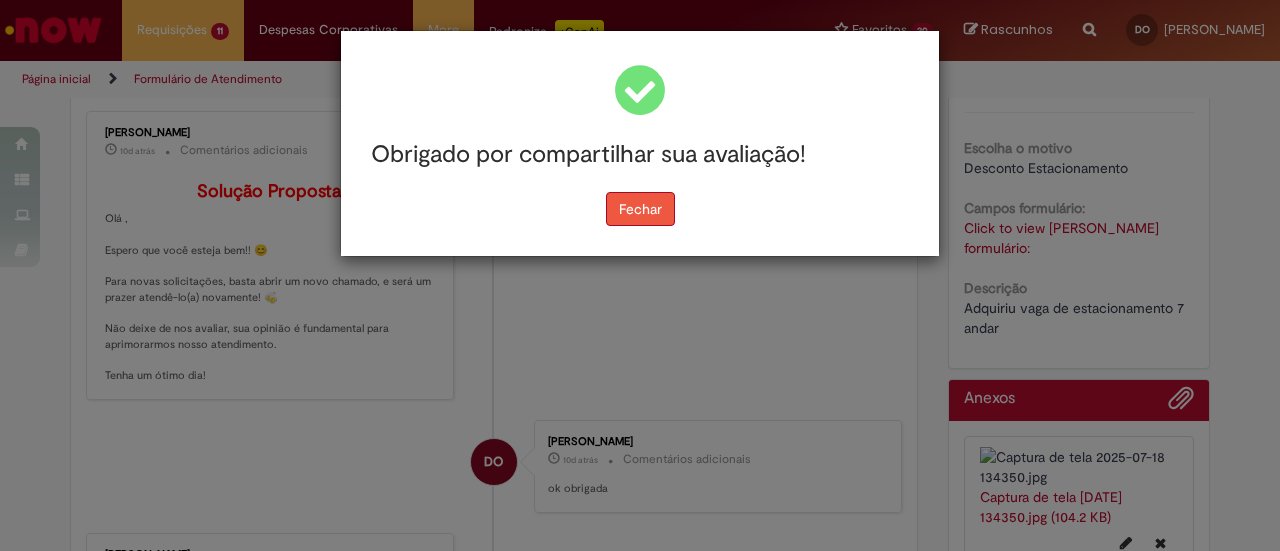 click on "Fechar" at bounding box center (640, 209) 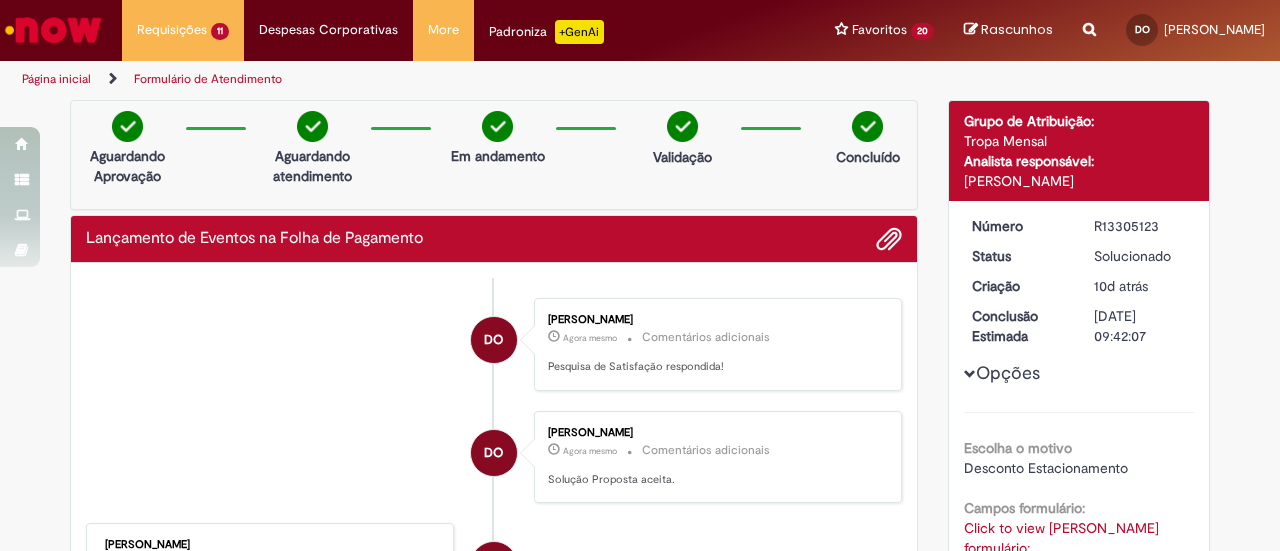 scroll, scrollTop: 100, scrollLeft: 0, axis: vertical 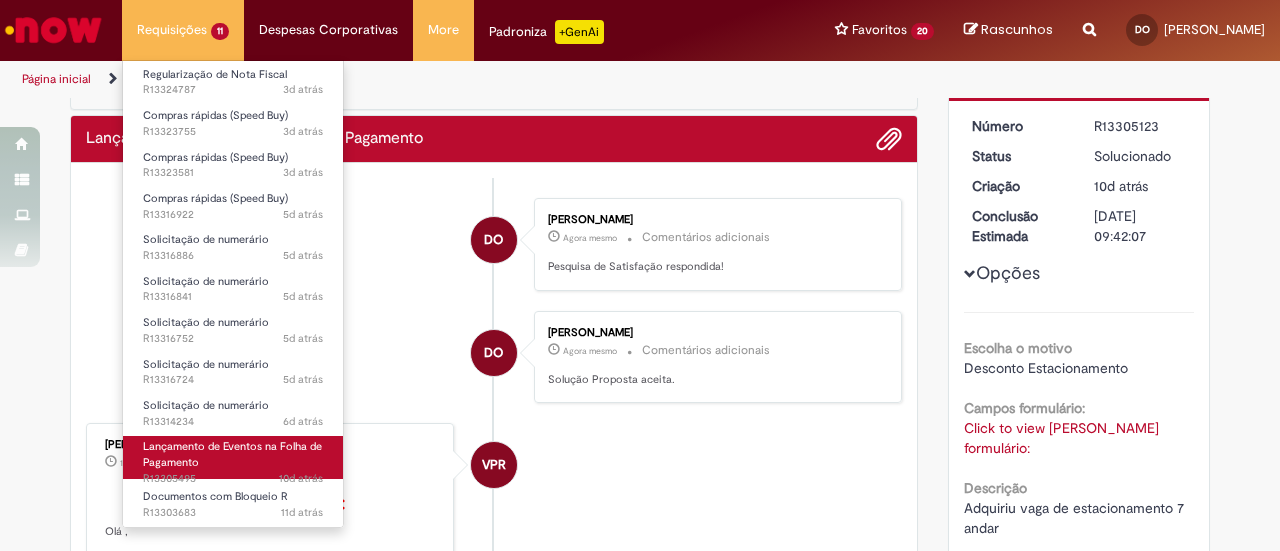 click on "Lançamento de Eventos na Folha de Pagamento
10d atrás 10 dias atrás  R13305495" at bounding box center [233, 457] 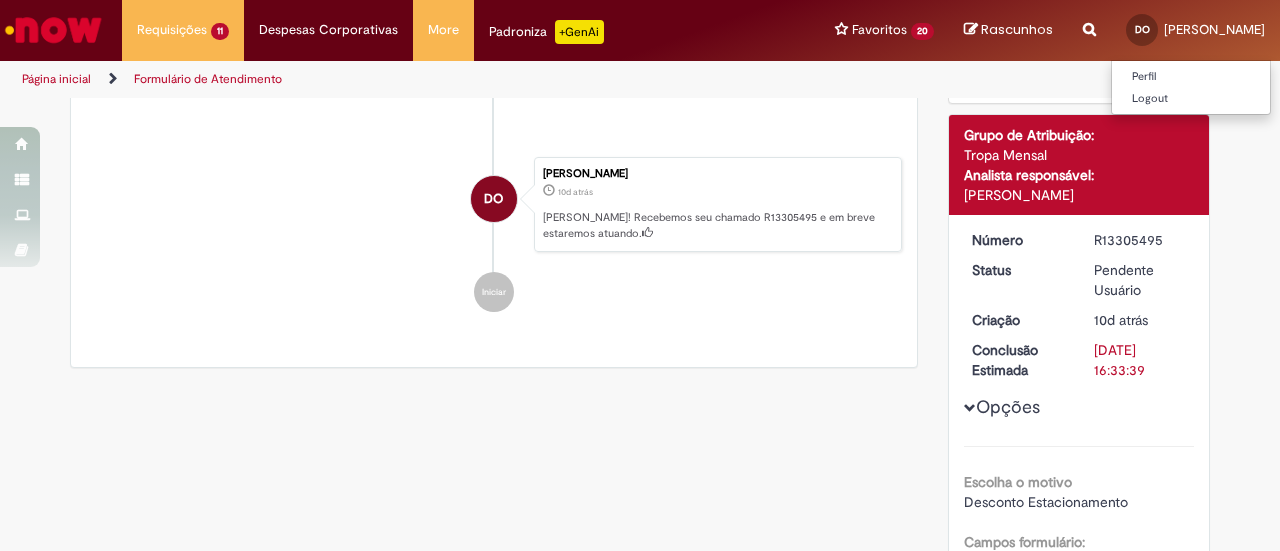 scroll, scrollTop: 0, scrollLeft: 0, axis: both 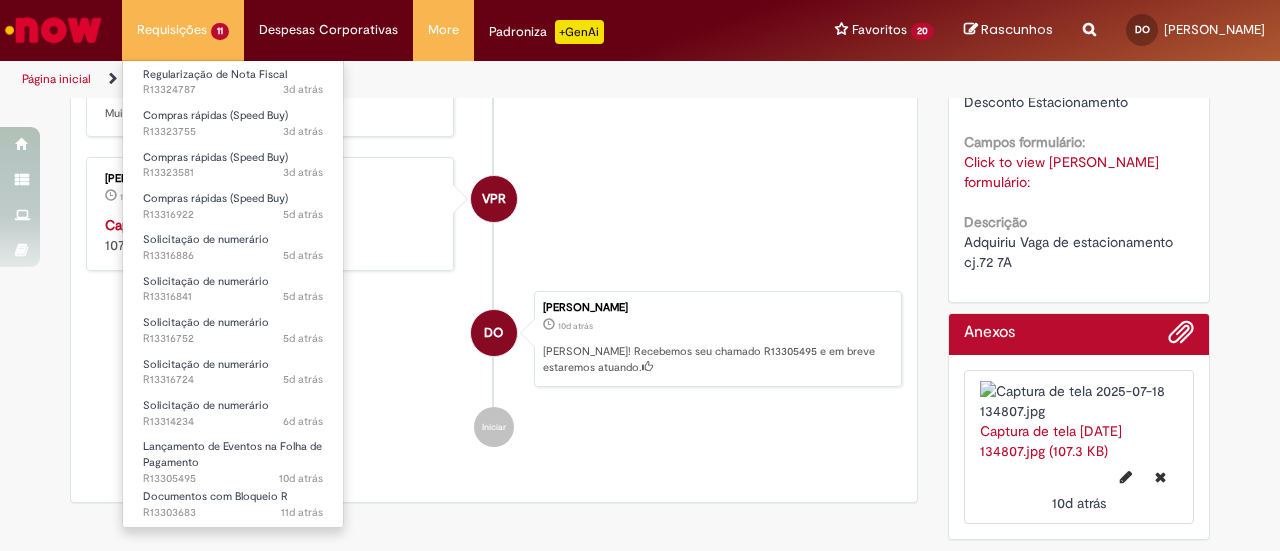 click on "Requisições   11
Exibir Todas as Solicitações
Regularização de Nota Fiscal
3d atrás 3 dias atrás  R13324787
Compras rápidas (Speed Buy)
3d atrás 3 dias atrás  R13323755
Compras rápidas (Speed Buy)
3d atrás 3 dias atrás  R13323581
Compras rápidas (Speed Buy)
5d atrás 5 dias atrás  R13316922
Solicitação de numerário
5d atrás 5 dias atrás  R13316886
Solicitação de numerário
5d atrás 5 dias atrás  R13316841
Solicitação de numerário
5d atrás 5 dias atrás  R13316752
Solicitação de numerário
5d atrás 5 dias atrás  R13316724
Solicitação de numerário
6d atrás 6 dias atrás  R13314234
Lançamento de Eventos na Folha de Pagamento
10d atrás 10 dias atrás  R13305495
11d atrás" at bounding box center [183, 30] 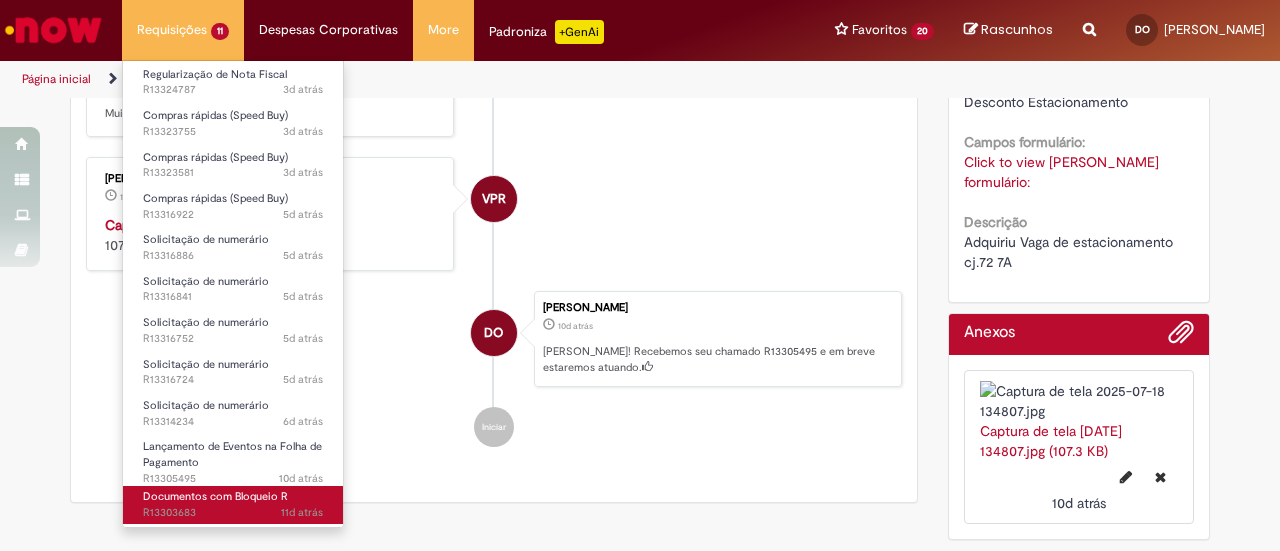 click on "Documentos com Bloqueio R" at bounding box center (215, 496) 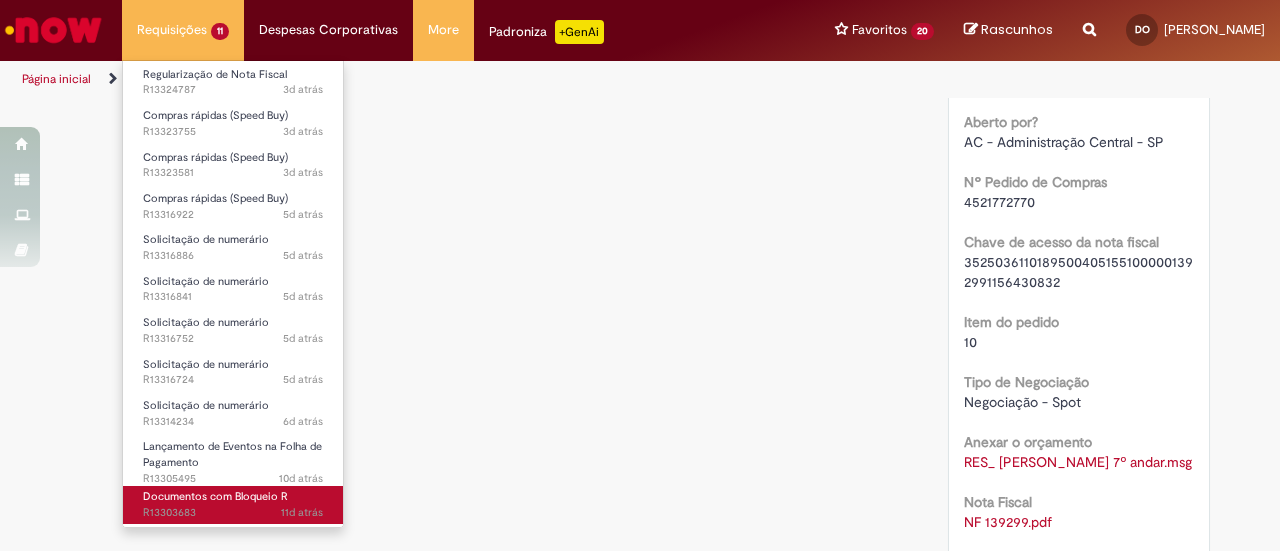 scroll, scrollTop: 0, scrollLeft: 0, axis: both 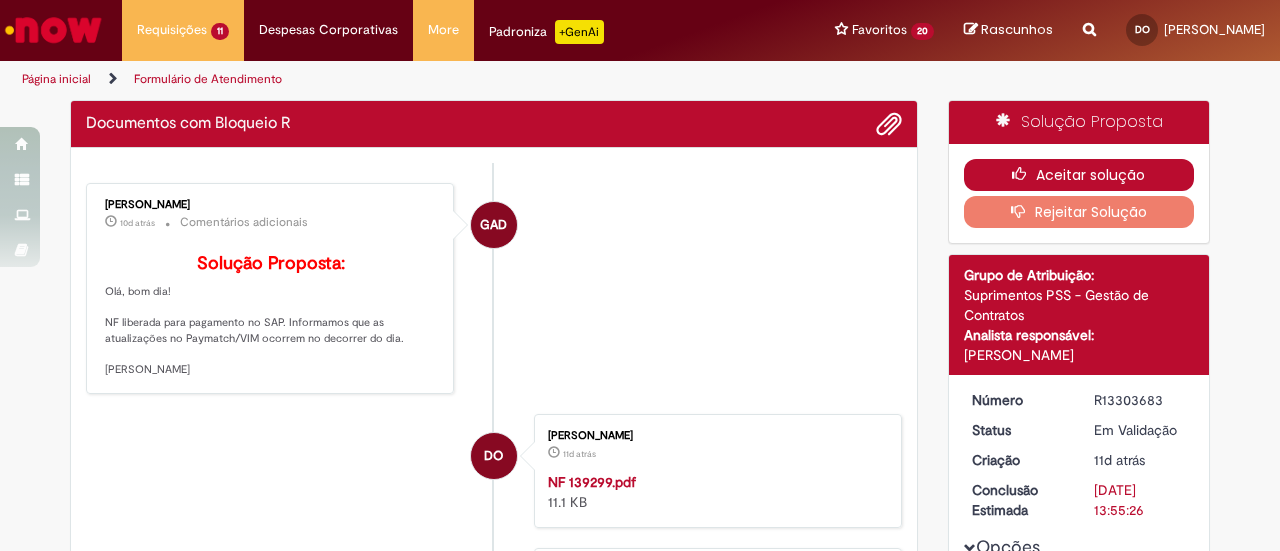 click on "Aceitar solução" at bounding box center [1079, 175] 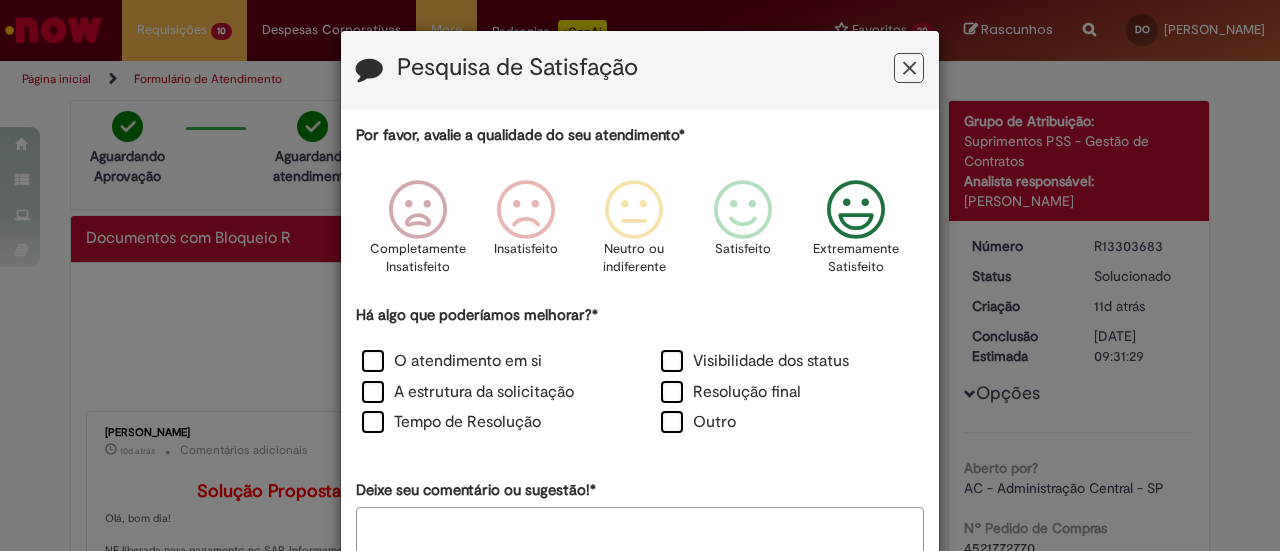 click at bounding box center [856, 210] 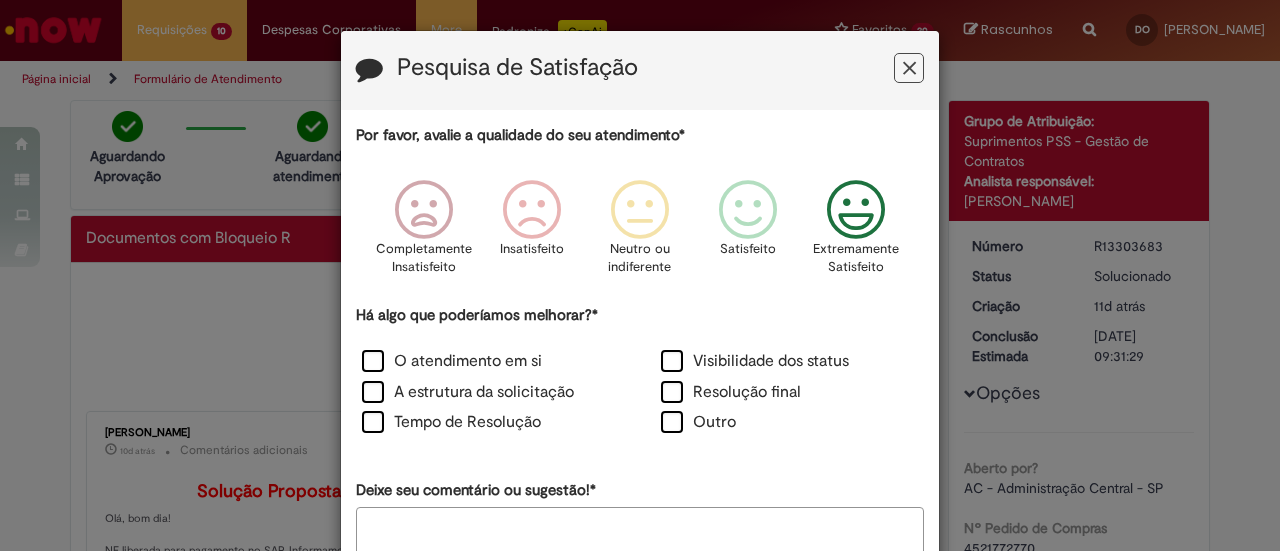 click on "O atendimento em si" at bounding box center [452, 361] 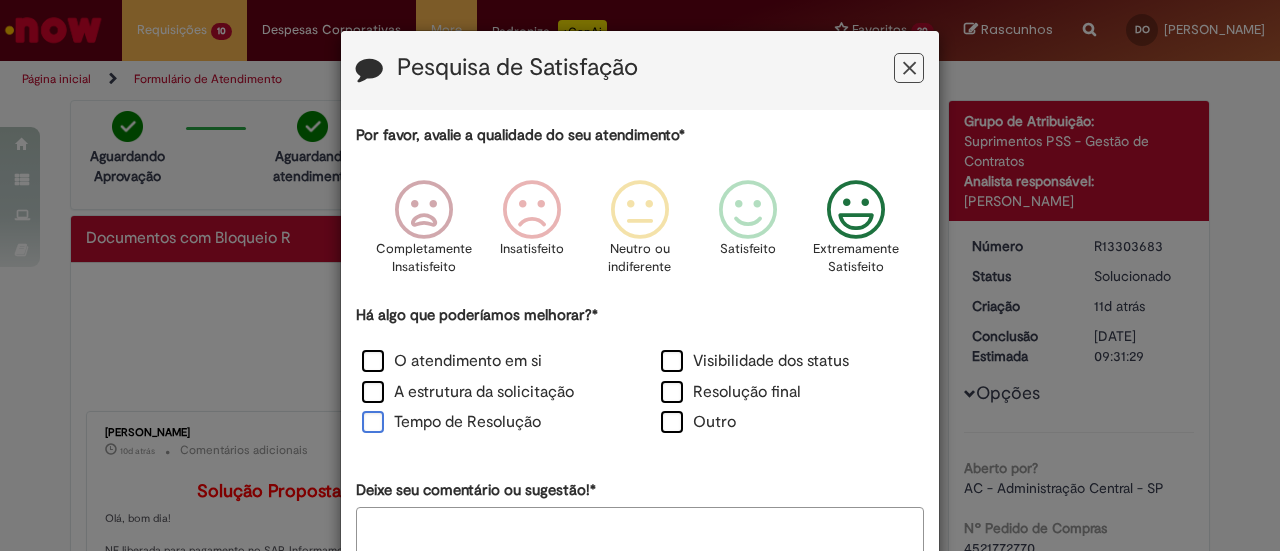 drag, startPoint x: 372, startPoint y: 416, endPoint x: 386, endPoint y: 417, distance: 14.035668 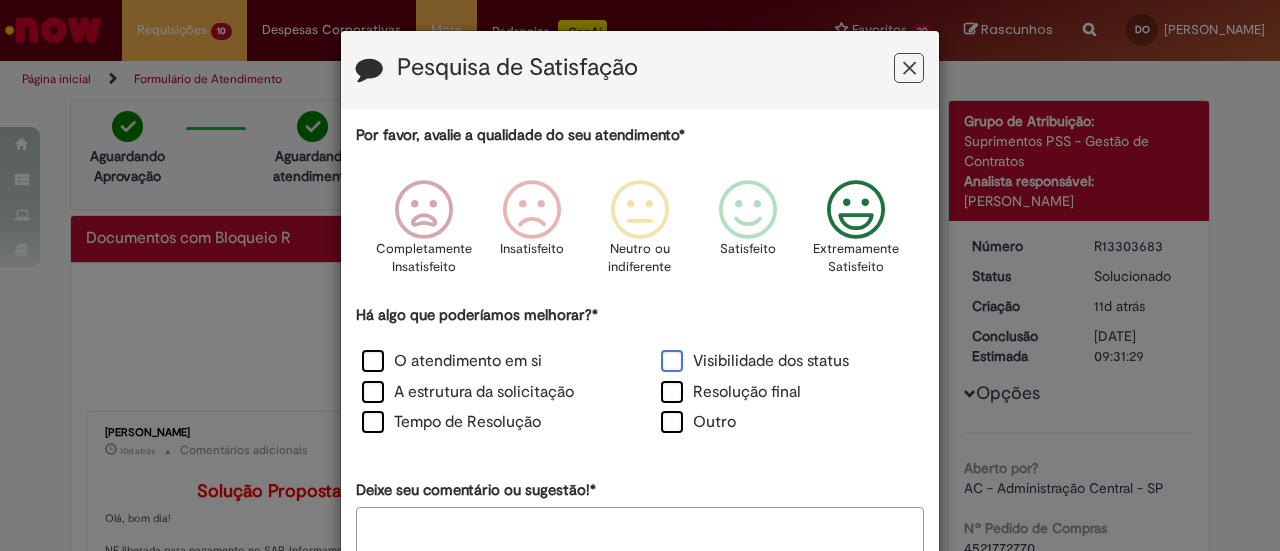 click on "Visibilidade dos status" at bounding box center (755, 361) 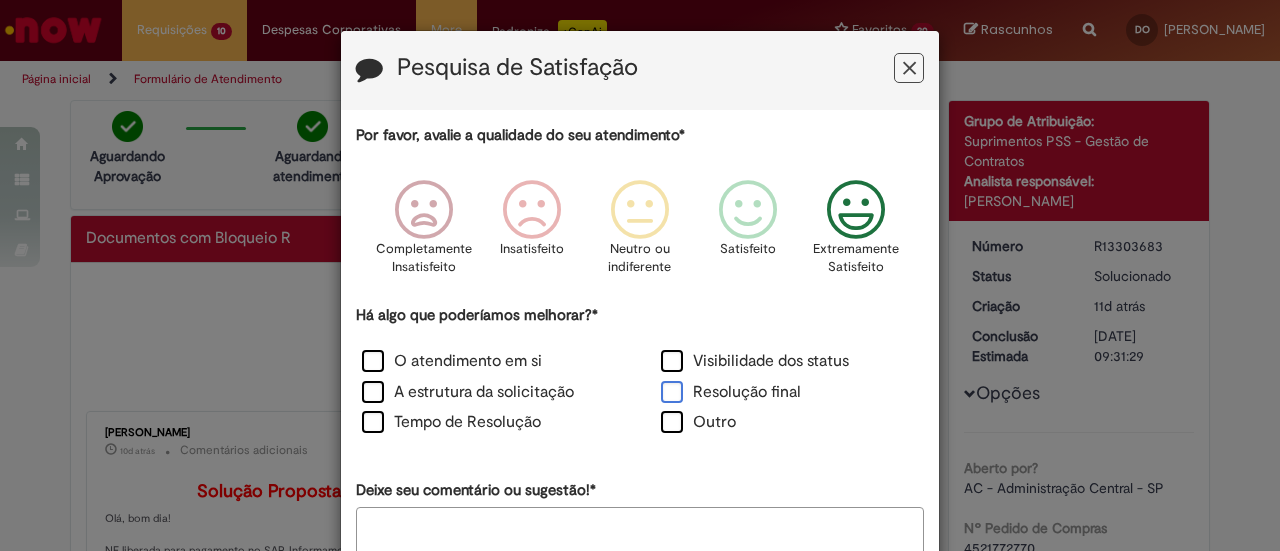 click on "Resolução final" at bounding box center (731, 392) 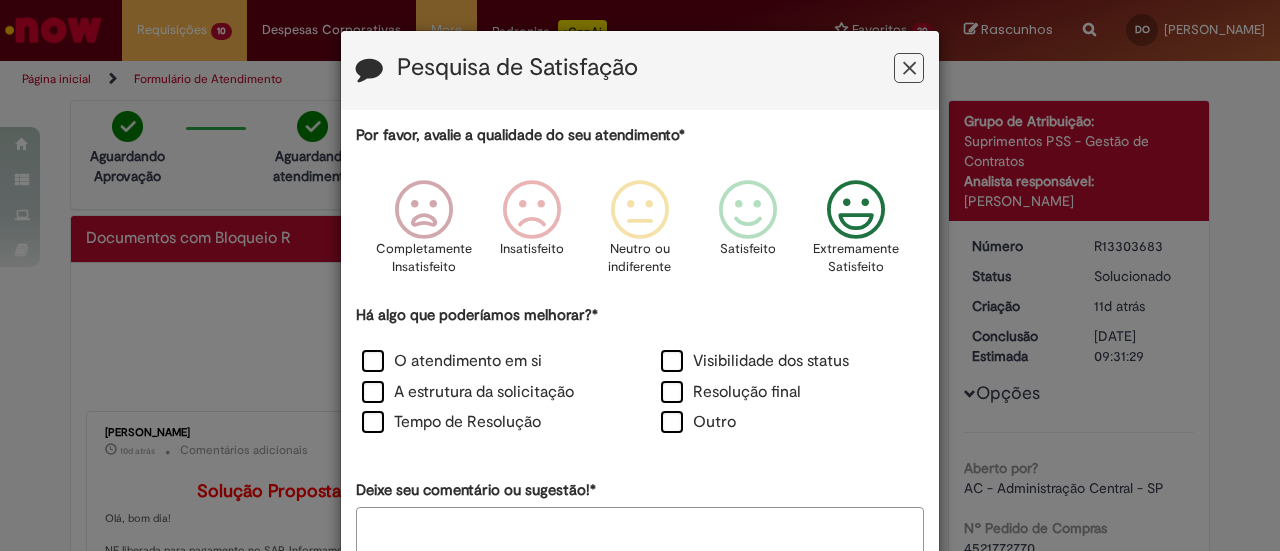 scroll, scrollTop: 126, scrollLeft: 0, axis: vertical 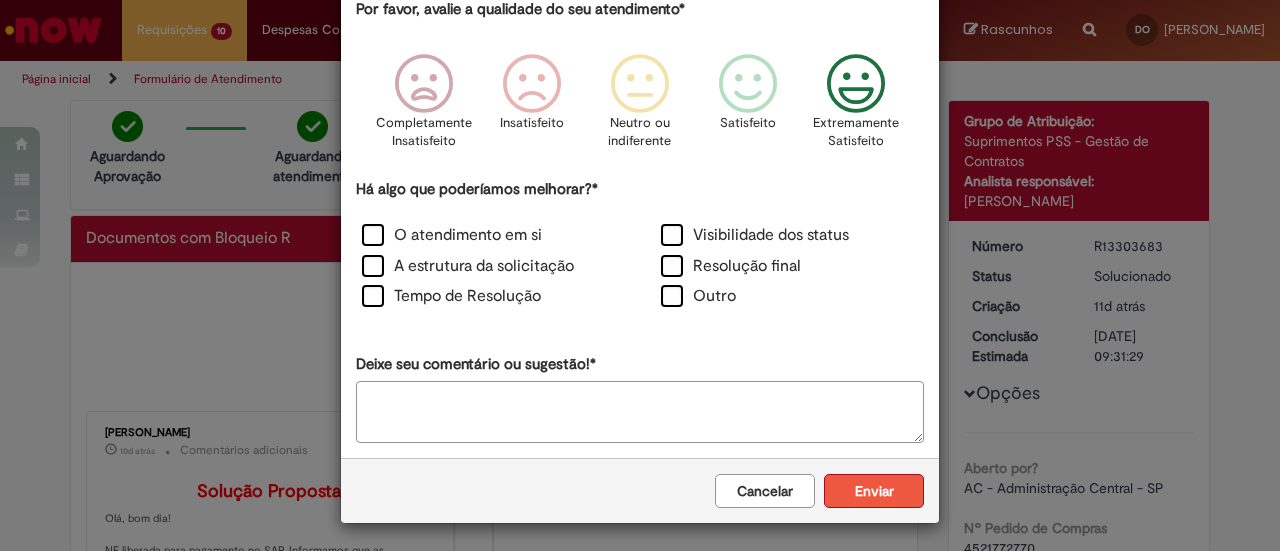 click on "Enviar" at bounding box center [874, 491] 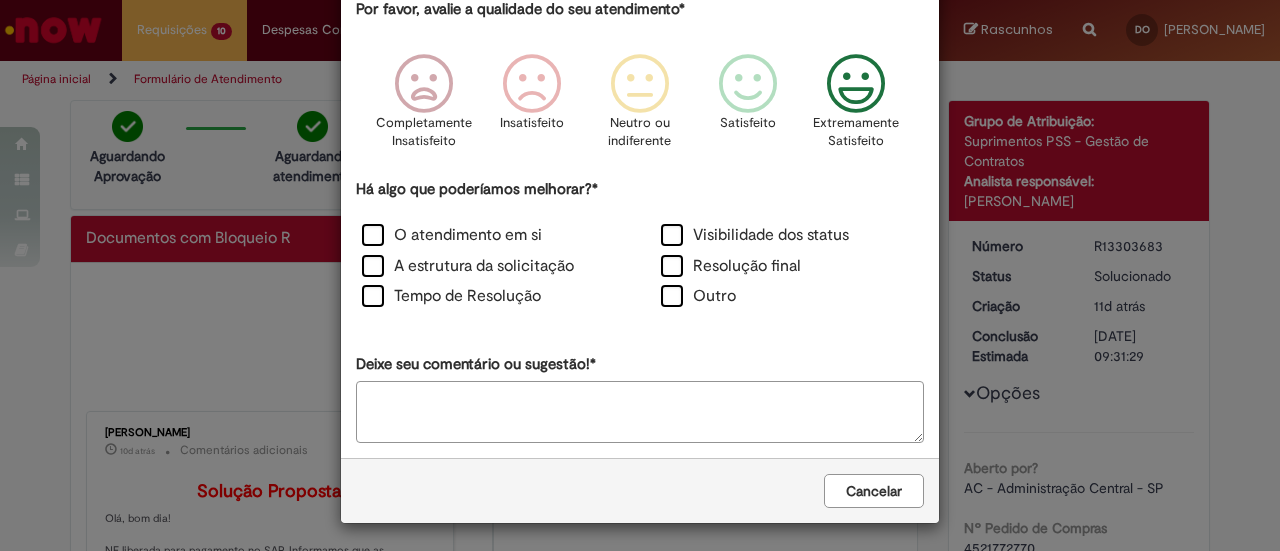 scroll, scrollTop: 0, scrollLeft: 0, axis: both 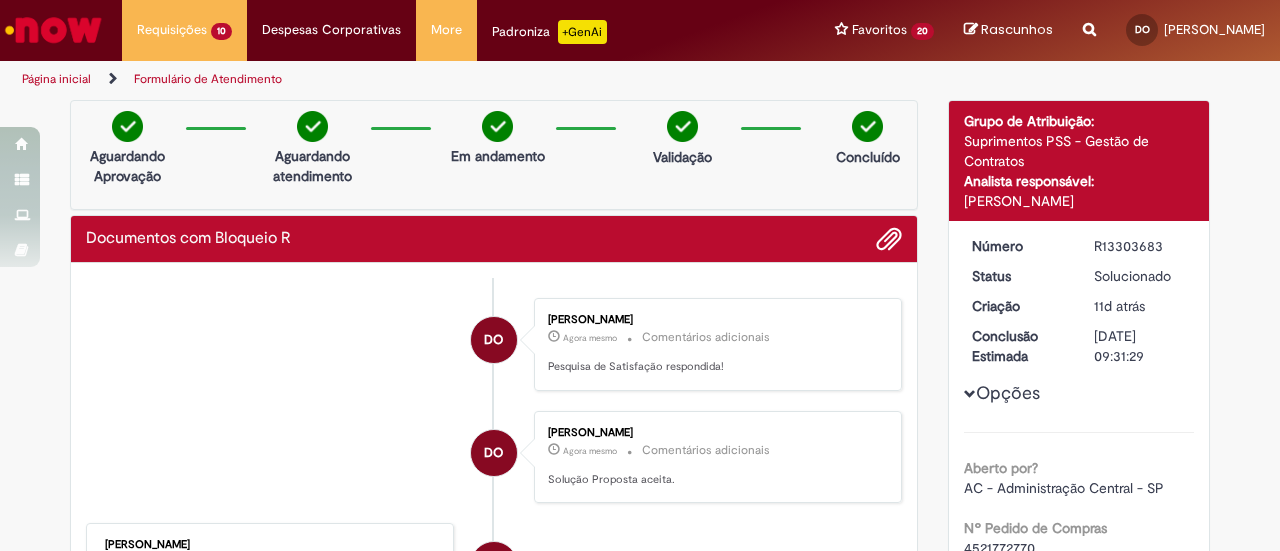 click on "Obrigado por compartilhar sua avaliação!
[GEOGRAPHIC_DATA]" at bounding box center [640, 86] 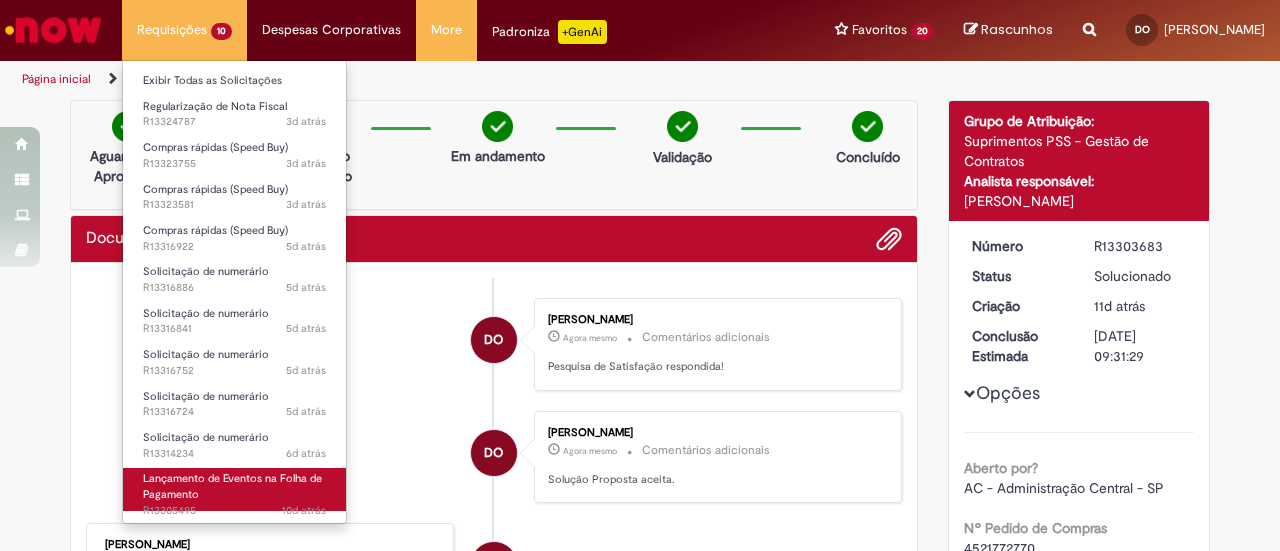 click on "Lançamento de Eventos na Folha de Pagamento" at bounding box center (232, 486) 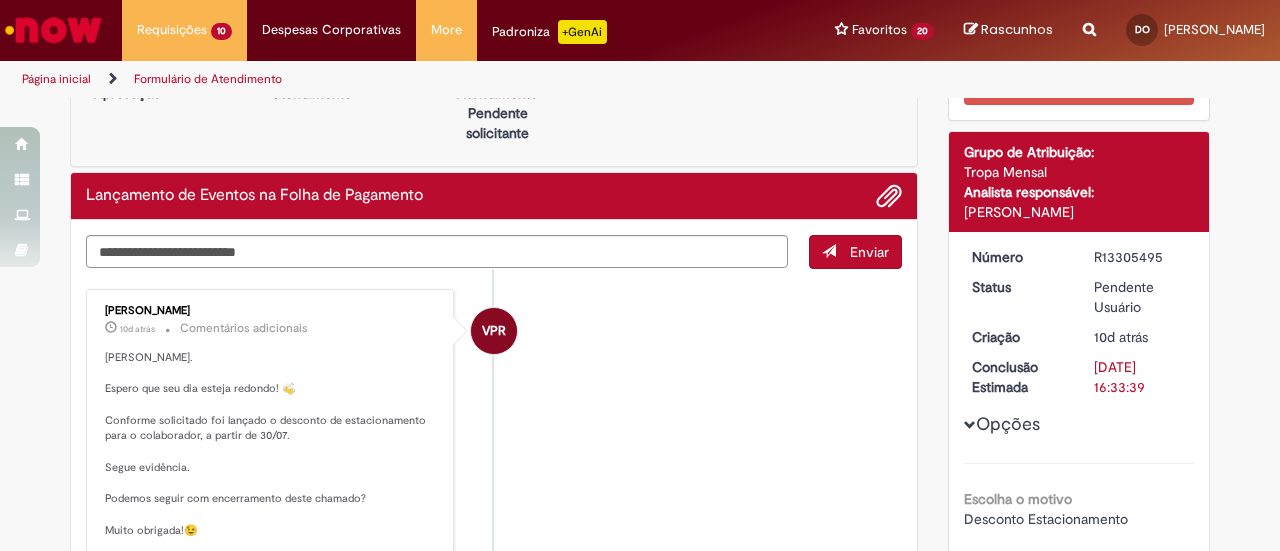 scroll, scrollTop: 200, scrollLeft: 0, axis: vertical 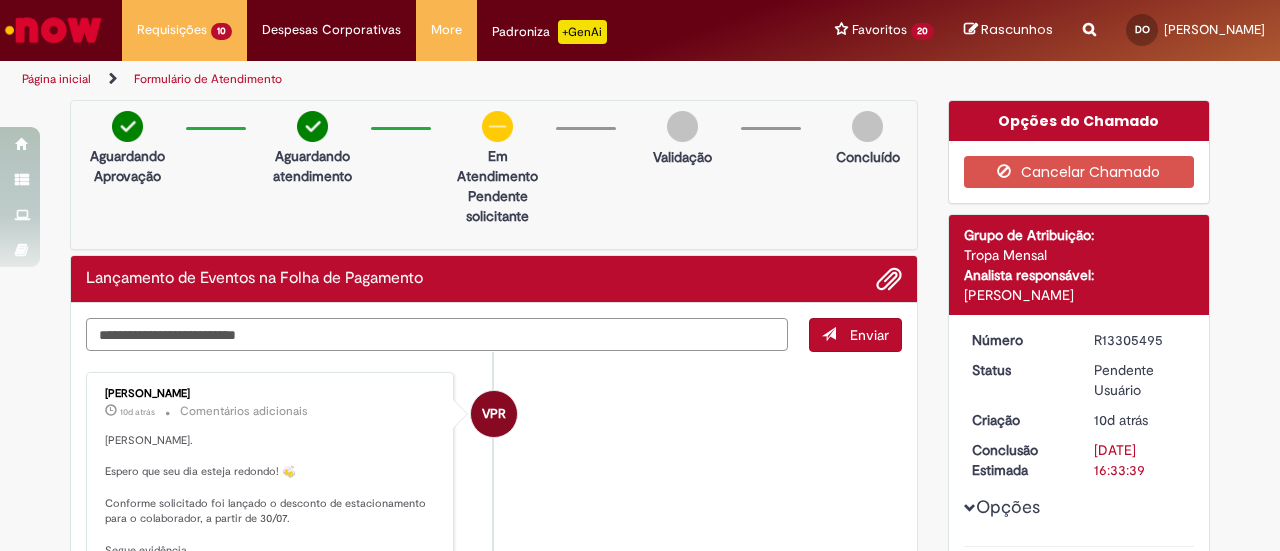 click at bounding box center (437, 334) 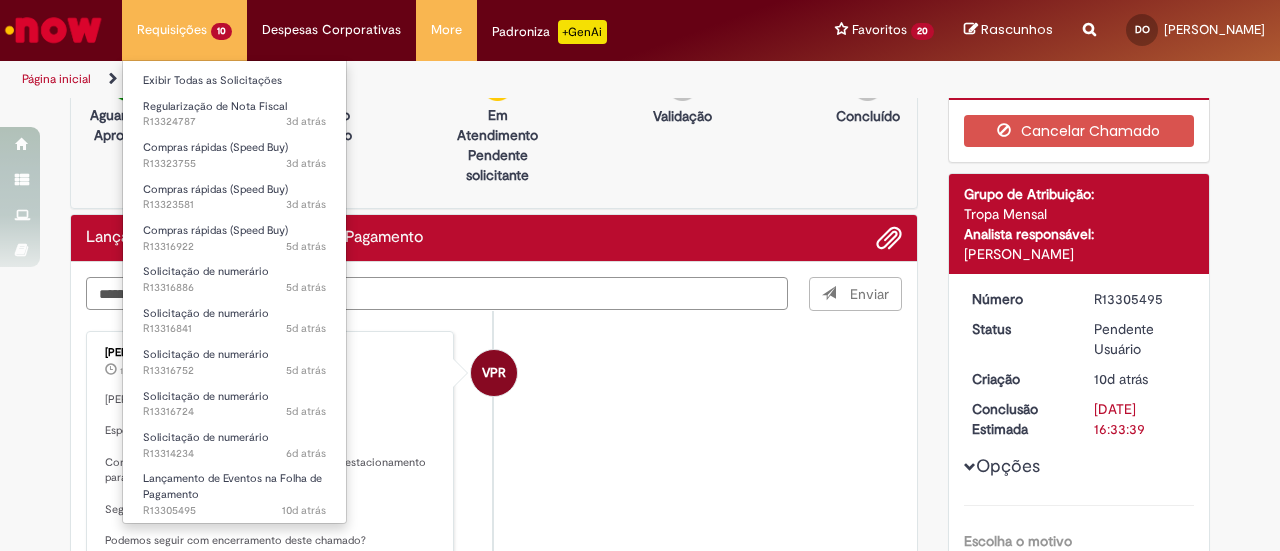 scroll, scrollTop: 0, scrollLeft: 0, axis: both 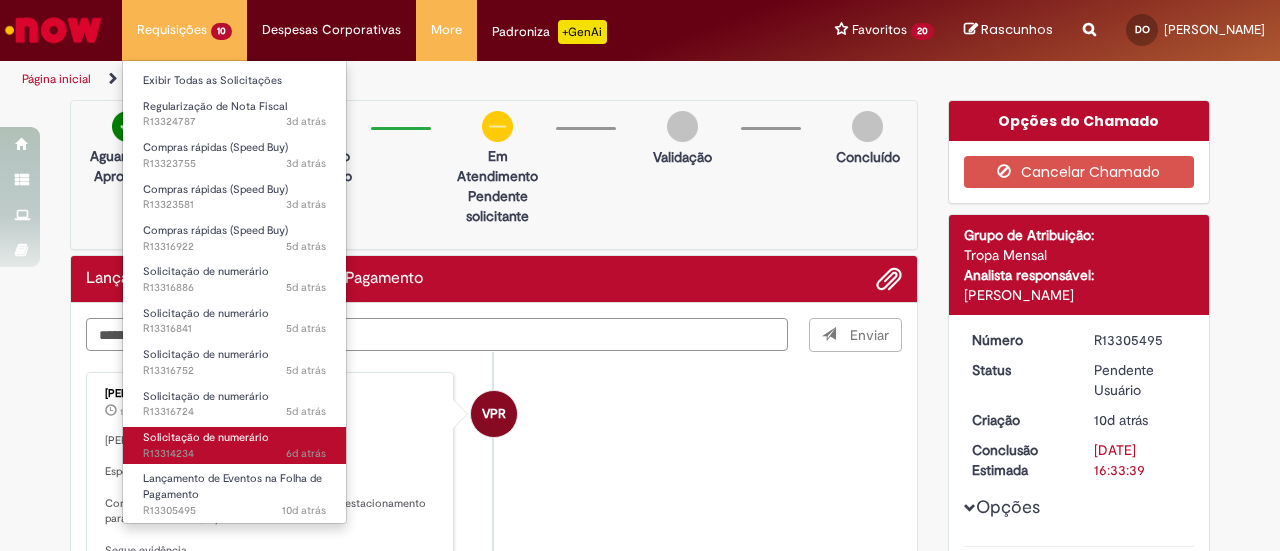 type on "**********" 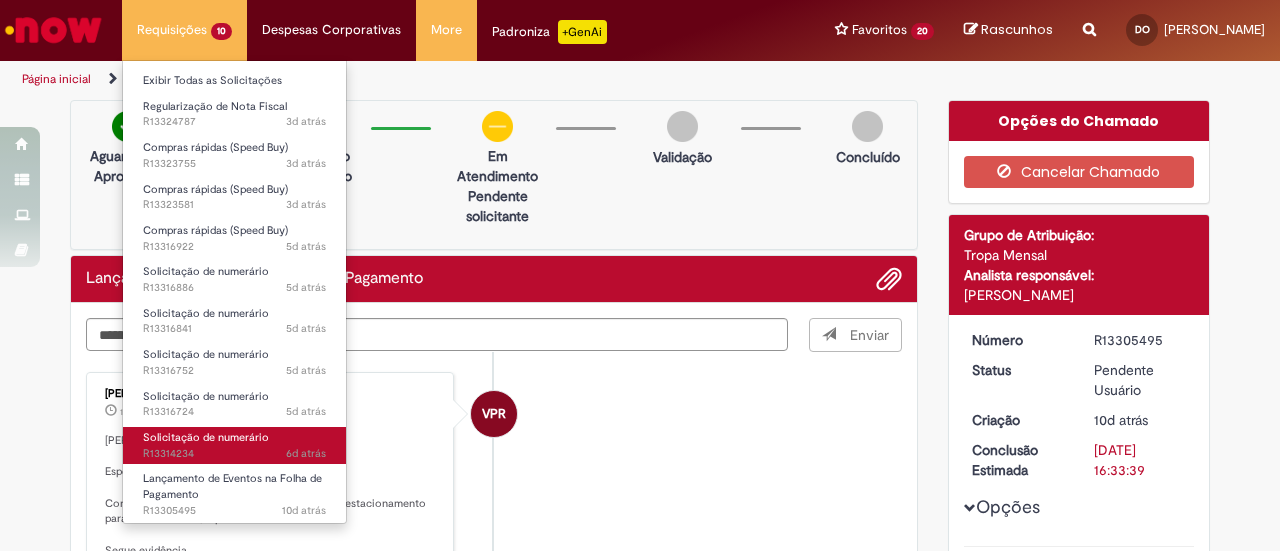 click on "6d atrás 6 dias atrás  R13314234" at bounding box center [234, 454] 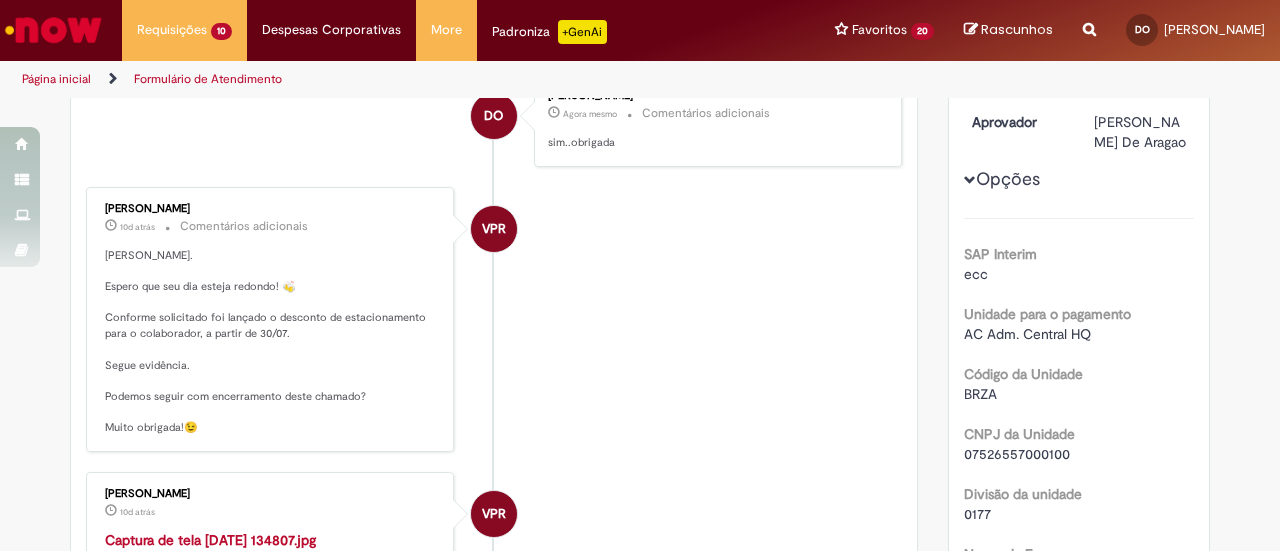 scroll, scrollTop: 300, scrollLeft: 0, axis: vertical 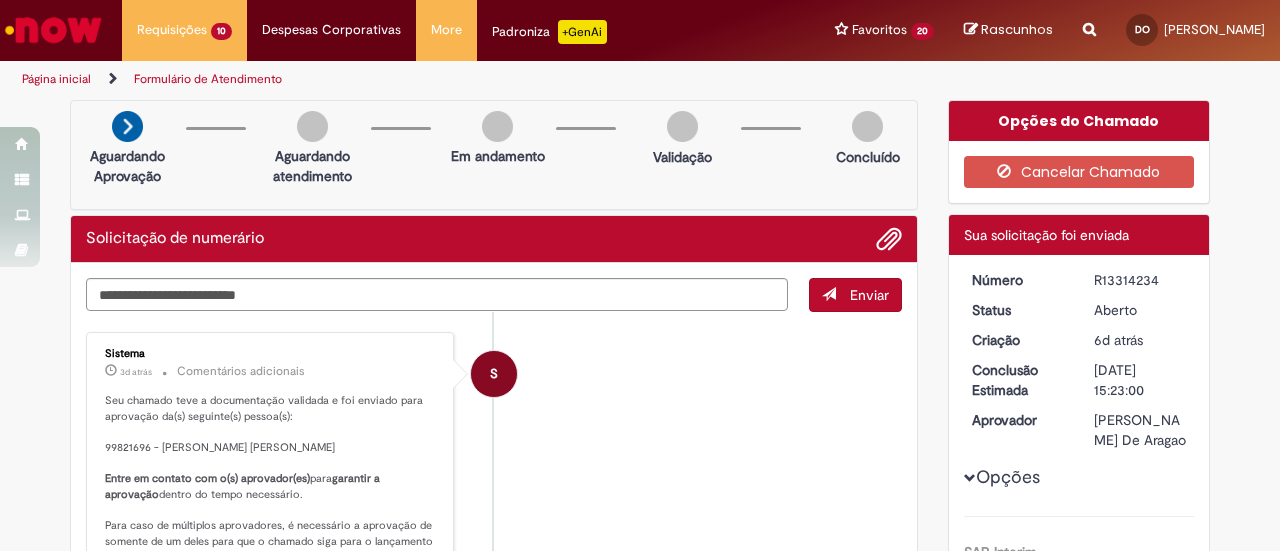 drag, startPoint x: 1084, startPoint y: 275, endPoint x: 1148, endPoint y: 281, distance: 64.28063 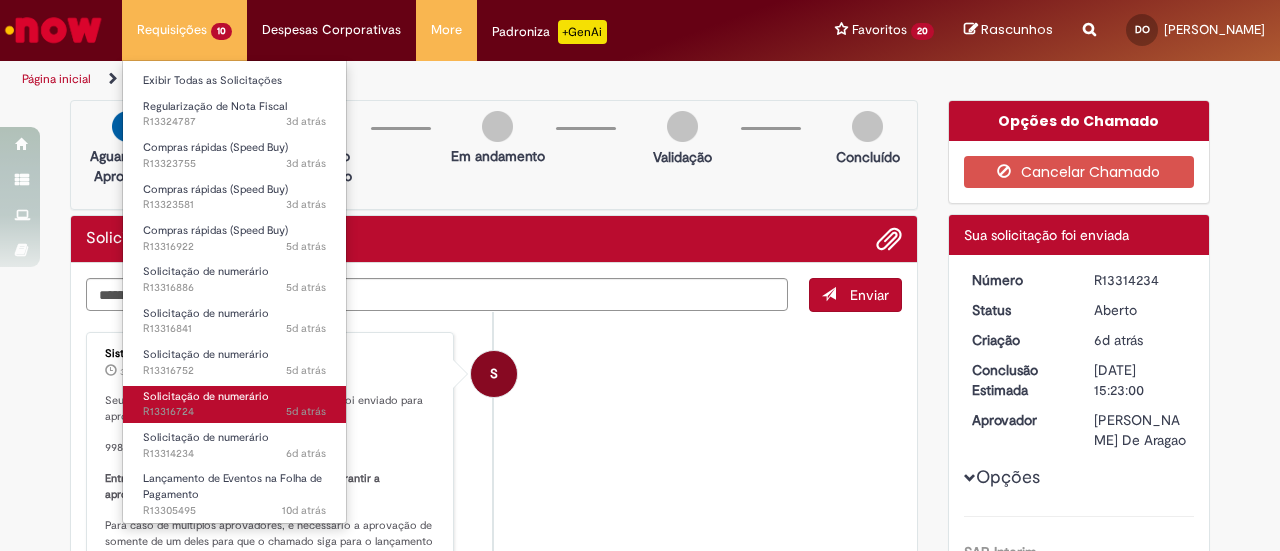 click on "Solicitação de numerário
5d atrás 5 dias atrás  R13316724" at bounding box center (234, 404) 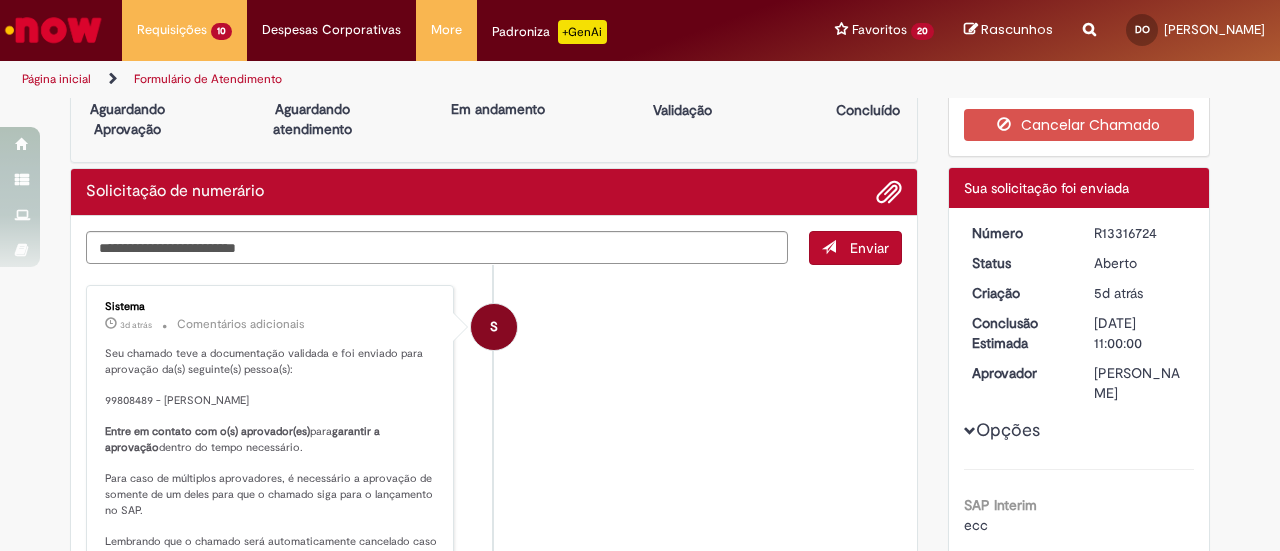 scroll, scrollTop: 0, scrollLeft: 0, axis: both 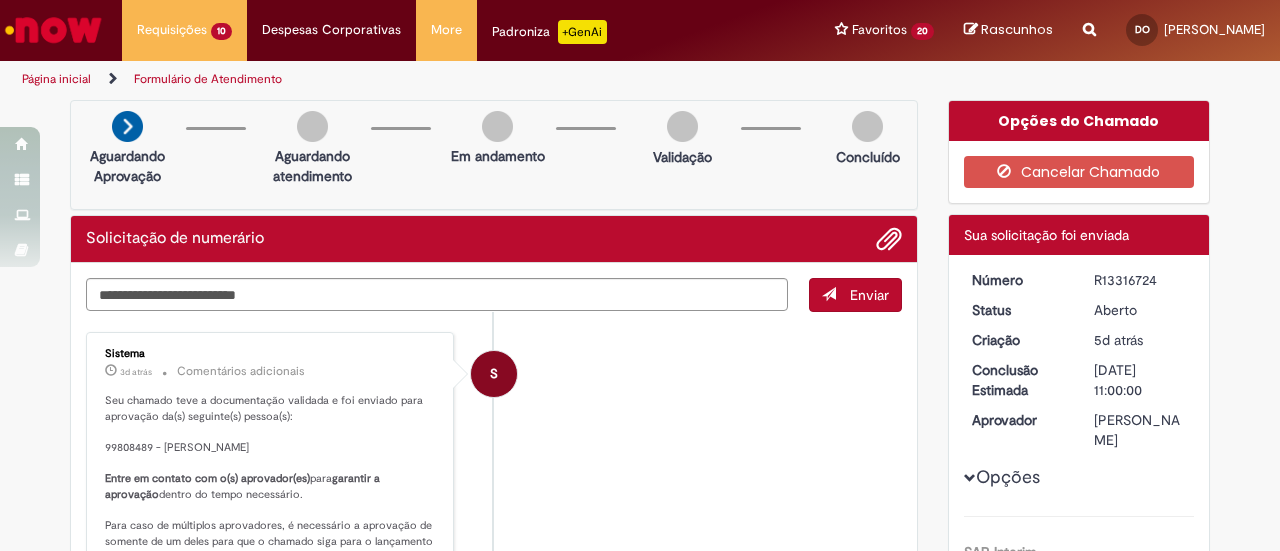 drag, startPoint x: 1076, startPoint y: 276, endPoint x: 1150, endPoint y: 274, distance: 74.02702 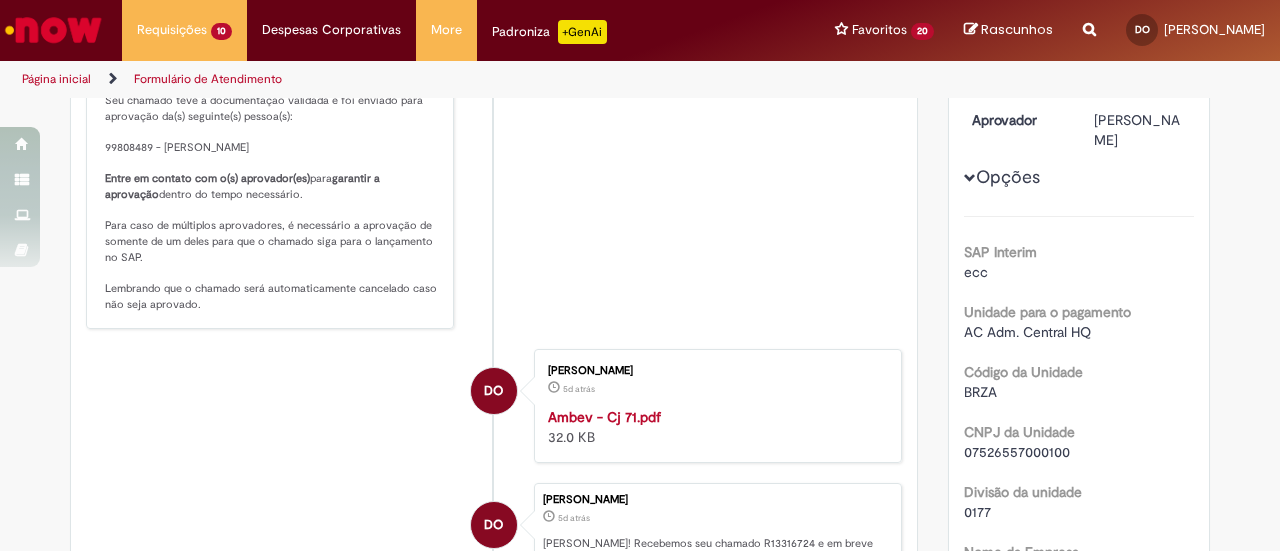 scroll, scrollTop: 0, scrollLeft: 0, axis: both 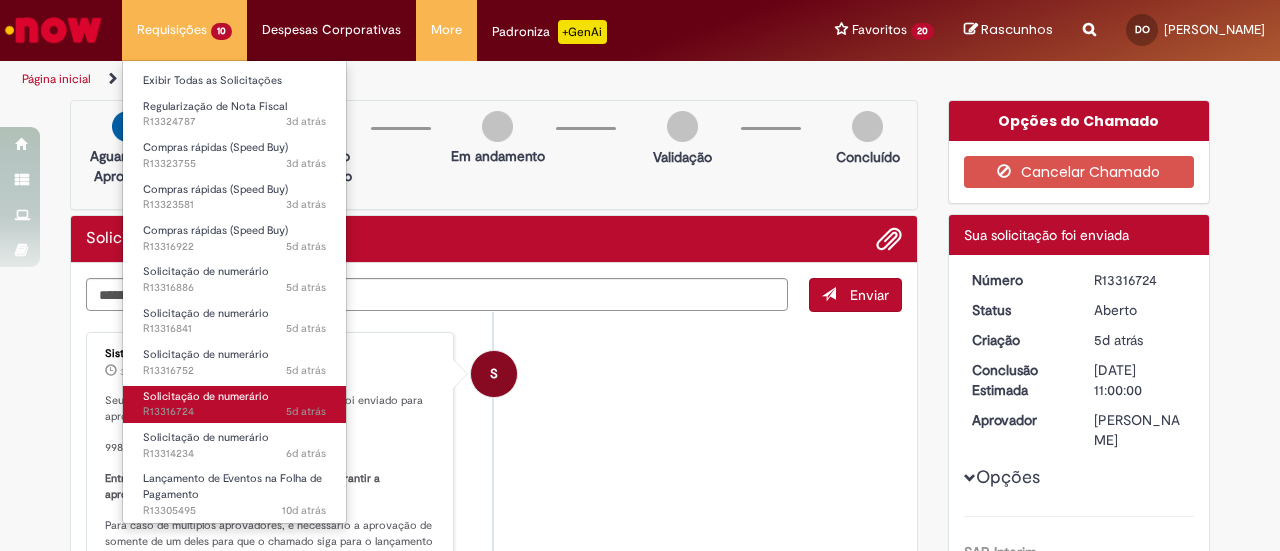 click on "Solicitação de numerário
5d atrás 5 dias atrás  R13316724" at bounding box center (234, 404) 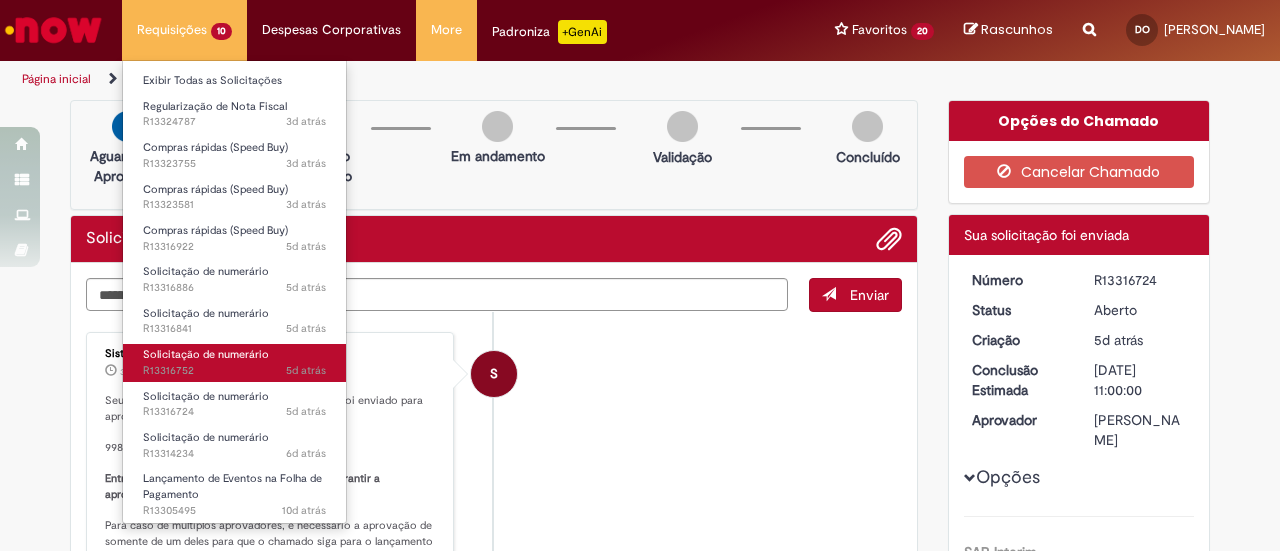 click on "Solicitação de numerário" at bounding box center (206, 354) 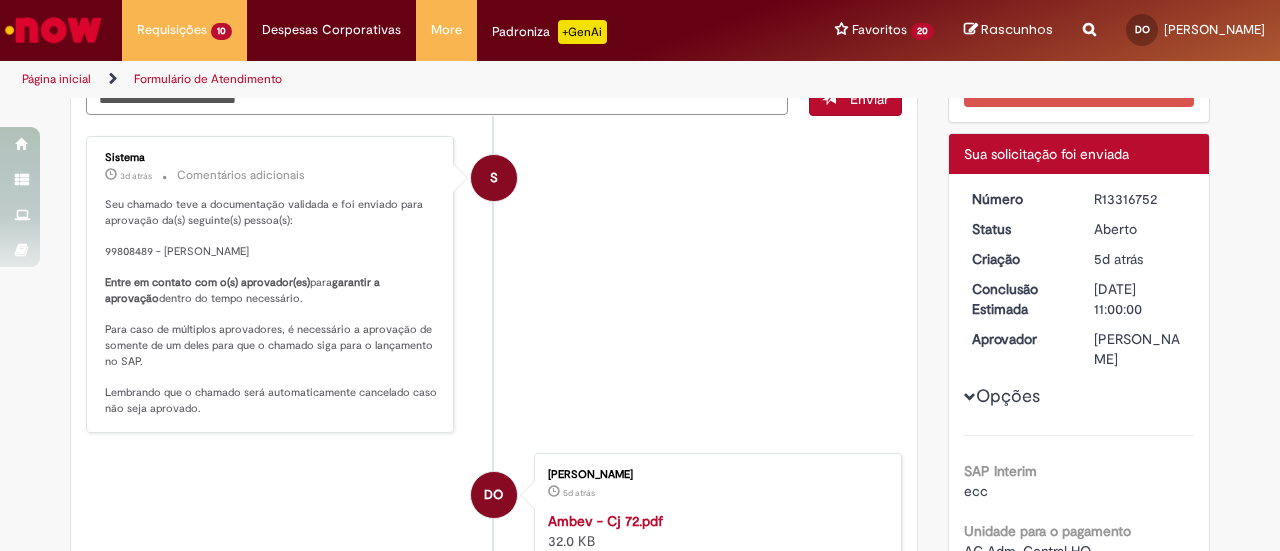 scroll, scrollTop: 0, scrollLeft: 0, axis: both 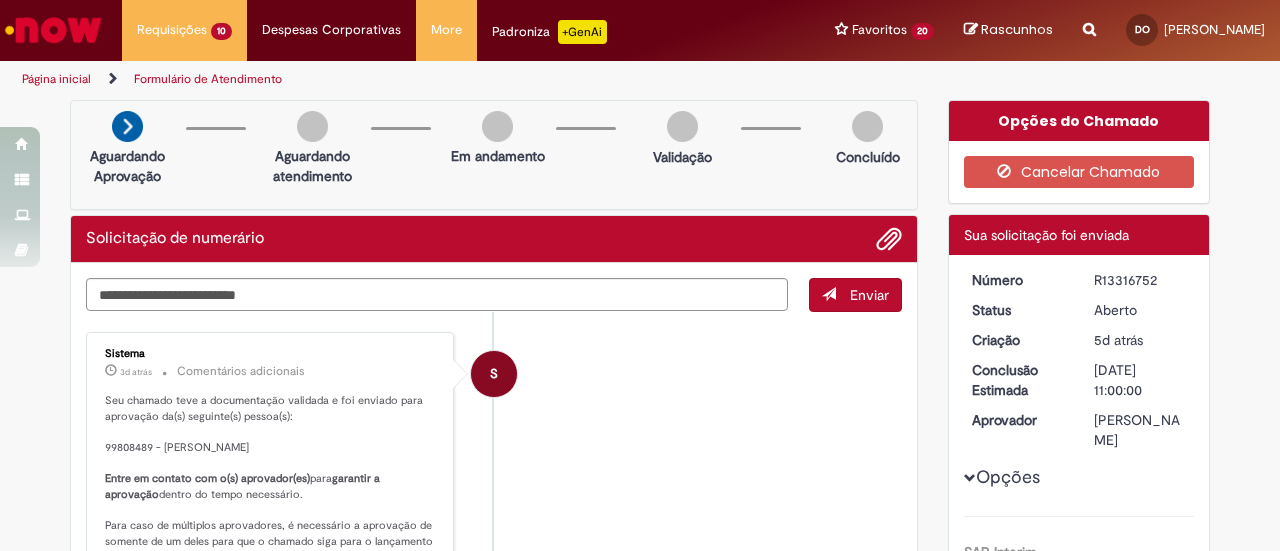 drag, startPoint x: 1157, startPoint y: 279, endPoint x: 1080, endPoint y: 278, distance: 77.00649 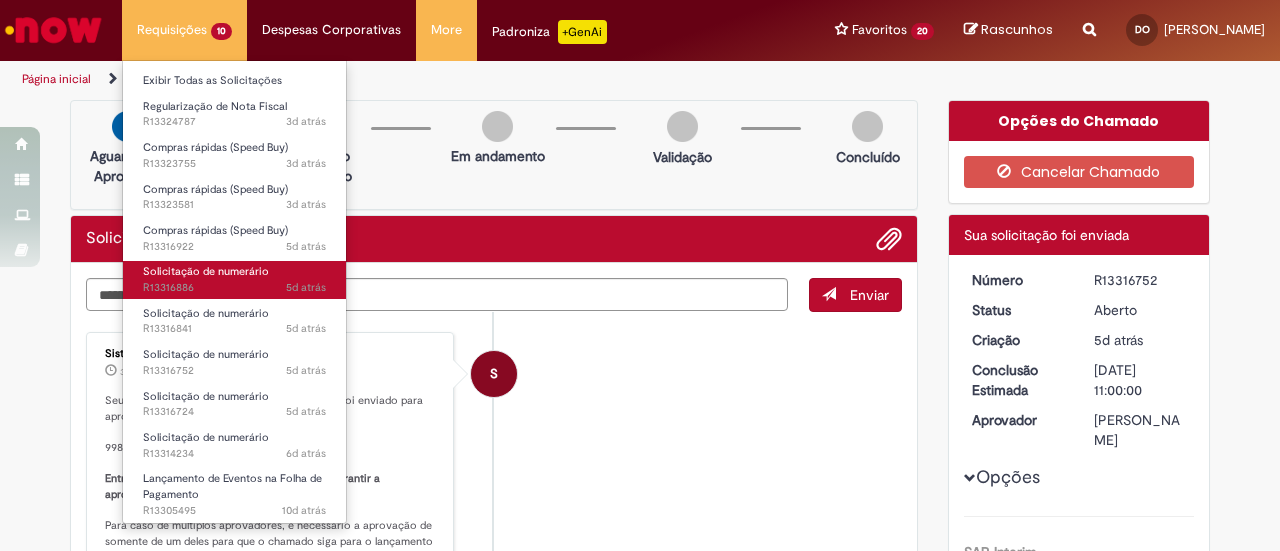 click on "5d atrás 5 dias atrás  R13316886" at bounding box center (234, 288) 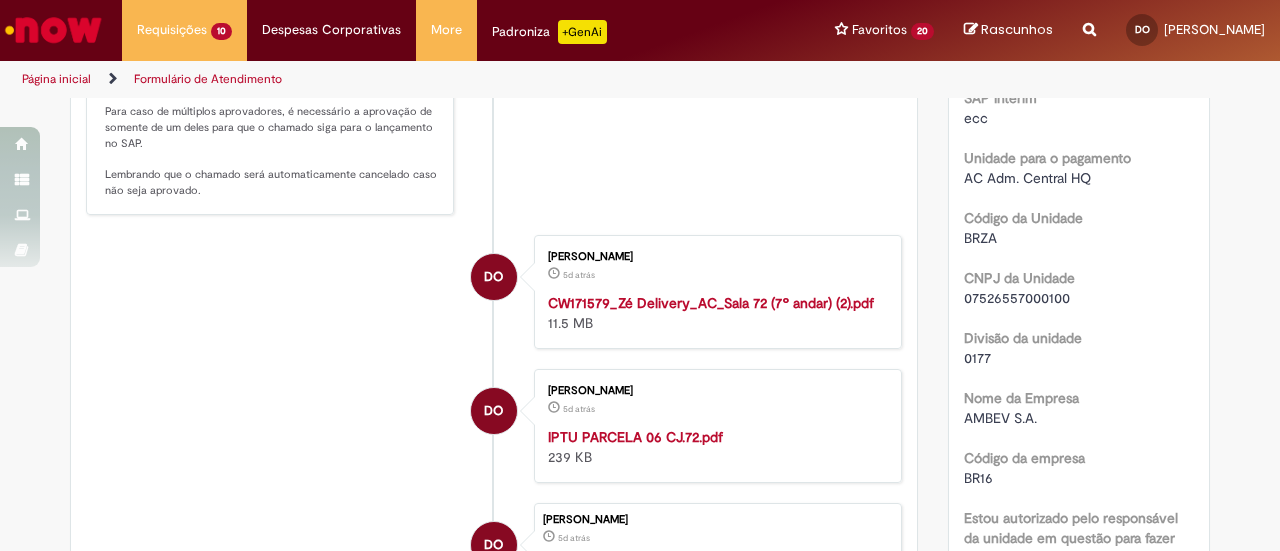 scroll, scrollTop: 0, scrollLeft: 0, axis: both 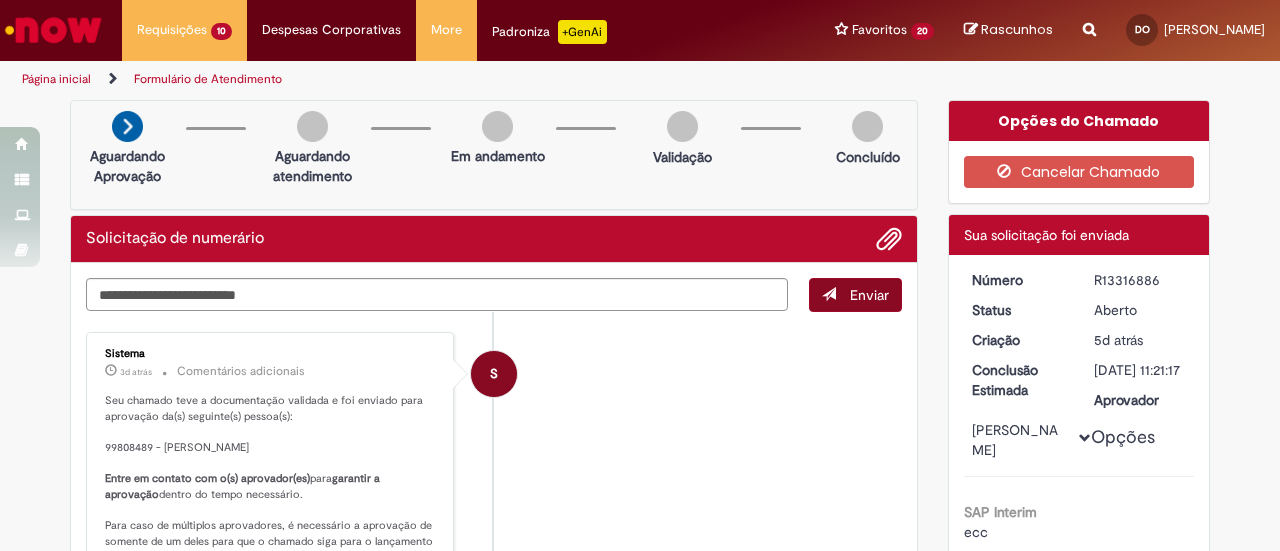drag, startPoint x: 624, startPoint y: 389, endPoint x: 890, endPoint y: 285, distance: 285.60812 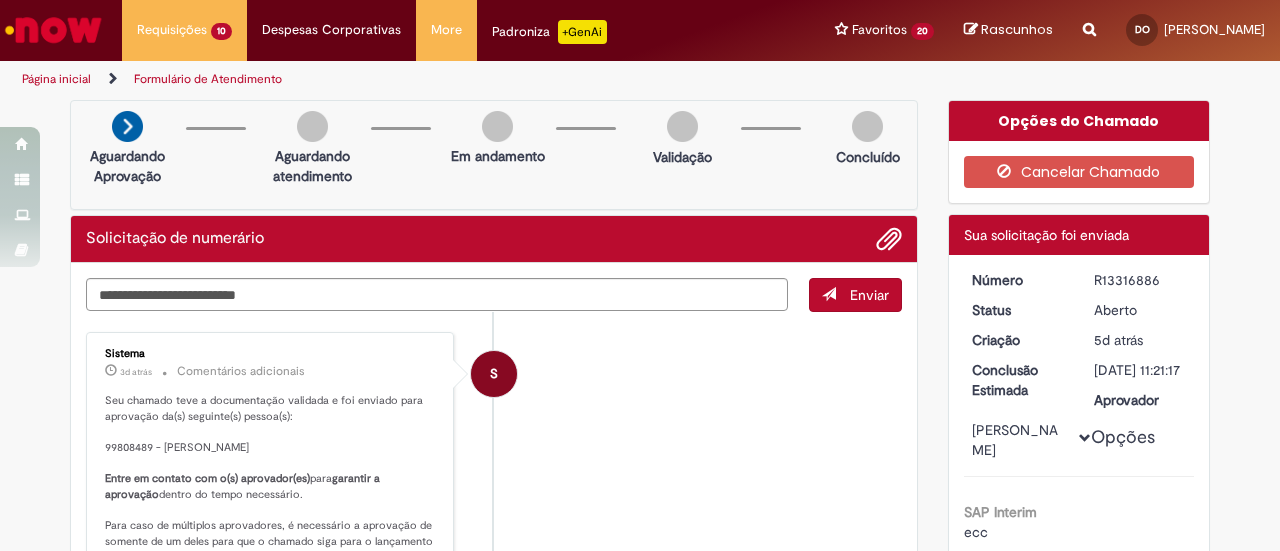 click on "S
Sistema
3d atrás 3 dias atrás     Comentários adicionais
Seu chamado teve a documentação validada e foi enviado para aprovação da(s) seguinte(s) pessoa(s): 99808489 - [PERSON_NAME]
Entre em contato com o(s) aprovador(es)  para  garantir a aprovação  dentro do tempo necessário. Para caso de múltiplos aprovadores, é necessário a aprovação de somente de um deles para que o chamado siga para o lançamento no SAP. Lembrando que o chamado será automaticamente cancelado caso não seja aprovado." at bounding box center [494, 480] 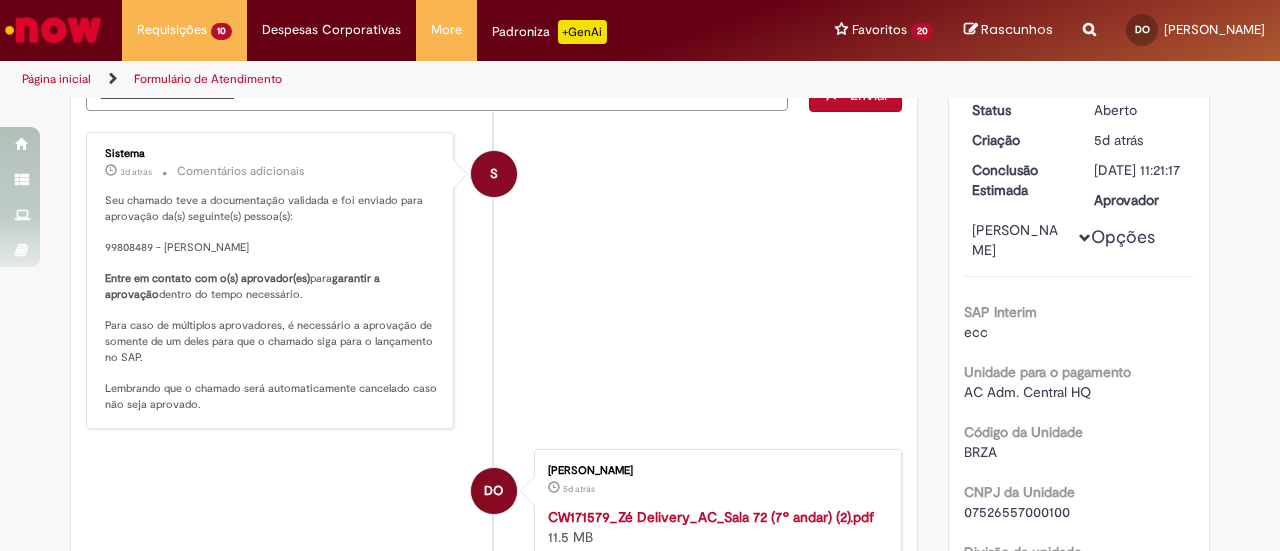scroll, scrollTop: 0, scrollLeft: 0, axis: both 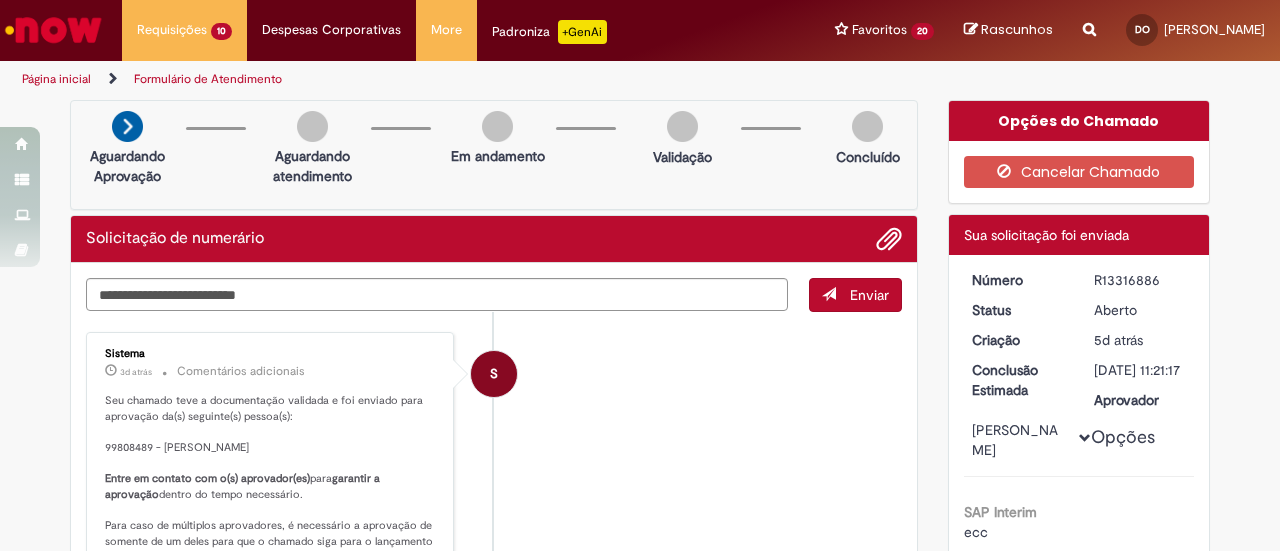 drag, startPoint x: 1096, startPoint y: 275, endPoint x: 1150, endPoint y: 281, distance: 54.33231 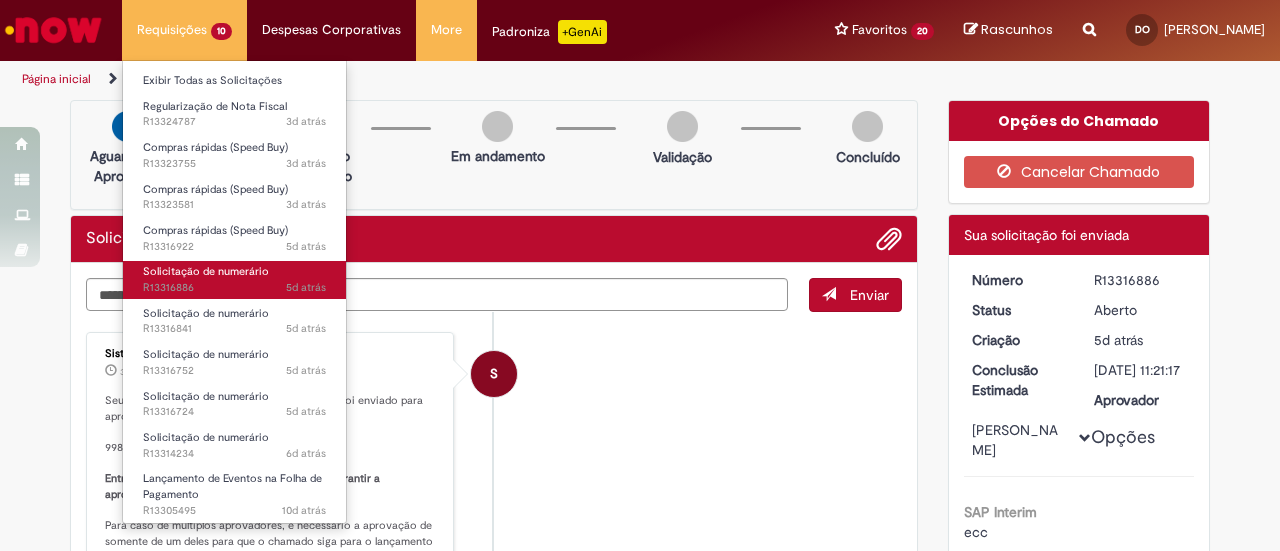 click on "Solicitação de numerário" at bounding box center (206, 271) 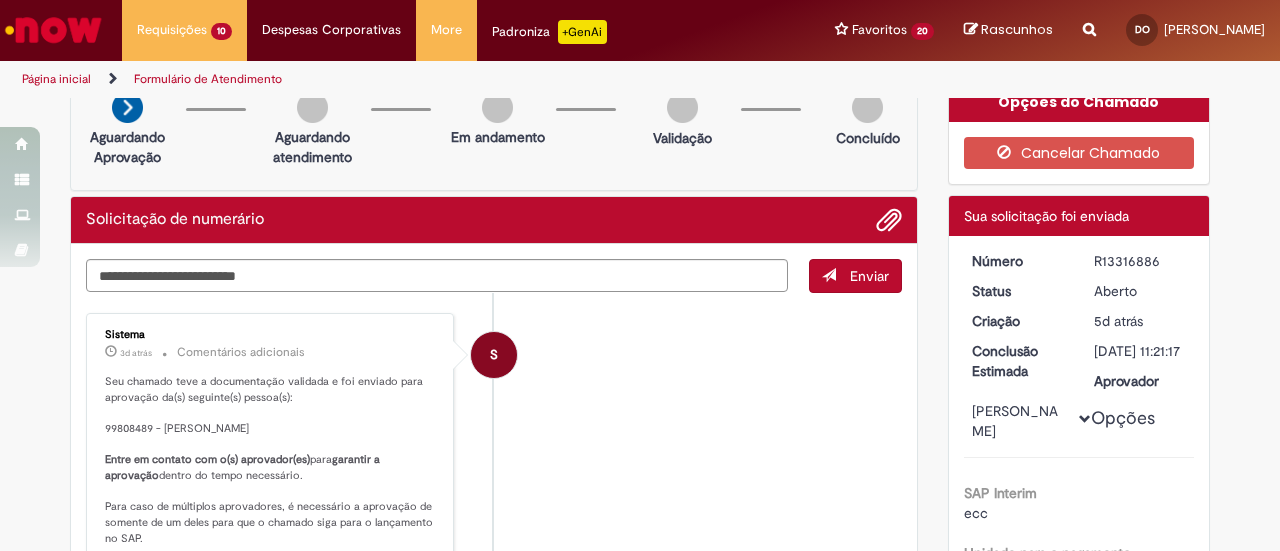 scroll, scrollTop: 0, scrollLeft: 0, axis: both 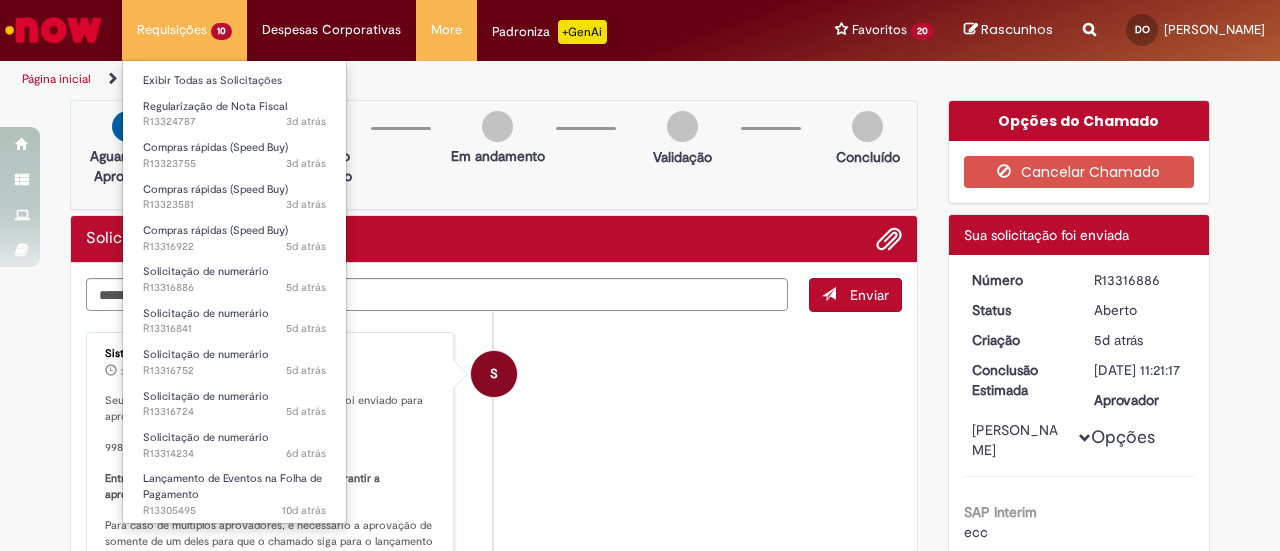 click on "Requisições   10
Exibir Todas as Solicitações
Regularização de Nota Fiscal
3d atrás 3 dias atrás  R13324787
Compras rápidas (Speed Buy)
3d atrás 3 dias atrás  R13323755
Compras rápidas (Speed Buy)
3d atrás 3 dias atrás  R13323581
Compras rápidas (Speed Buy)
5d atrás 5 dias atrás  R13316922
Solicitação de numerário
5d atrás 5 dias atrás  R13316886
Solicitação de numerário
5d atrás 5 dias atrás  R13316841
Solicitação de numerário
5d atrás 5 dias atrás  R13316752
Solicitação de numerário
5d atrás 5 dias atrás  R13316724
Solicitação de numerário
6d atrás 6 dias atrás  R13314234
Lançamento de Eventos na Folha de Pagamento
10d atrás 10 dias atrás  R13305495" at bounding box center (184, 30) 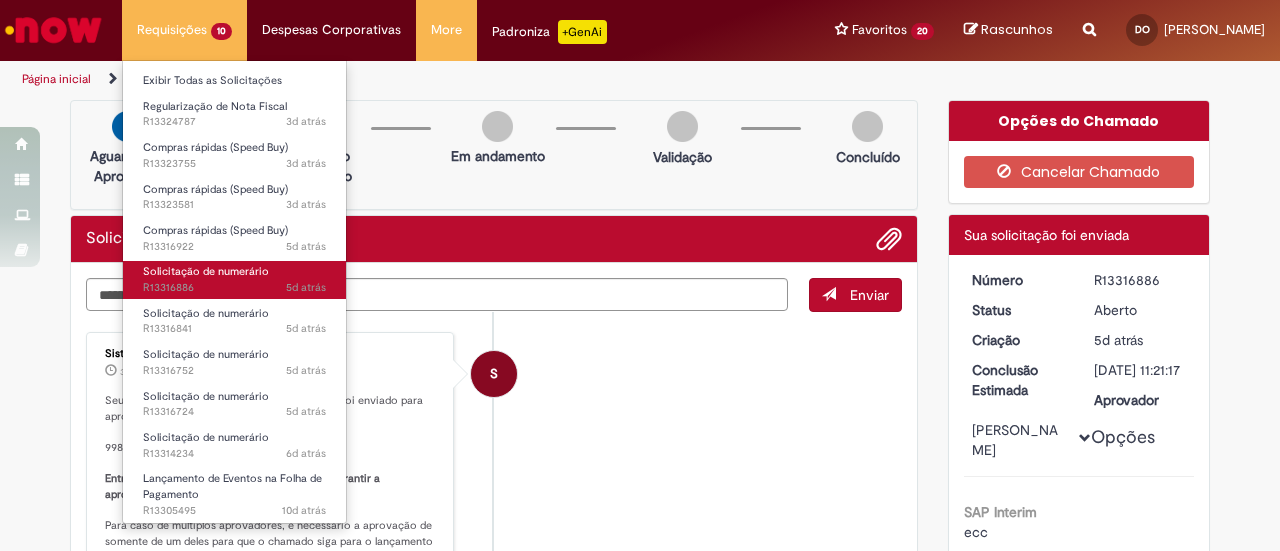 click on "Solicitação de numerário" at bounding box center [206, 271] 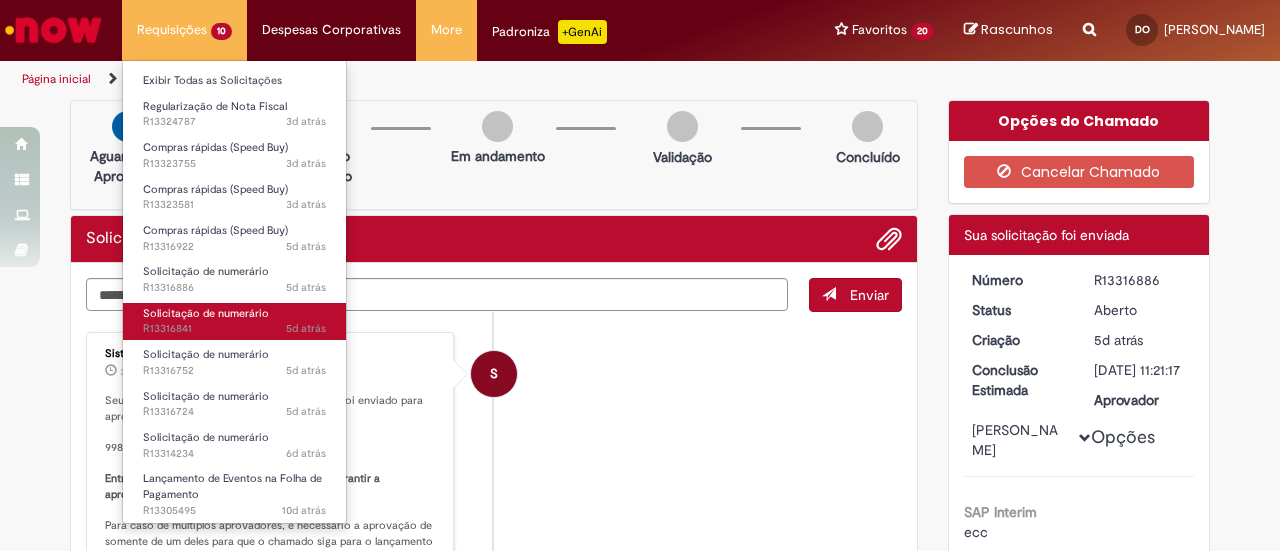 click on "Solicitação de numerário" at bounding box center (206, 313) 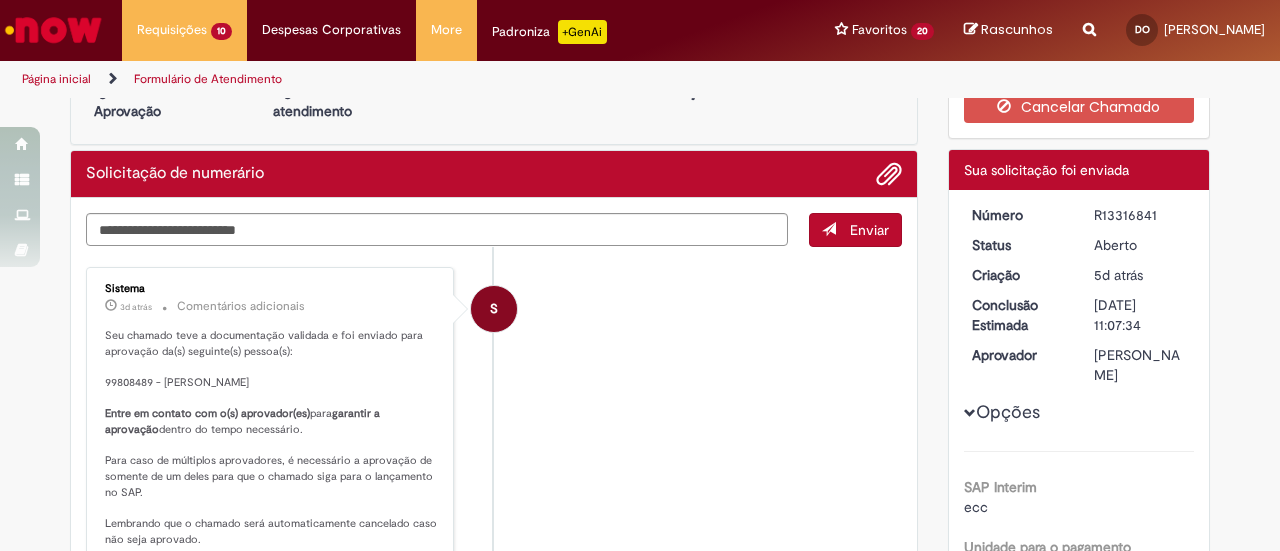 scroll, scrollTop: 0, scrollLeft: 0, axis: both 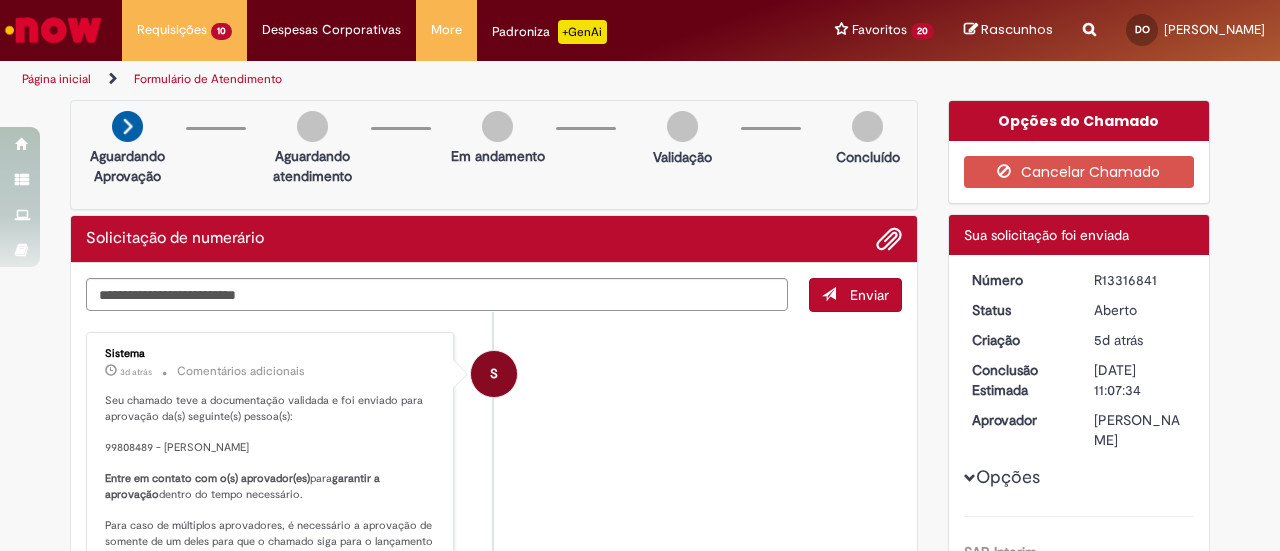 drag, startPoint x: 1088, startPoint y: 272, endPoint x: 1154, endPoint y: 277, distance: 66.189125 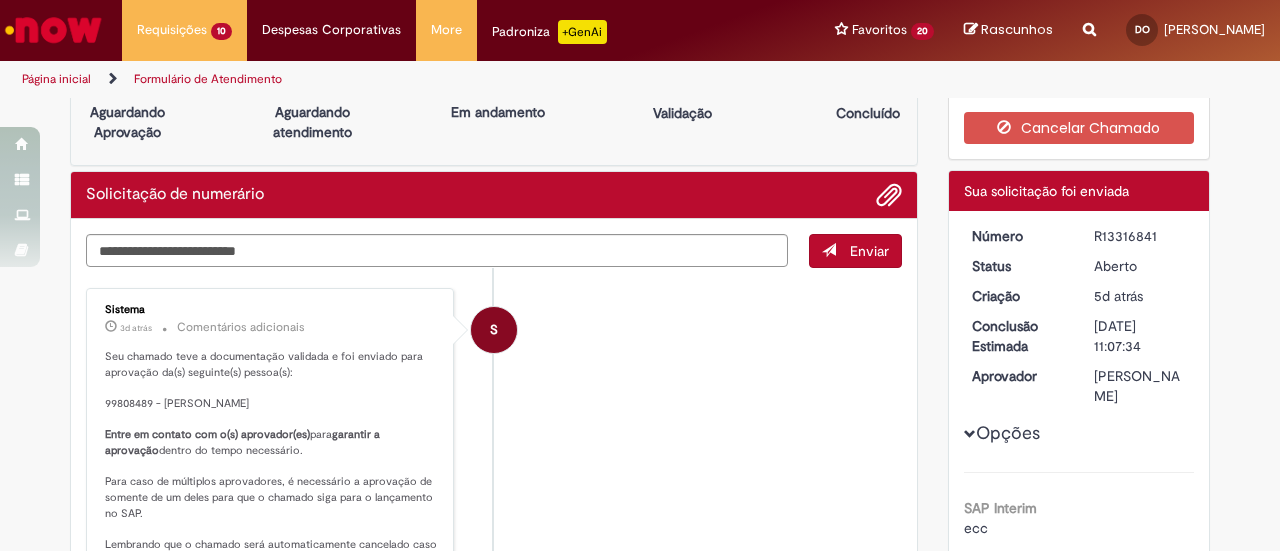 scroll, scrollTop: 0, scrollLeft: 0, axis: both 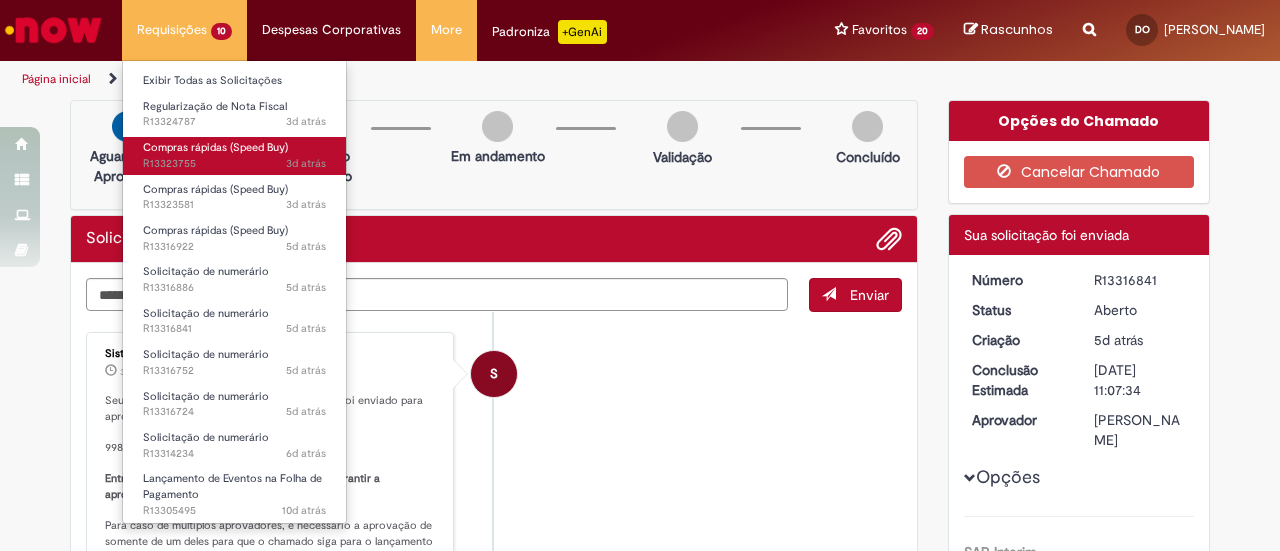 click on "Compras rápidas (Speed Buy)" at bounding box center [215, 147] 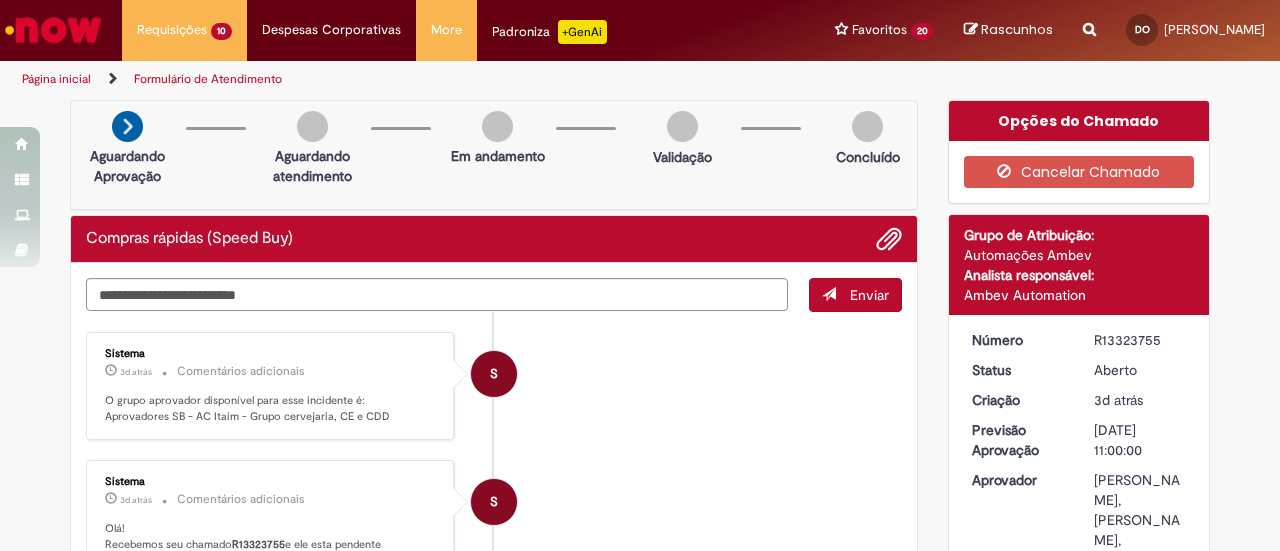 drag, startPoint x: 1084, startPoint y: 336, endPoint x: 1162, endPoint y: 333, distance: 78.05767 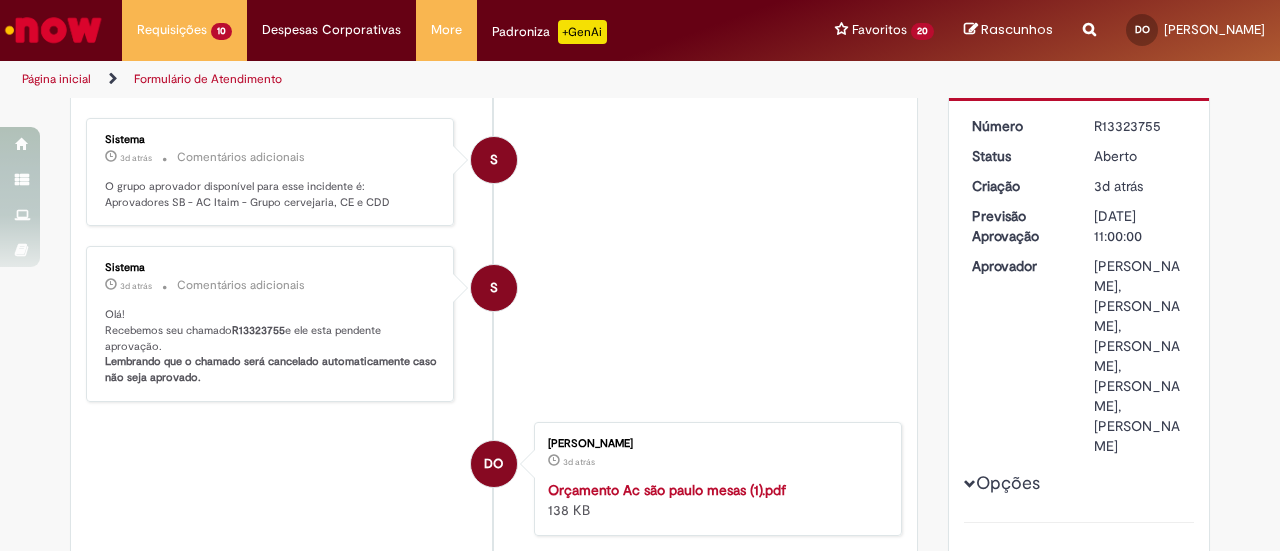 scroll, scrollTop: 300, scrollLeft: 0, axis: vertical 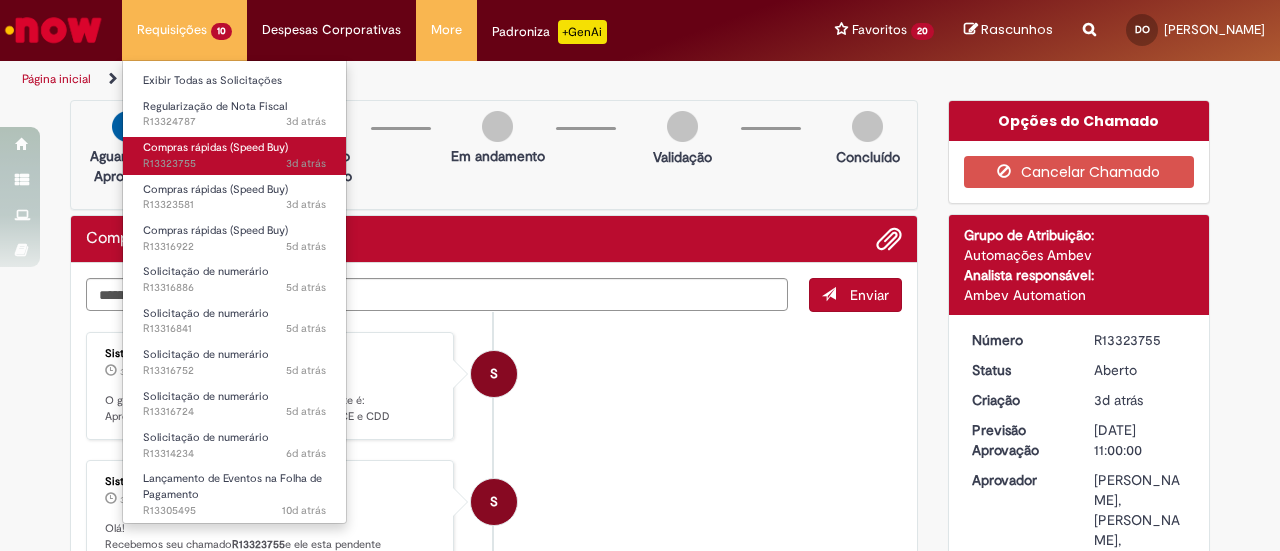 click on "Compras rápidas (Speed Buy)" at bounding box center (215, 147) 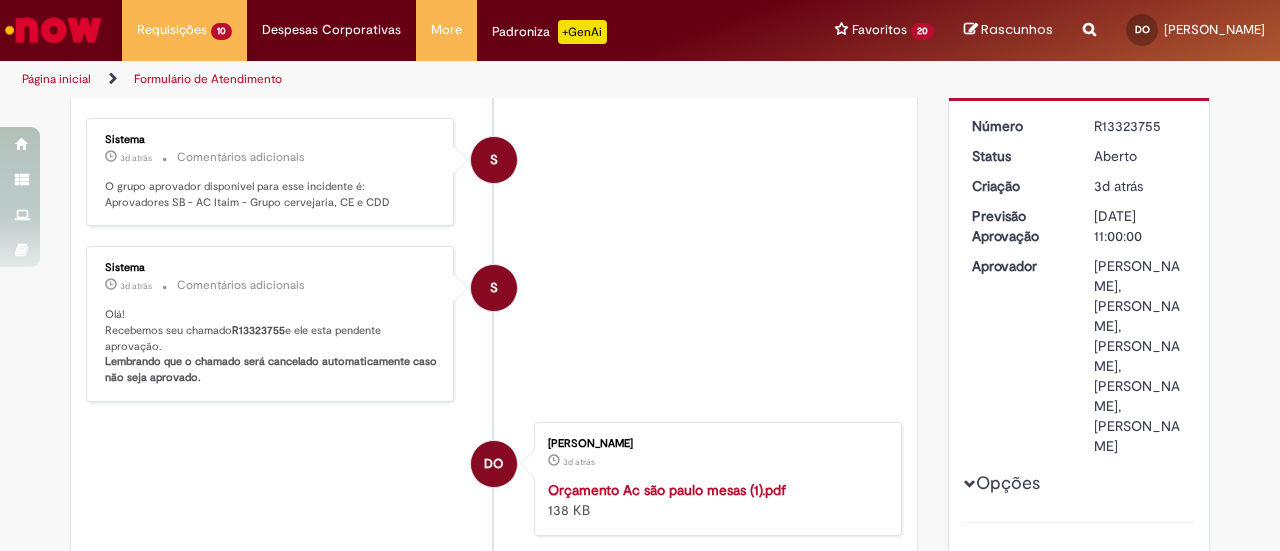 scroll, scrollTop: 300, scrollLeft: 0, axis: vertical 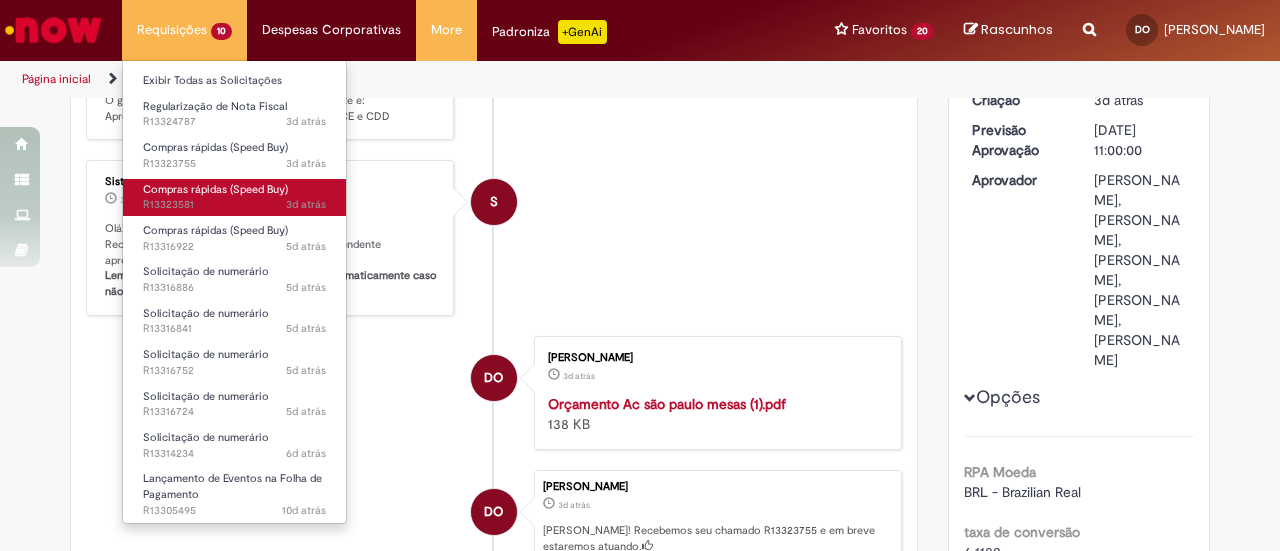 click on "Compras rápidas (Speed Buy)" at bounding box center [215, 189] 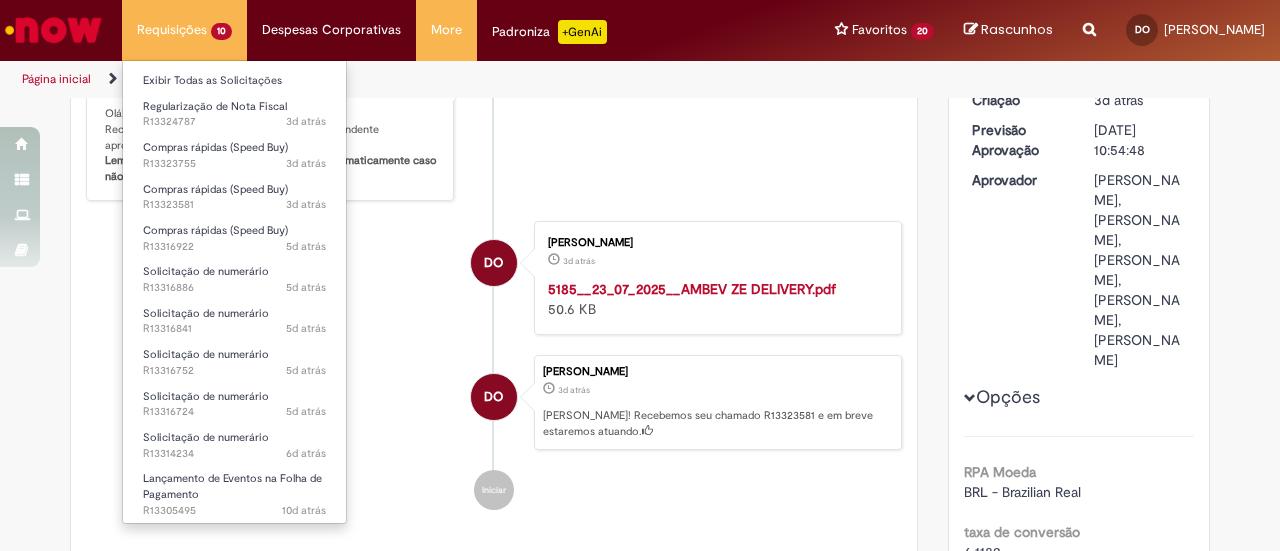 scroll, scrollTop: 0, scrollLeft: 0, axis: both 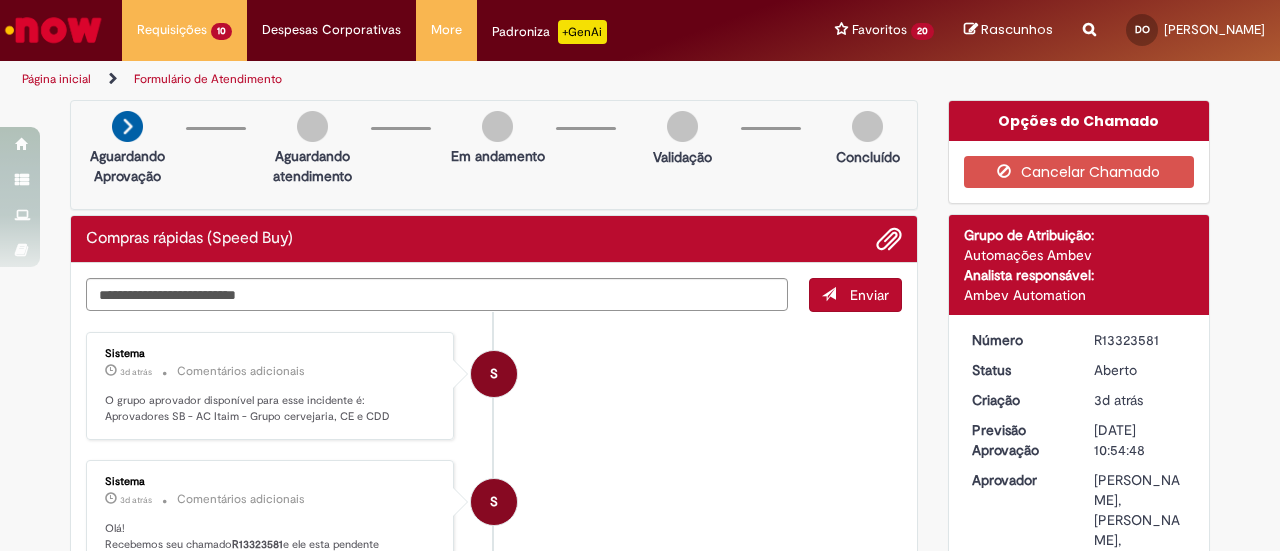drag, startPoint x: 1087, startPoint y: 341, endPoint x: 1153, endPoint y: 341, distance: 66 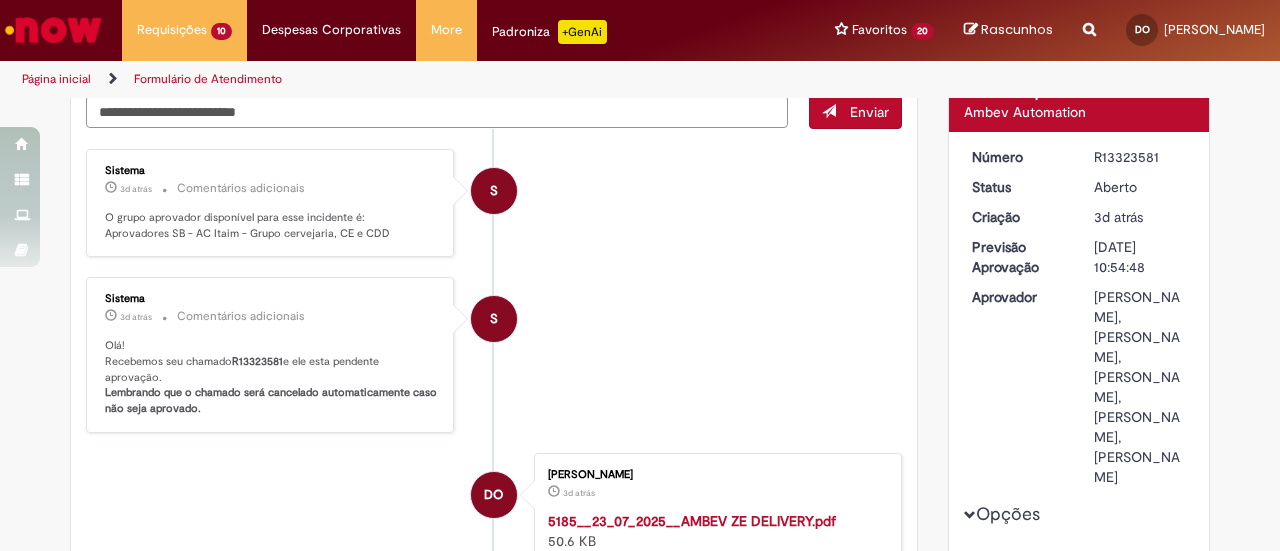 scroll, scrollTop: 400, scrollLeft: 0, axis: vertical 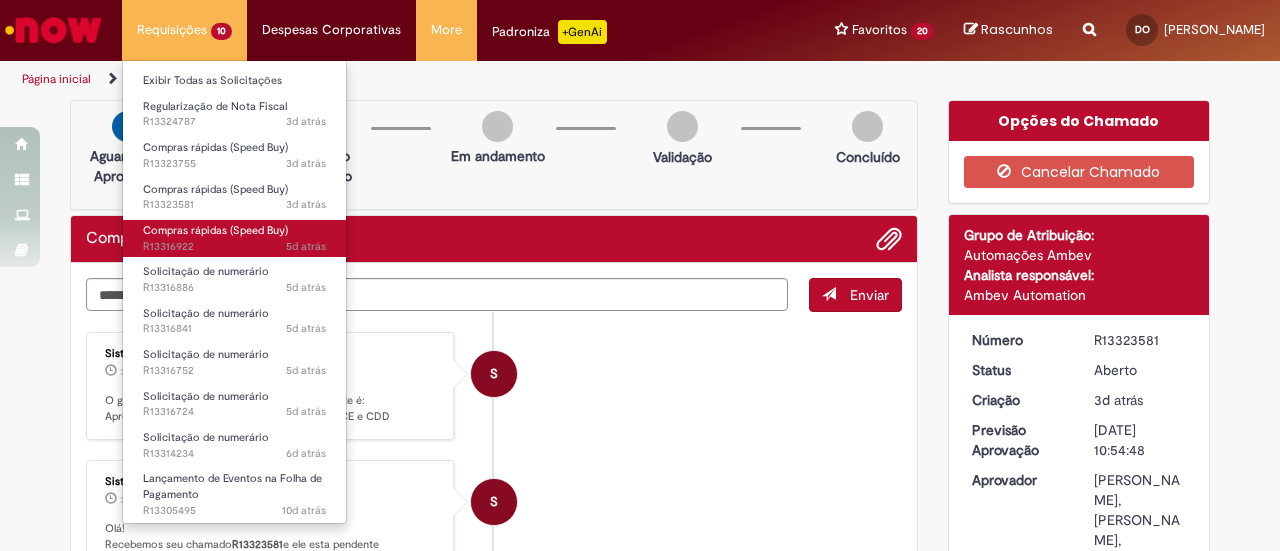 click on "Compras rápidas (Speed Buy)" at bounding box center [215, 230] 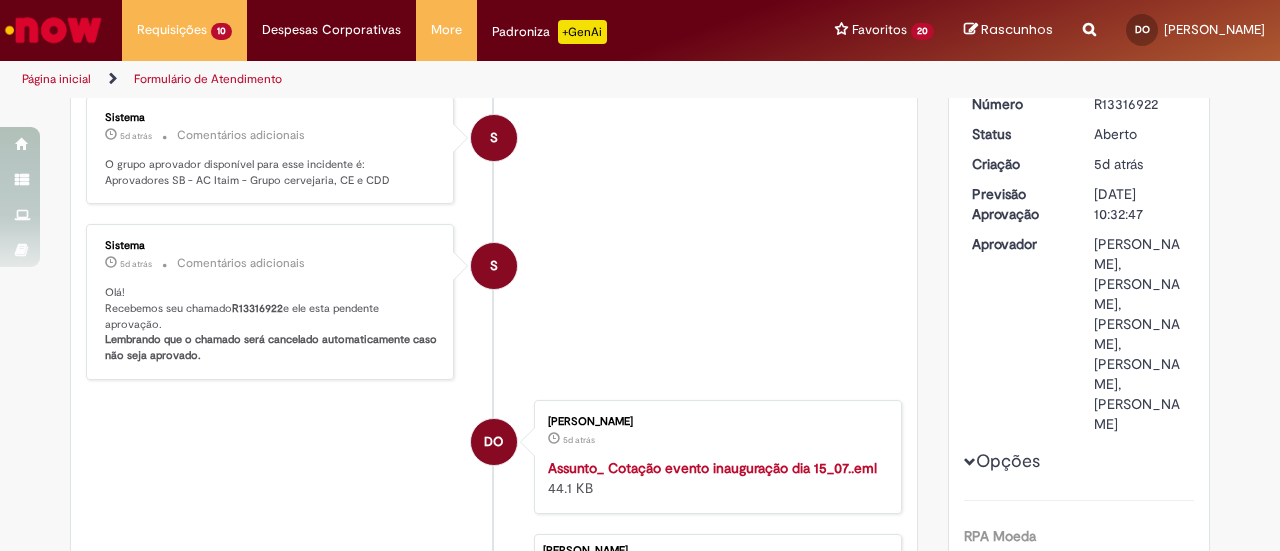 scroll, scrollTop: 114, scrollLeft: 0, axis: vertical 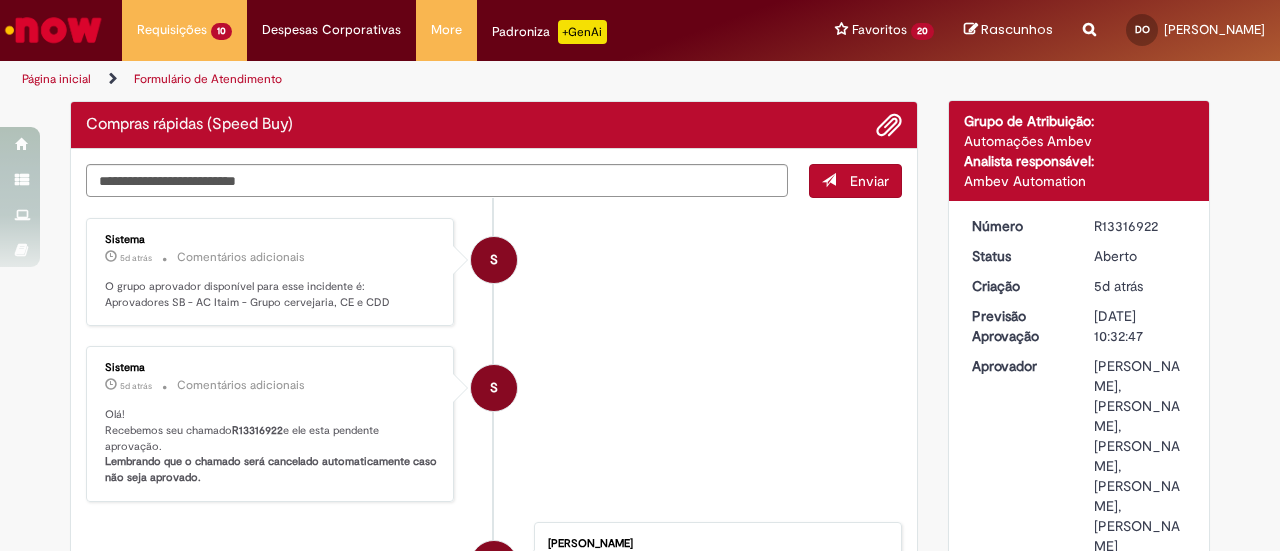drag, startPoint x: 1083, startPoint y: 221, endPoint x: 1159, endPoint y: 226, distance: 76.1643 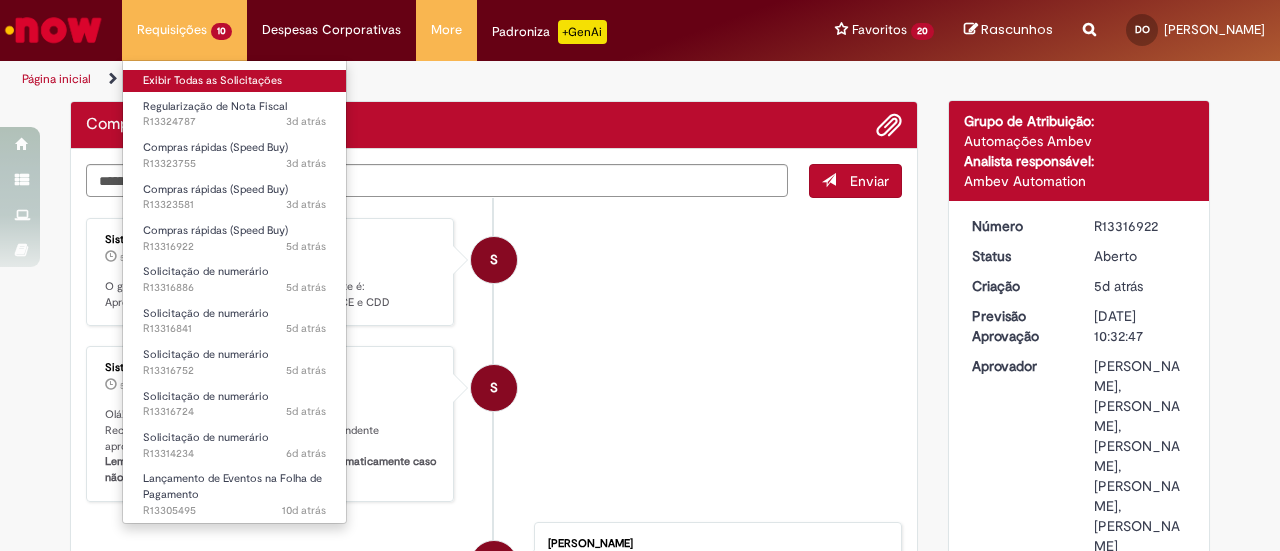 click on "Exibir Todas as Solicitações" at bounding box center [234, 81] 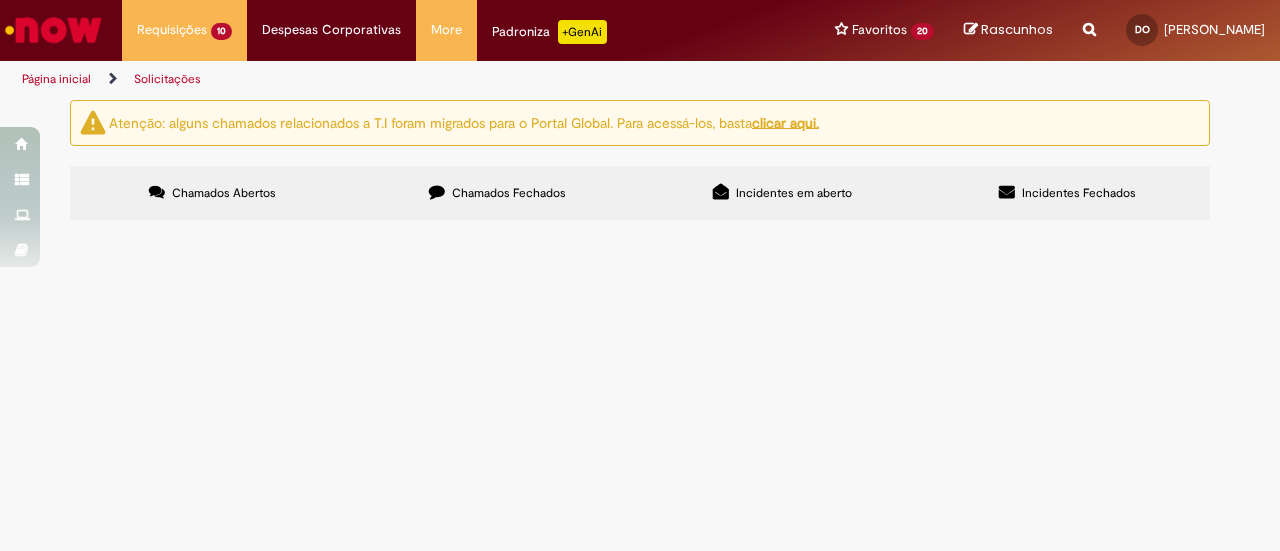 scroll, scrollTop: 240, scrollLeft: 0, axis: vertical 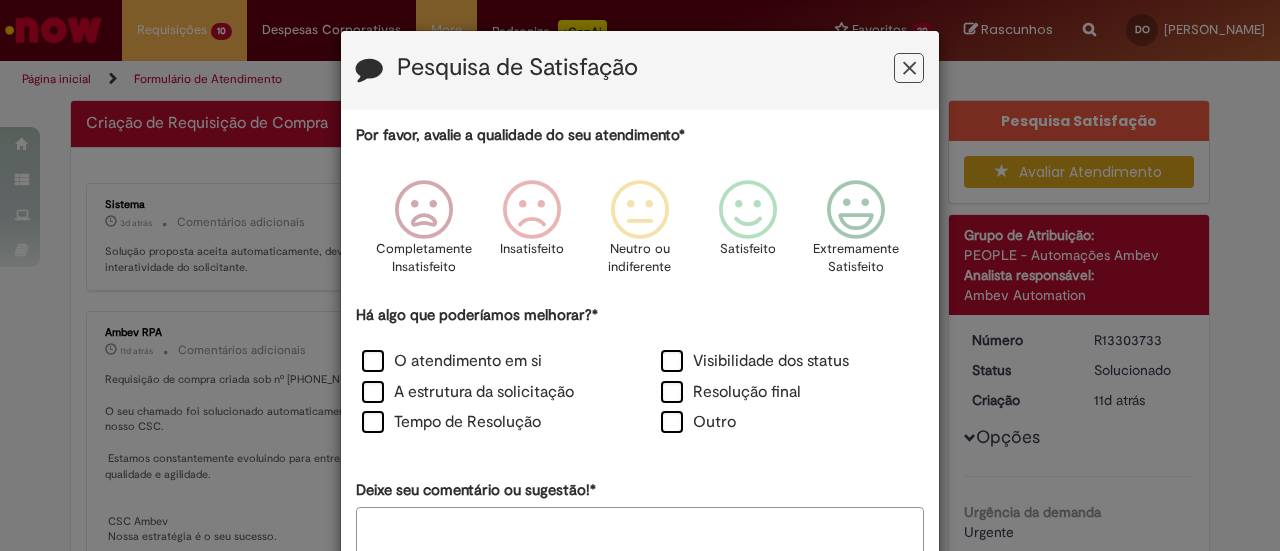 click at bounding box center [909, 68] 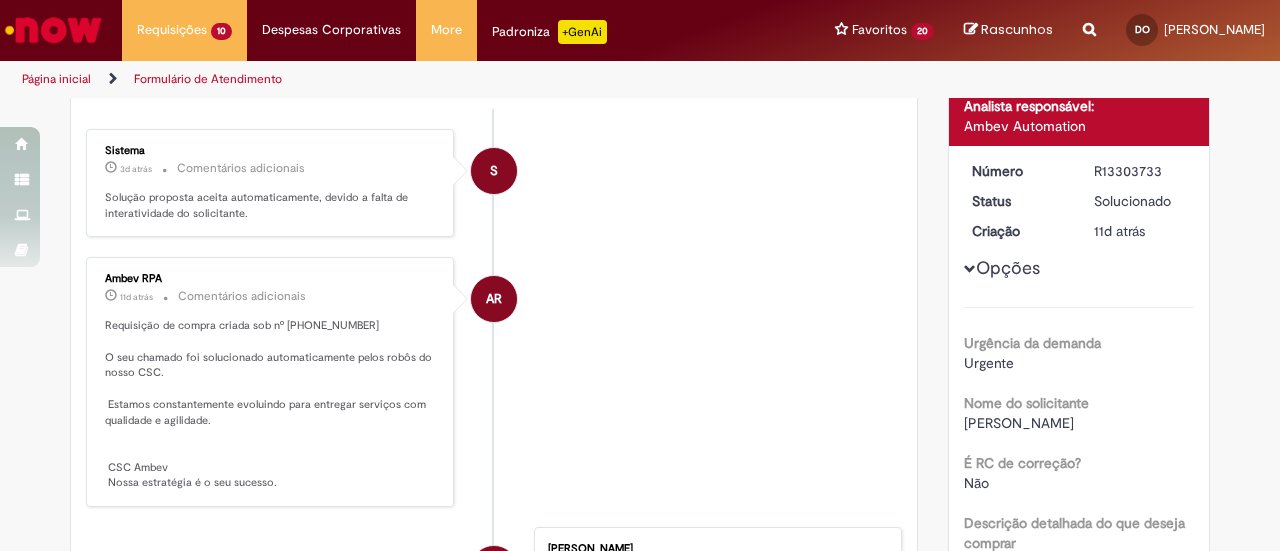 scroll, scrollTop: 200, scrollLeft: 0, axis: vertical 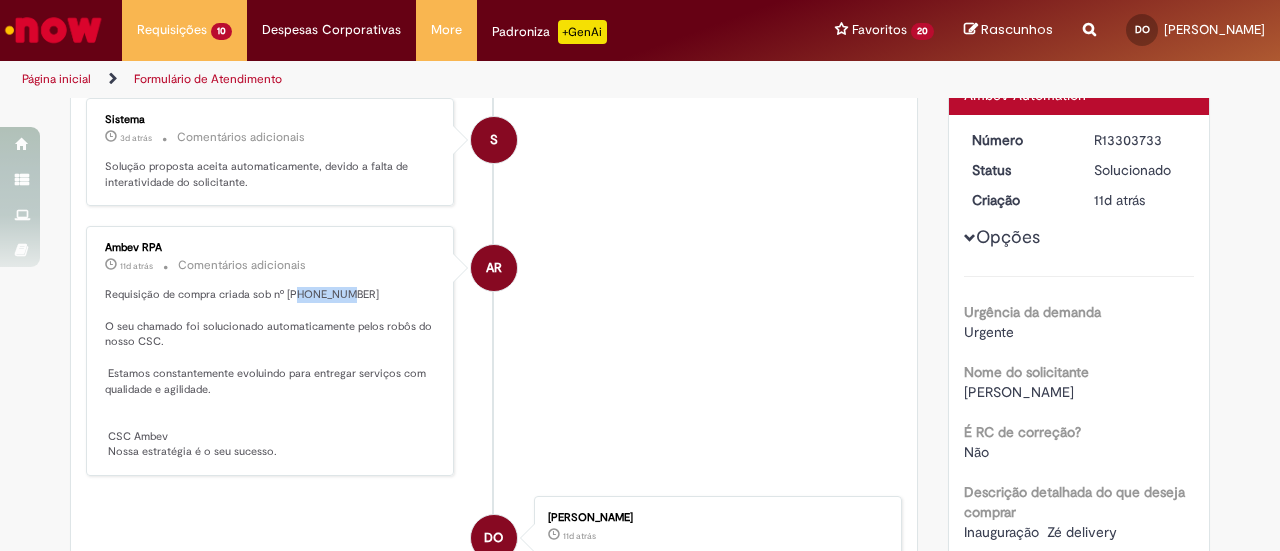 drag, startPoint x: 290, startPoint y: 283, endPoint x: 340, endPoint y: 304, distance: 54.230988 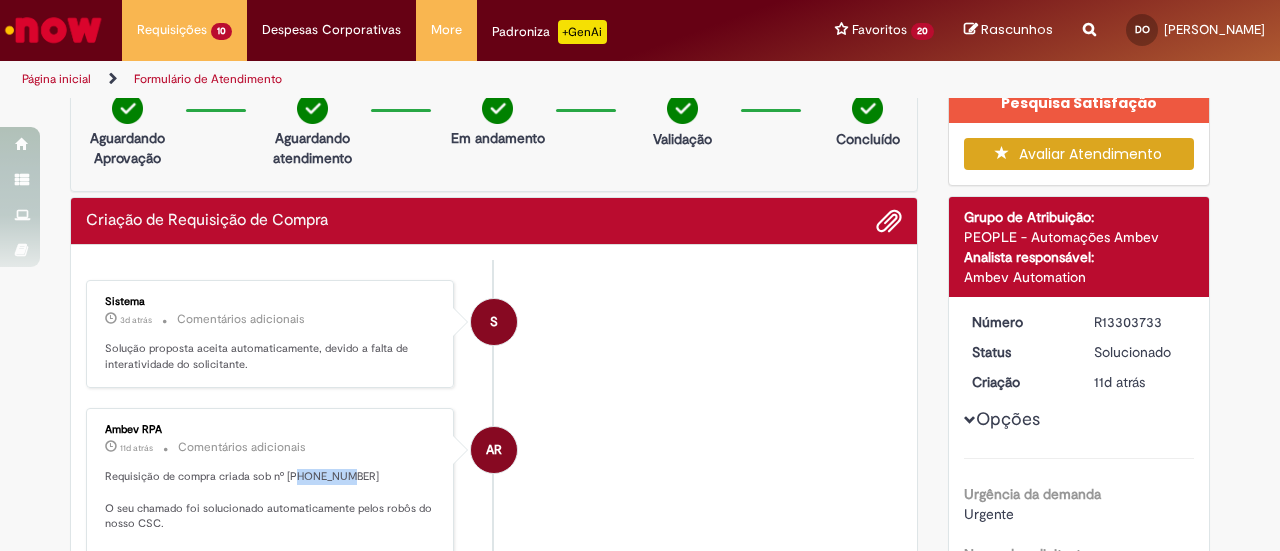 scroll, scrollTop: 0, scrollLeft: 0, axis: both 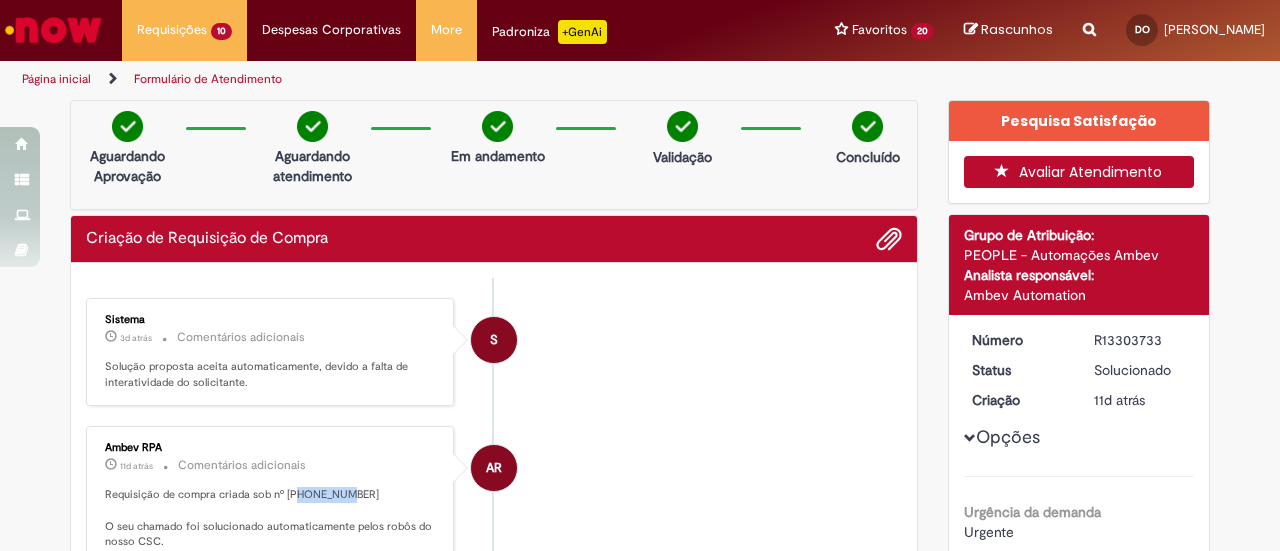 click on "Avaliar Atendimento" at bounding box center (1079, 172) 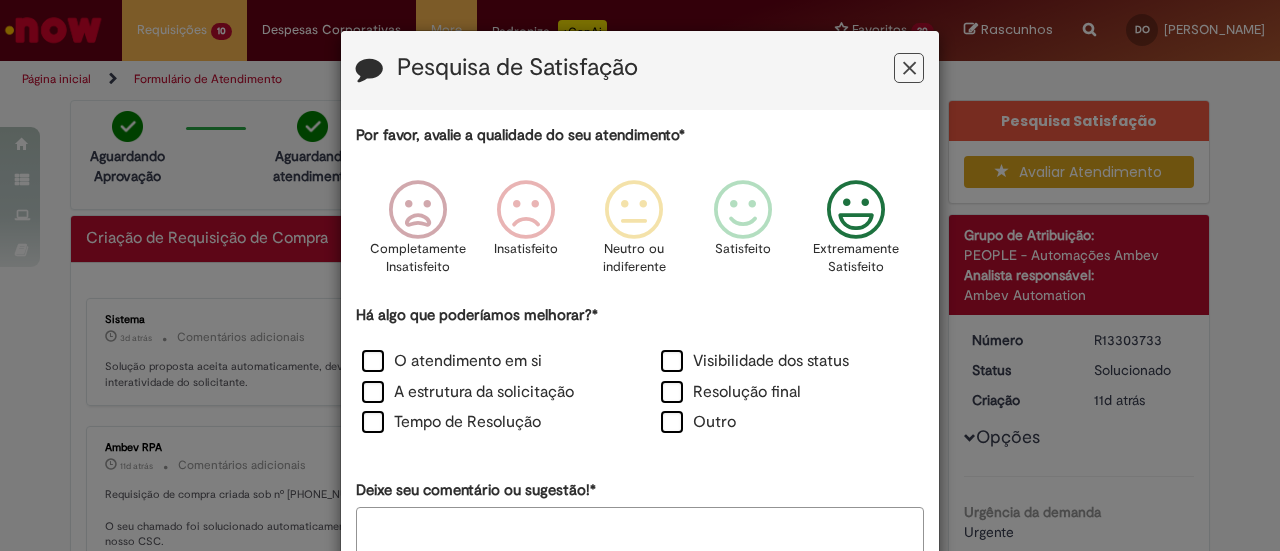 drag, startPoint x: 835, startPoint y: 224, endPoint x: 597, endPoint y: 343, distance: 266.0921 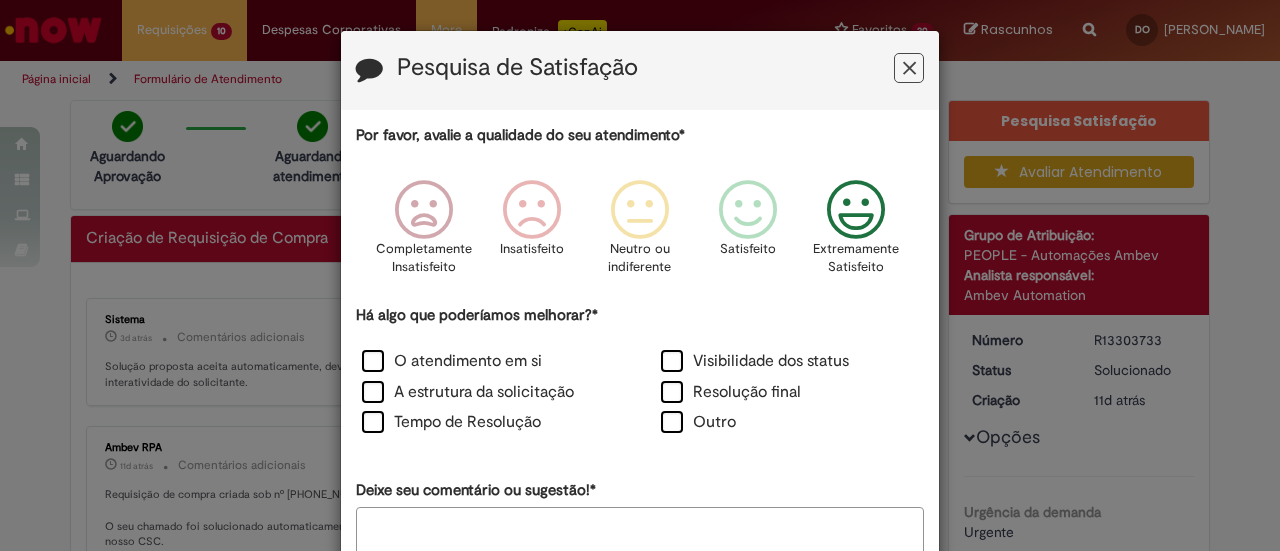 drag, startPoint x: 373, startPoint y: 354, endPoint x: 361, endPoint y: 374, distance: 23.323807 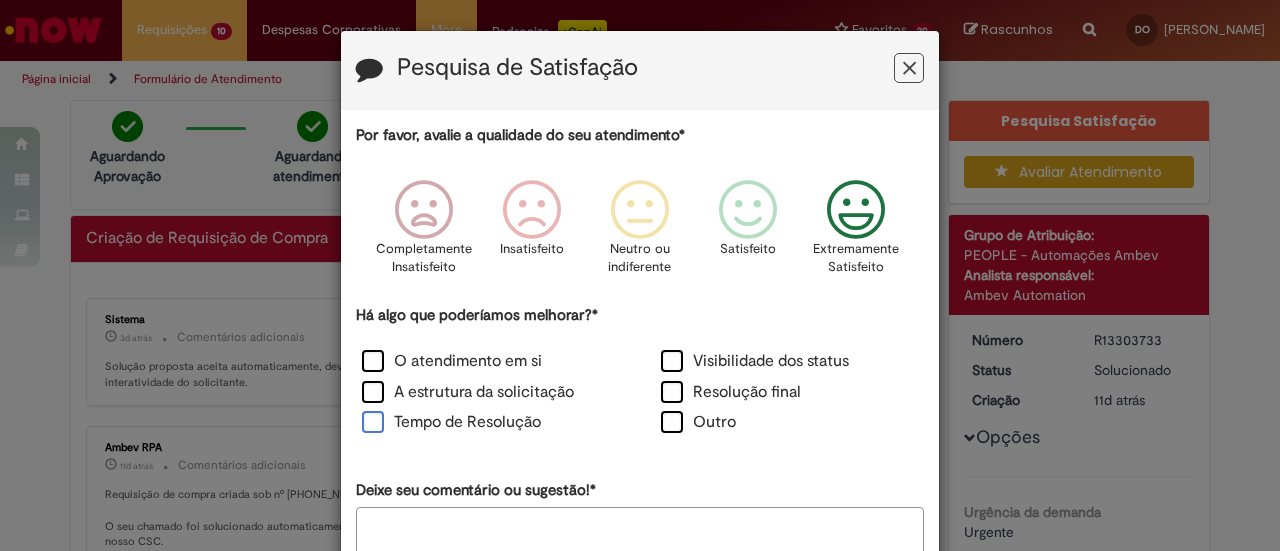 click on "Tempo de Resolução" at bounding box center (451, 422) 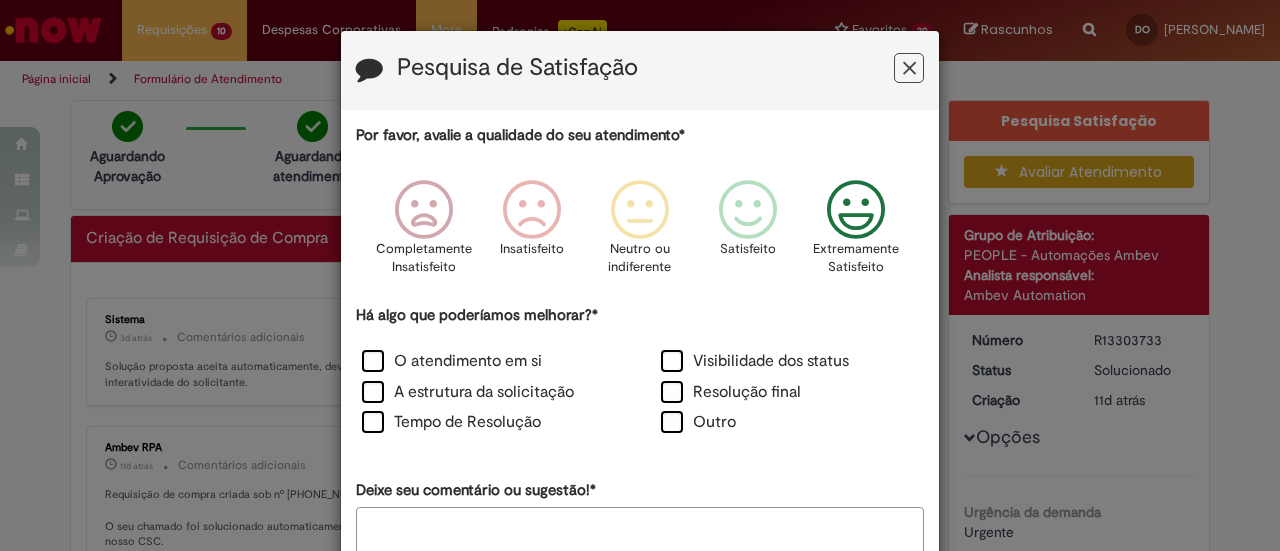 drag, startPoint x: 658, startPoint y: 359, endPoint x: 670, endPoint y: 378, distance: 22.472204 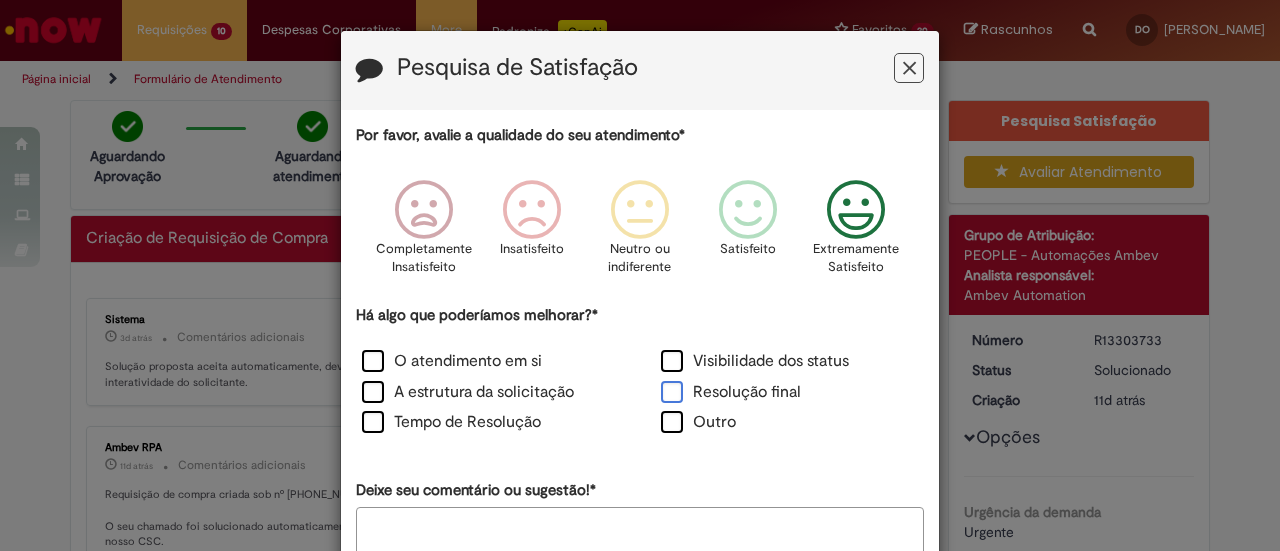 click on "Resolução final" at bounding box center (731, 392) 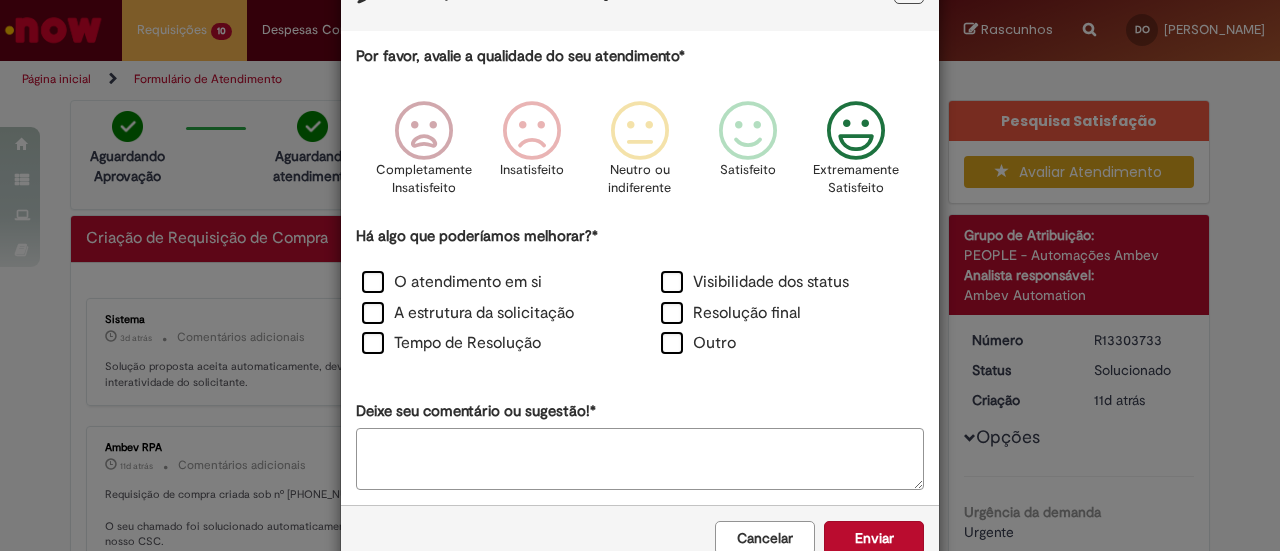 scroll, scrollTop: 126, scrollLeft: 0, axis: vertical 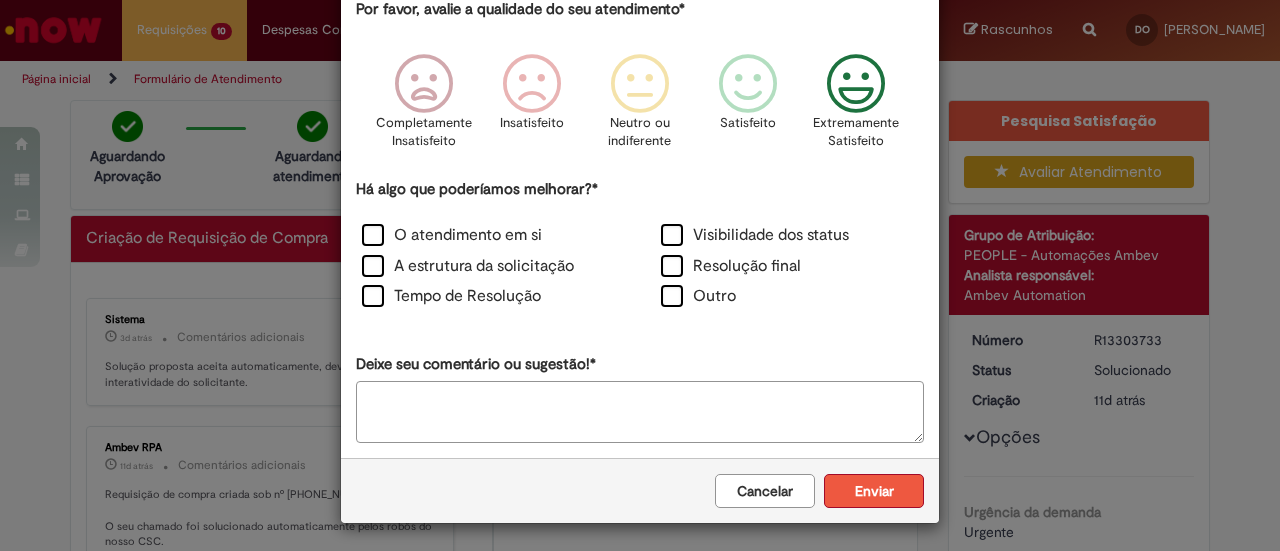 click on "Enviar" at bounding box center (874, 491) 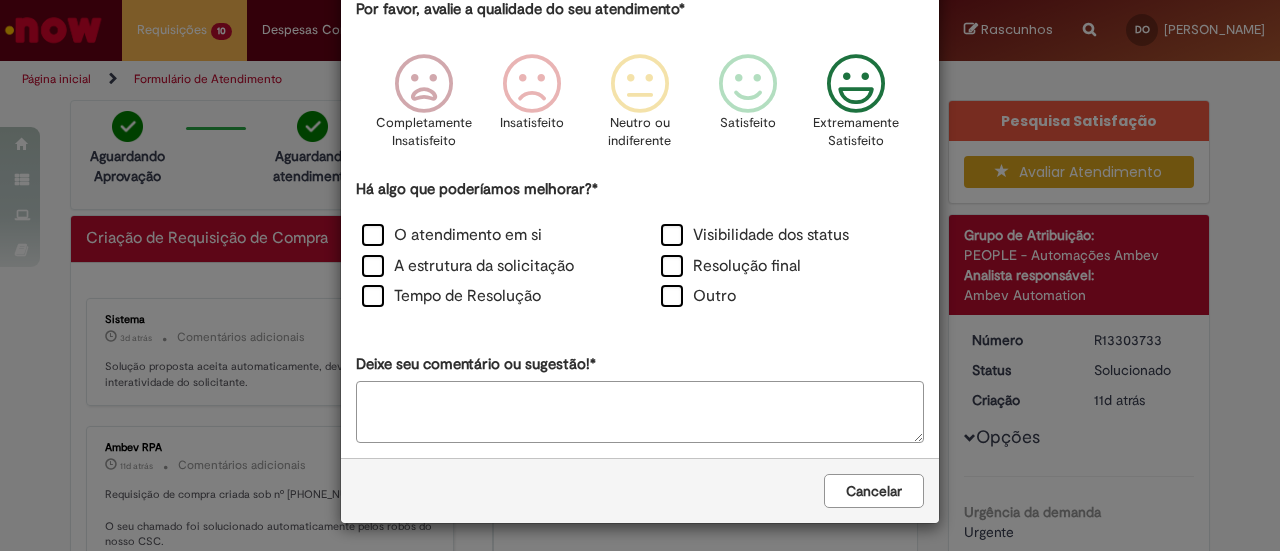 scroll, scrollTop: 0, scrollLeft: 0, axis: both 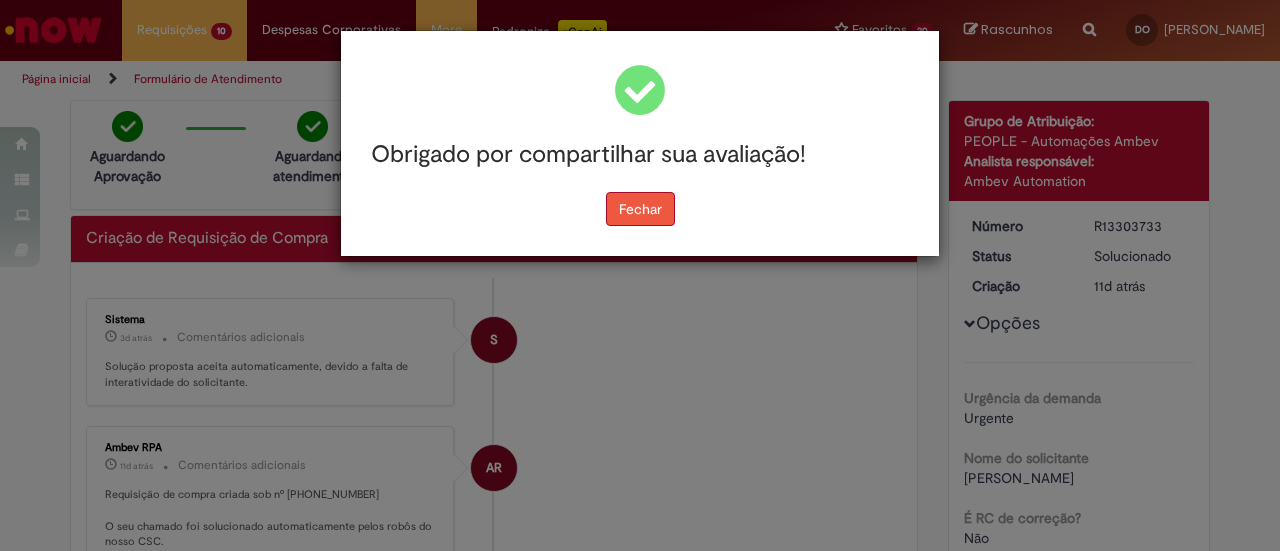 click on "Fechar" at bounding box center [640, 209] 